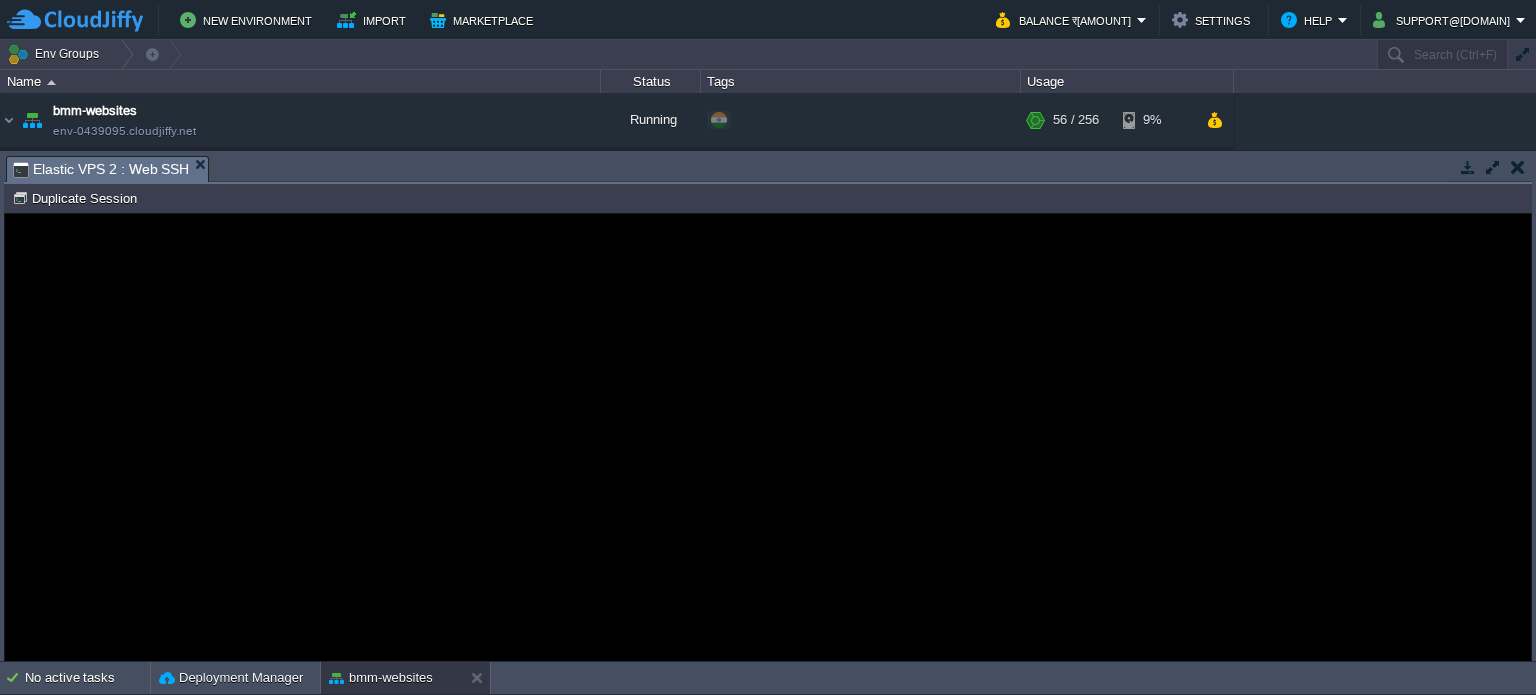 scroll, scrollTop: 0, scrollLeft: 0, axis: both 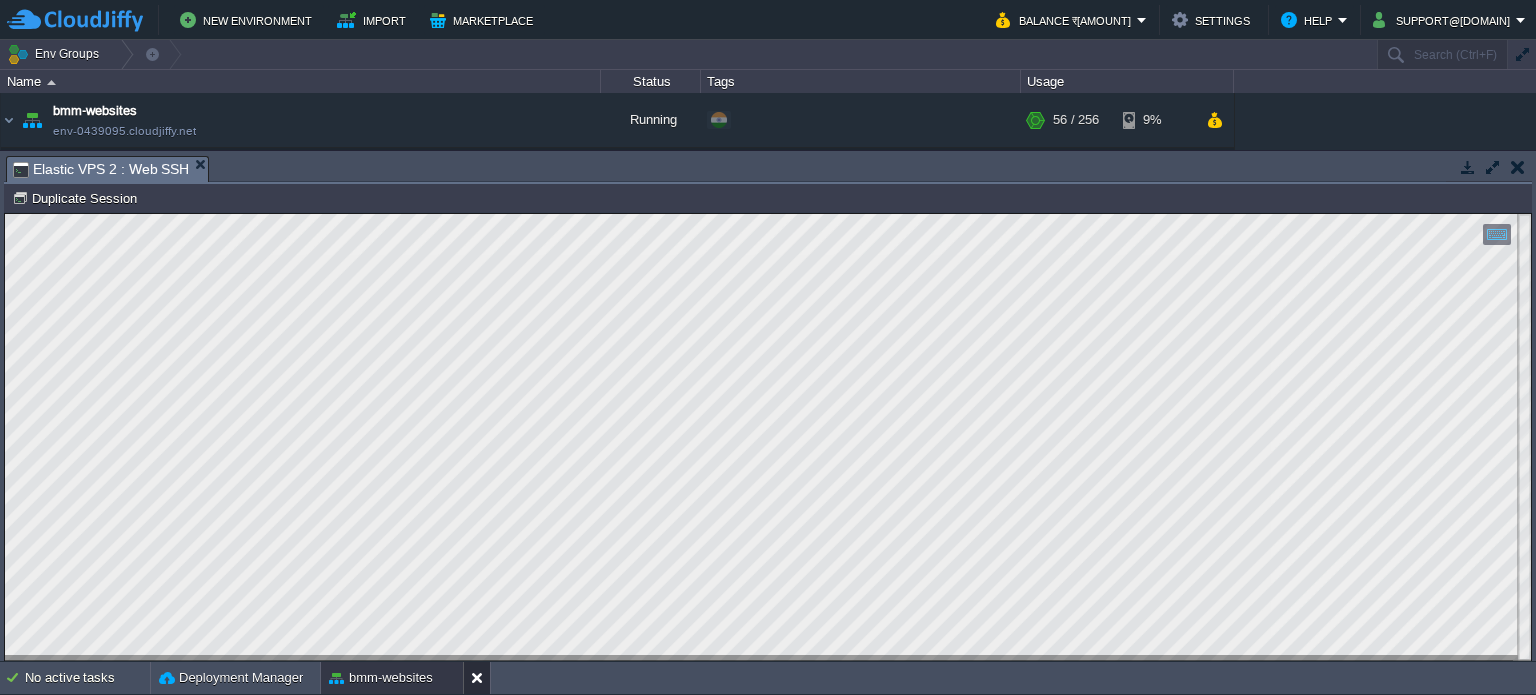 click at bounding box center (481, 678) 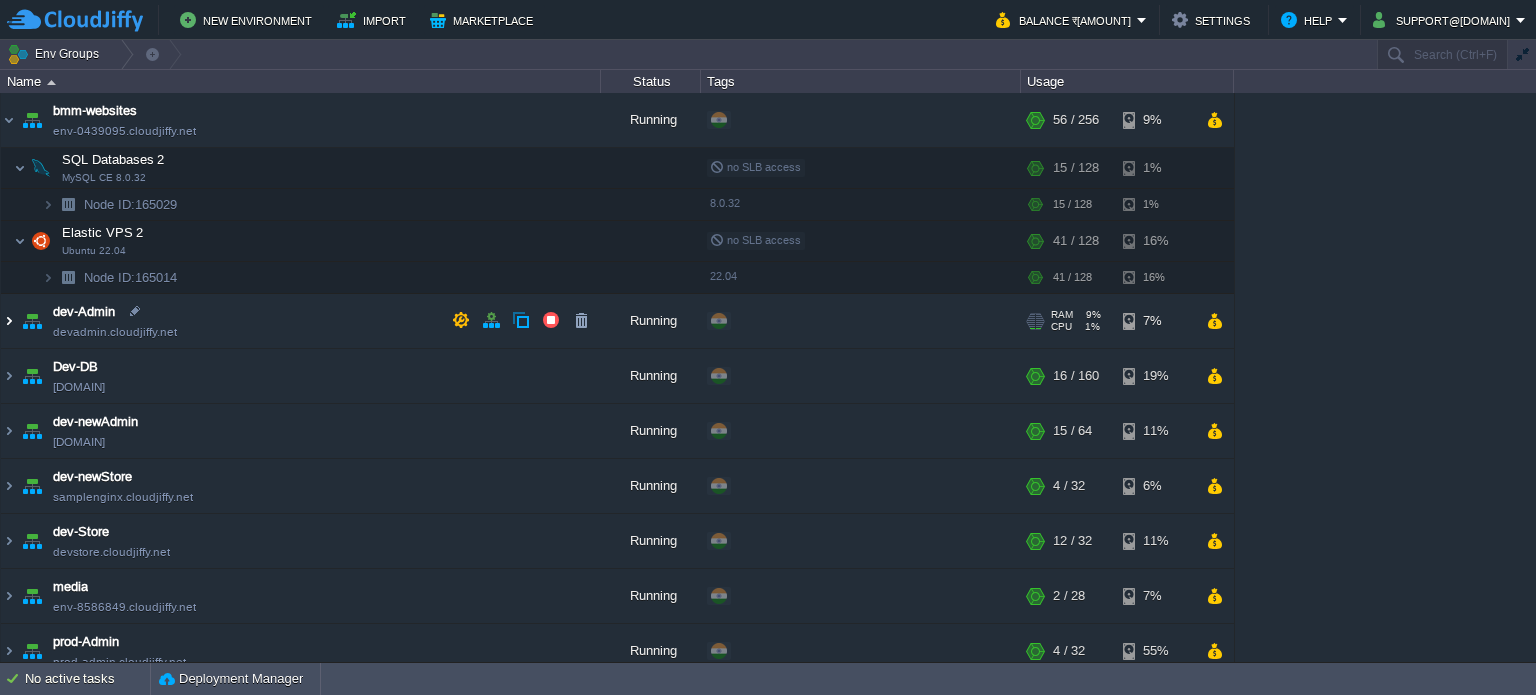 click at bounding box center [9, 321] 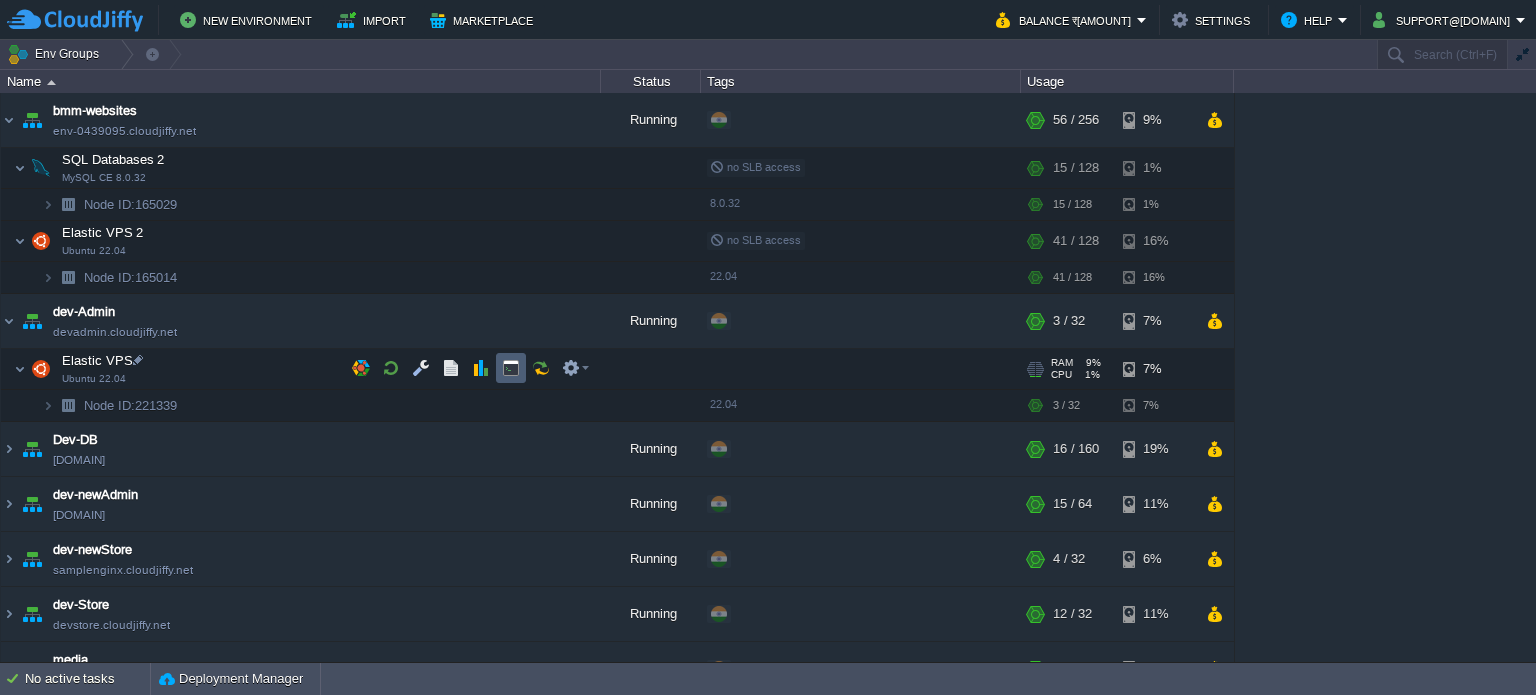 click at bounding box center [511, 368] 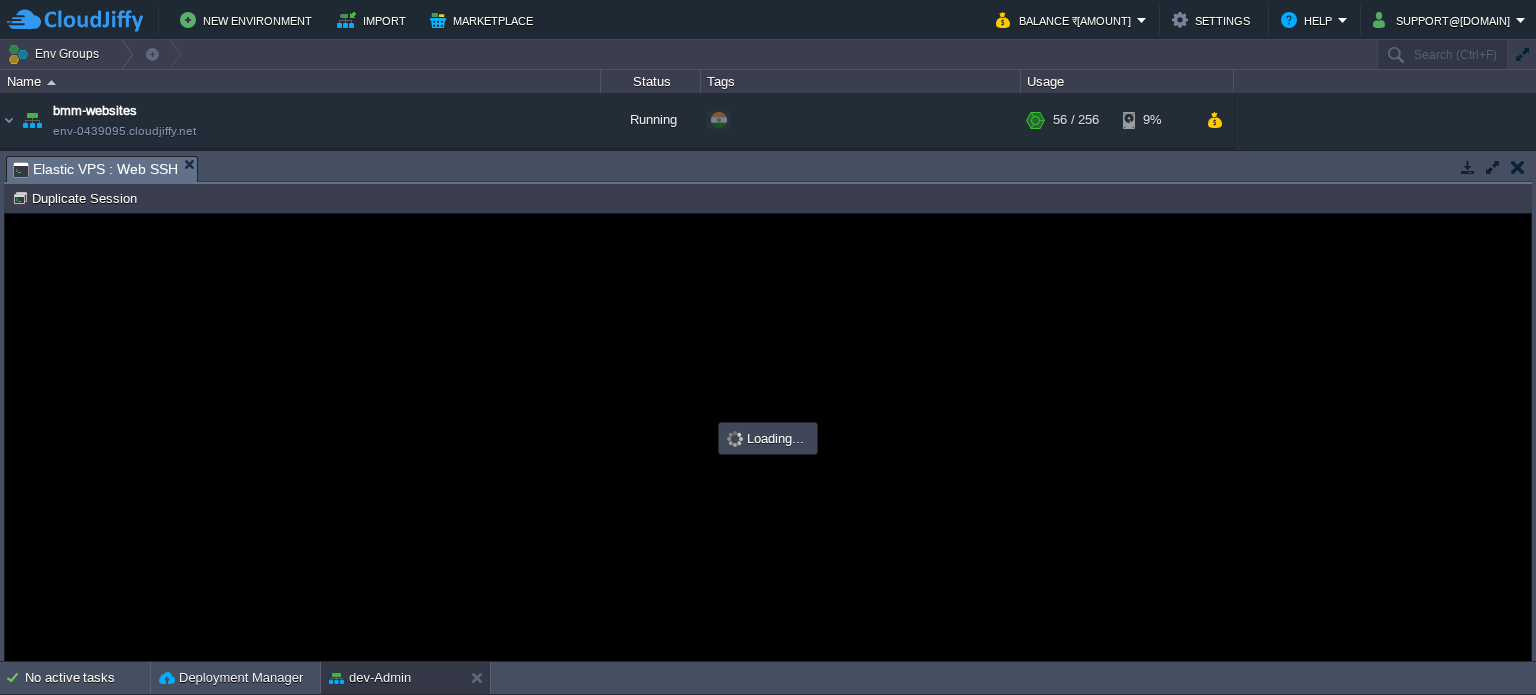 scroll, scrollTop: 0, scrollLeft: 0, axis: both 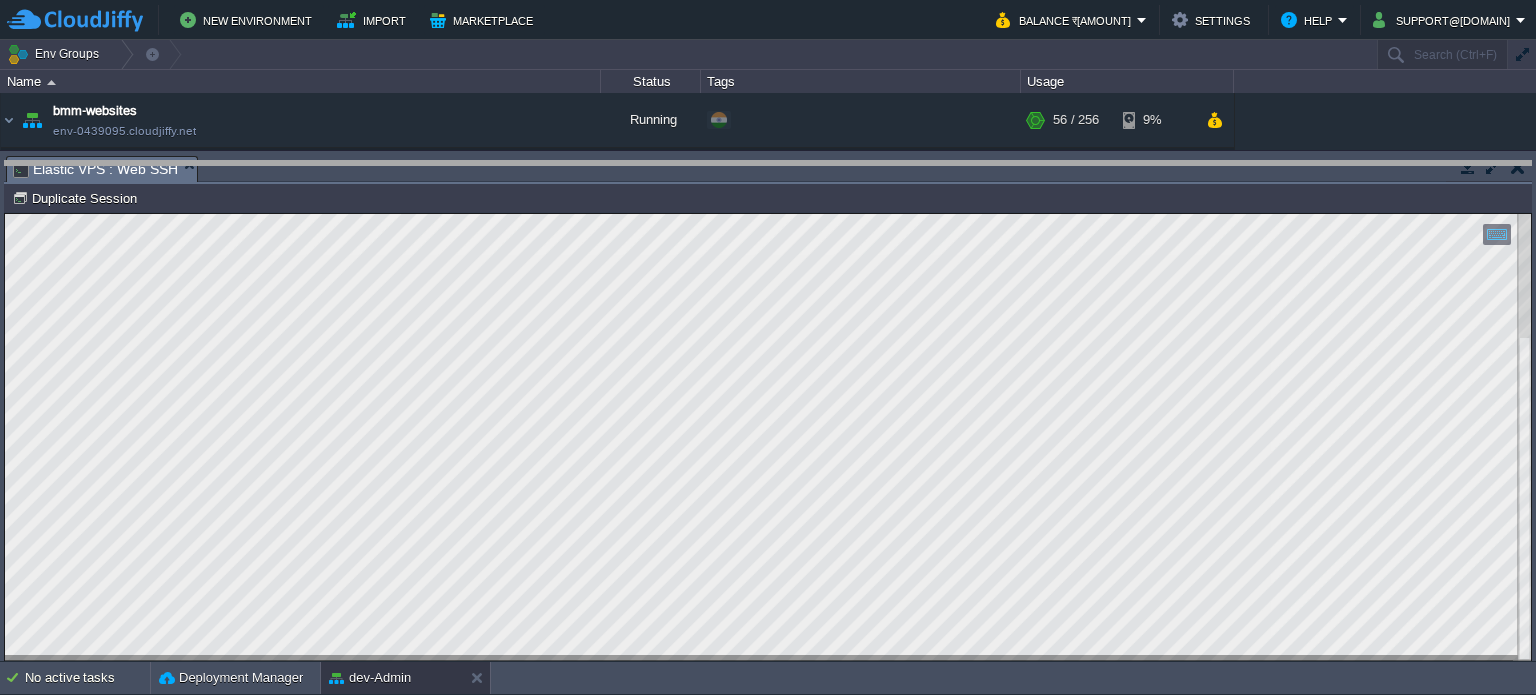 drag, startPoint x: 540, startPoint y: 176, endPoint x: 527, endPoint y: 423, distance: 247.34187 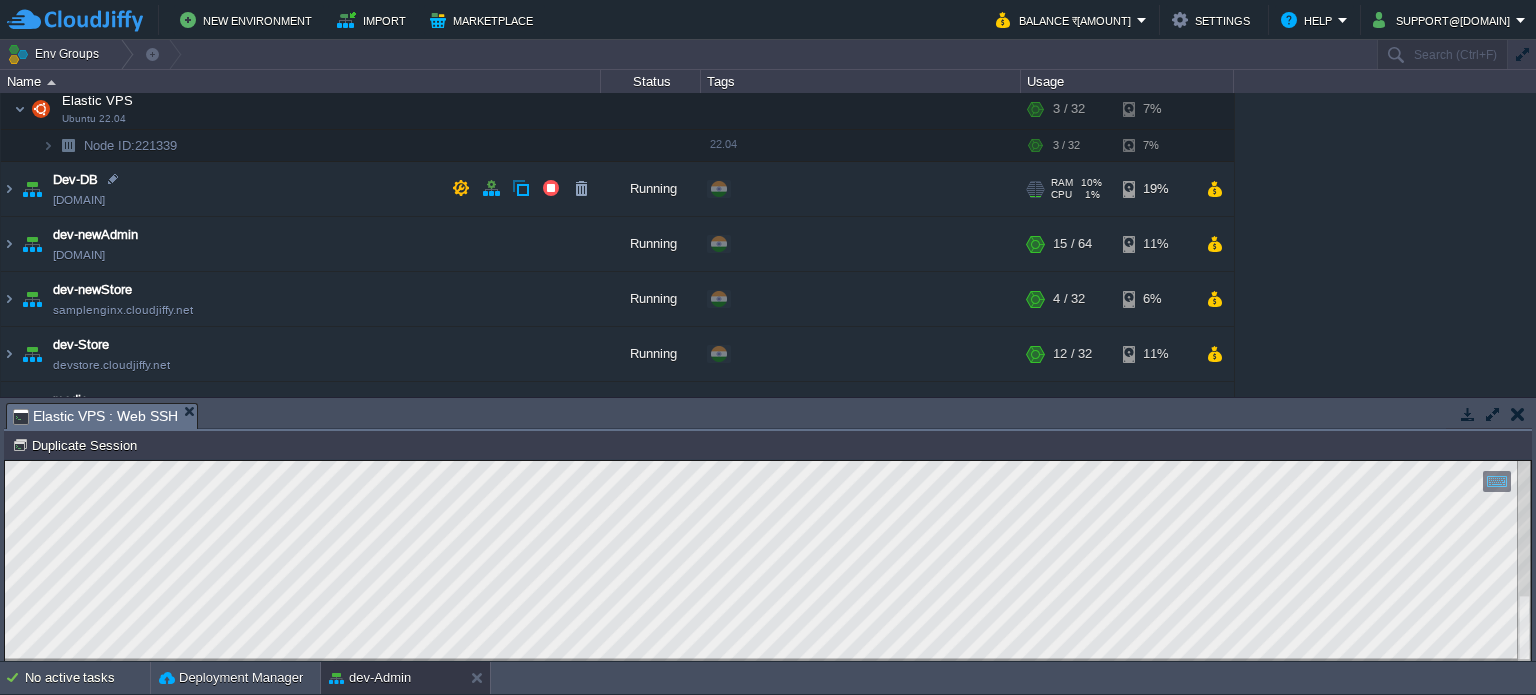 scroll, scrollTop: 359, scrollLeft: 0, axis: vertical 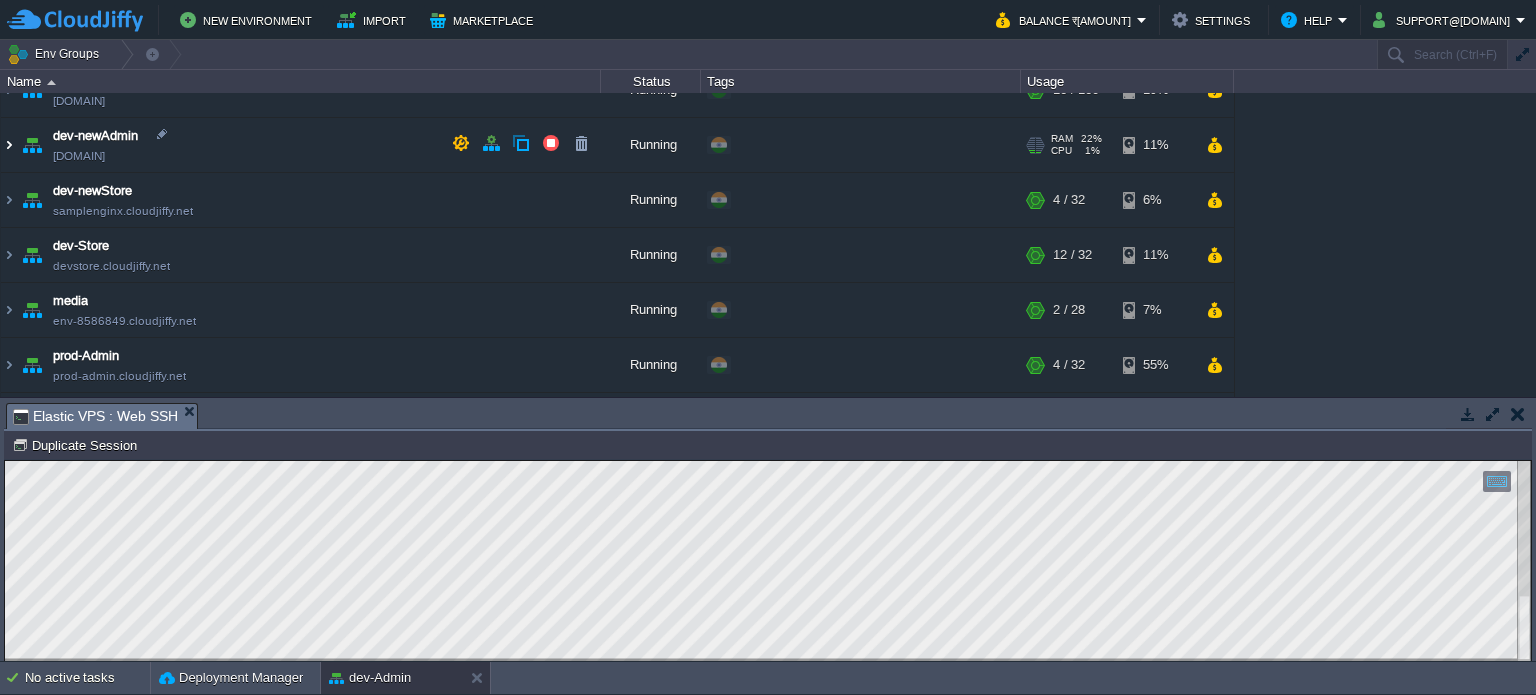 click at bounding box center (9, 145) 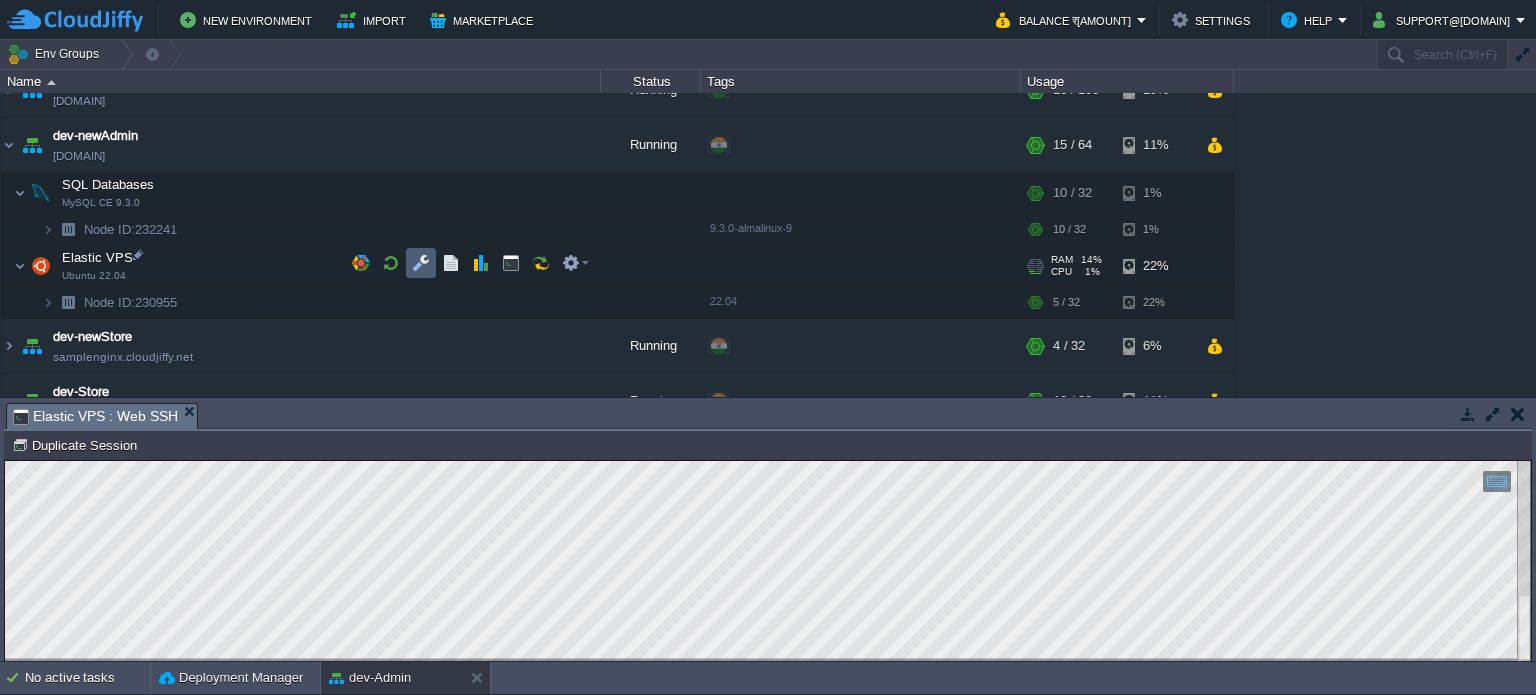 click at bounding box center [421, 263] 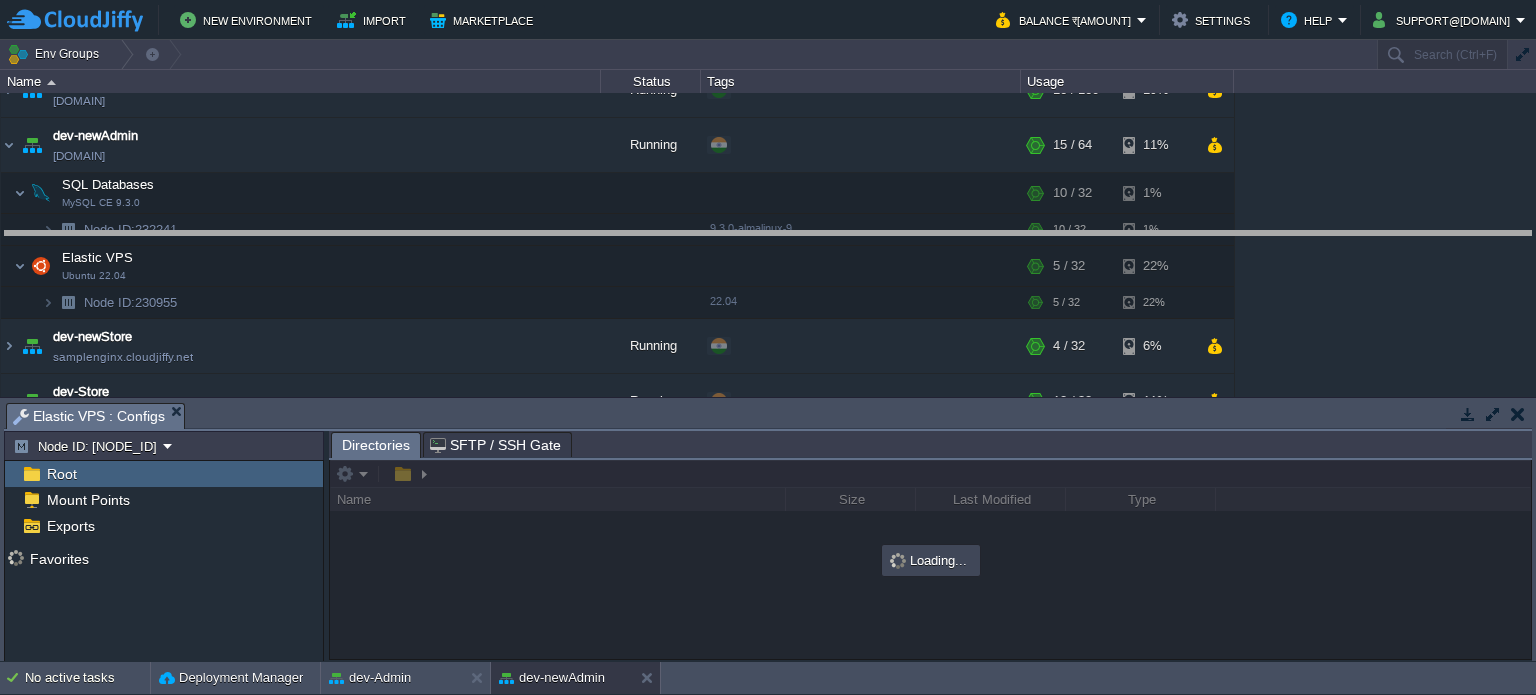 drag, startPoint x: 620, startPoint y: 423, endPoint x: 580, endPoint y: 165, distance: 261.08237 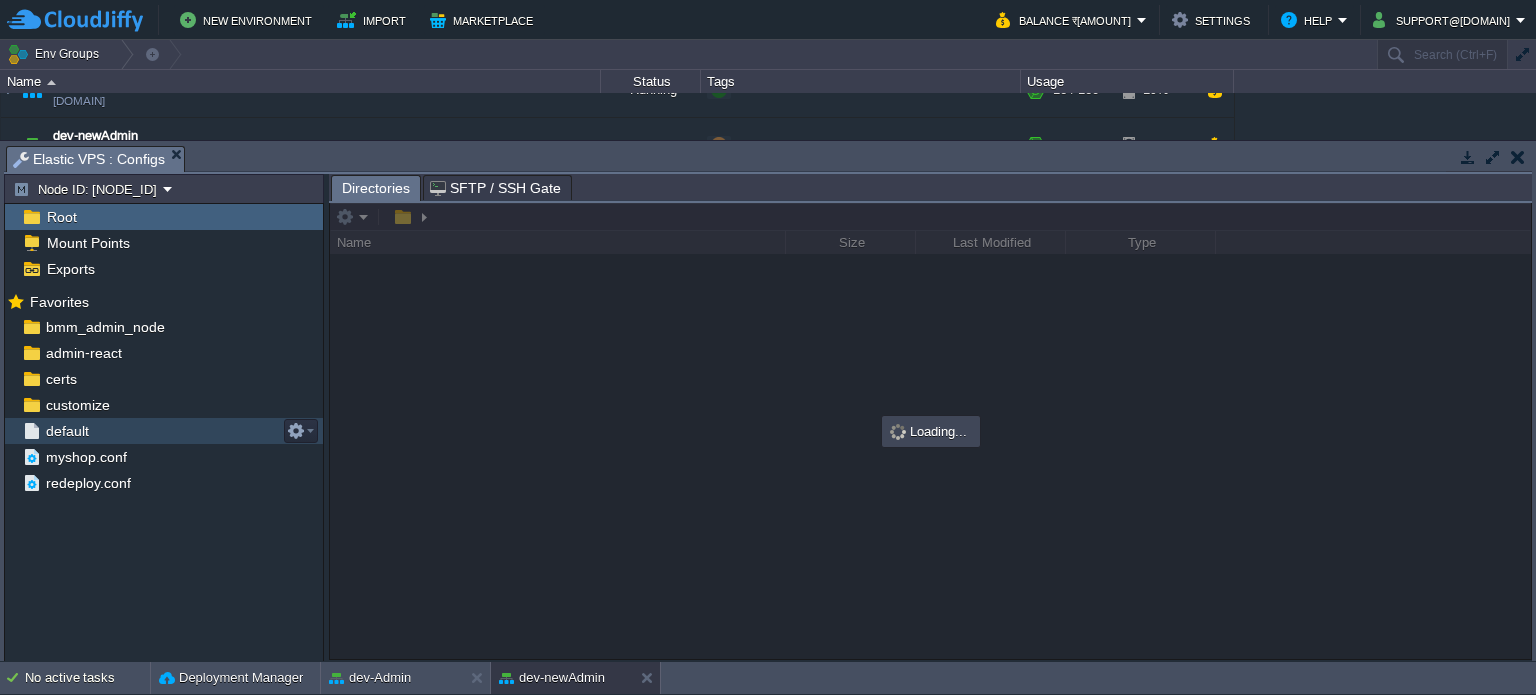 click on "default" at bounding box center (67, 431) 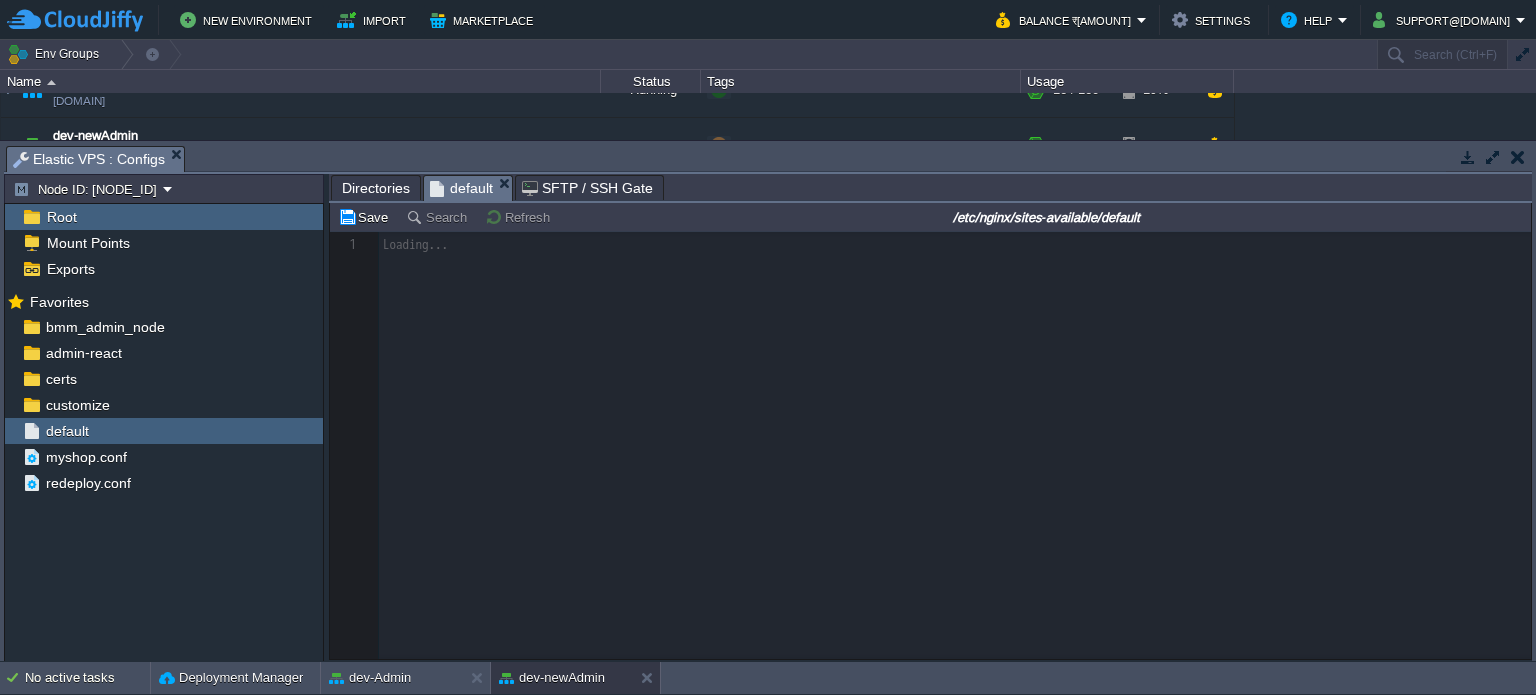 scroll, scrollTop: 6, scrollLeft: 0, axis: vertical 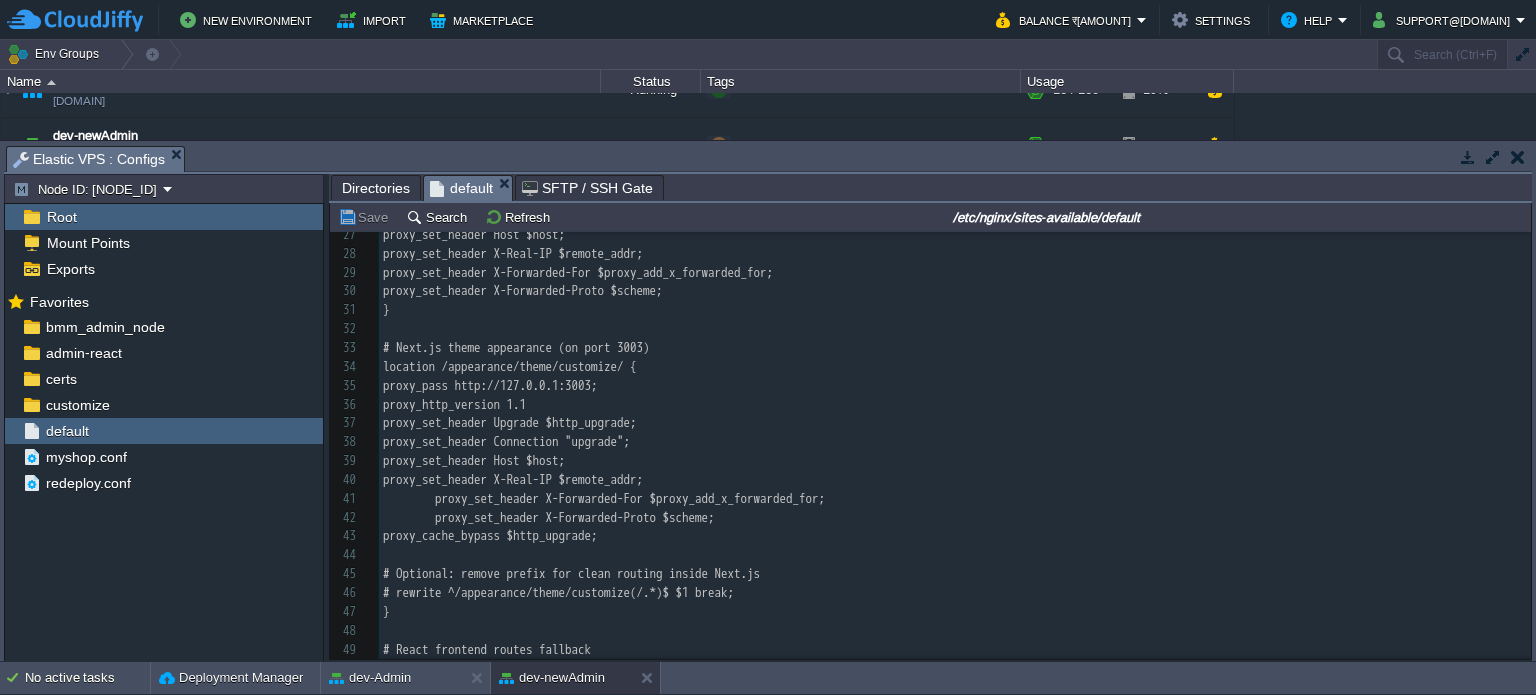click on "location /appearance/theme/customize/ {" at bounding box center (510, 366) 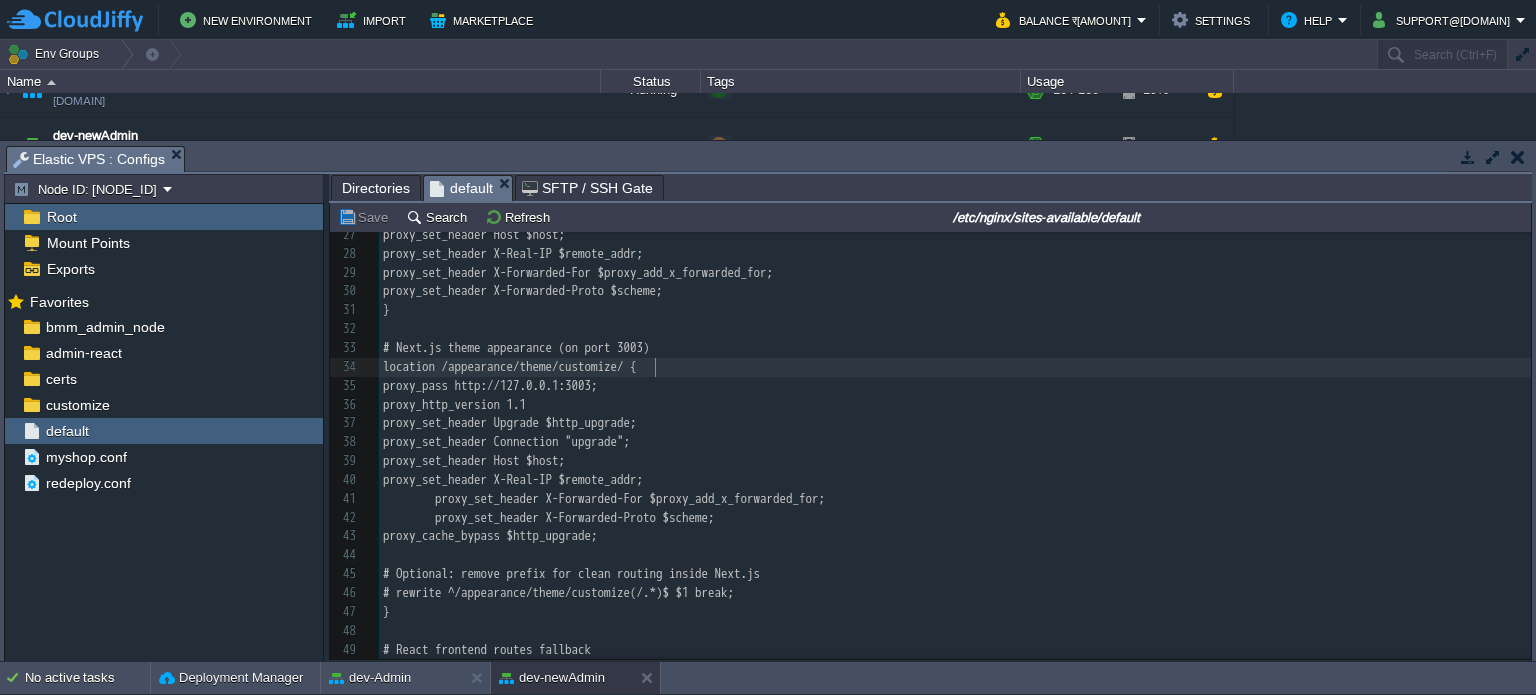 click on "x  1 server { 2     listen 80; 3     server_name app.thebuildmymart.in; 4 ​ 5     # Redirect all HTTP requests to HTTPS 6     return 301 https://$host$request_uri; 7 } 8 ​ 9 server { 10     listen 443 ssl; 11     server_name app.thebuildmymart.in; 12 ​ 13     root /var/www/html/bmm/admin-react/_work/bmm_admin_react/bmm_admin_react/build; 14     index index.html; 15 ​ 16     access_log /var/log/nginx/access.log; 17     error_log /var/log/nginx/error.log; 18 ​ 19     ssl_certificate     /var/www/certs/thebuildmymart.crt; 20     ssl_certificate_key /var/www/certs/server.key; 21     ssl_trusted_certificate /var/www/certs/__thebuildmymart_in.ca-bundle; 23 ​ 24     # Backend API proxy (Node.js on port 3002) 25     location /api/ { 26         proxy_pass http://127.0.0.1:3002/; 27         proxy_http_version 1.1; 28         proxy_set_header Host $host; 29         proxy_set_header X-Real-IP $remote_addr; 30         proxy_set_header X-Forwarded-Proto $scheme; 31     }" at bounding box center (955, 273) 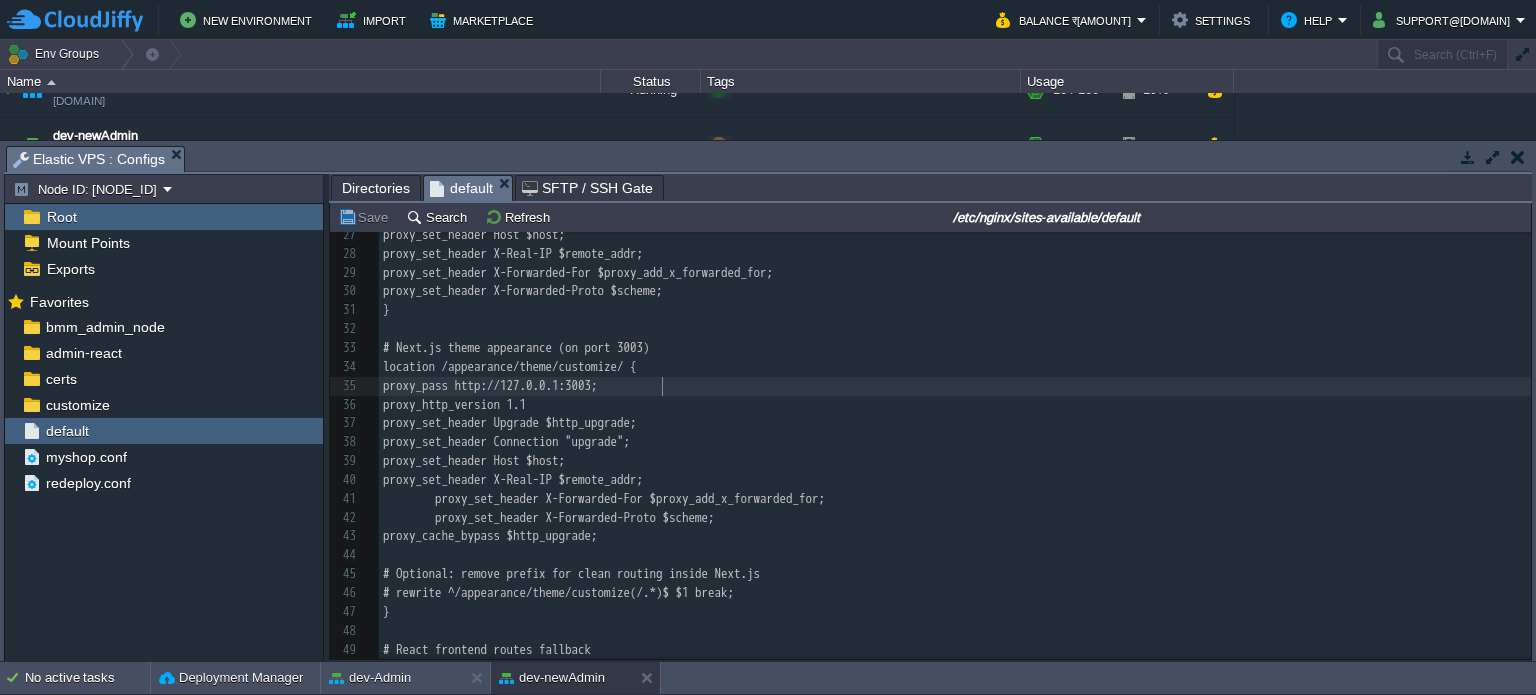type on "3003" 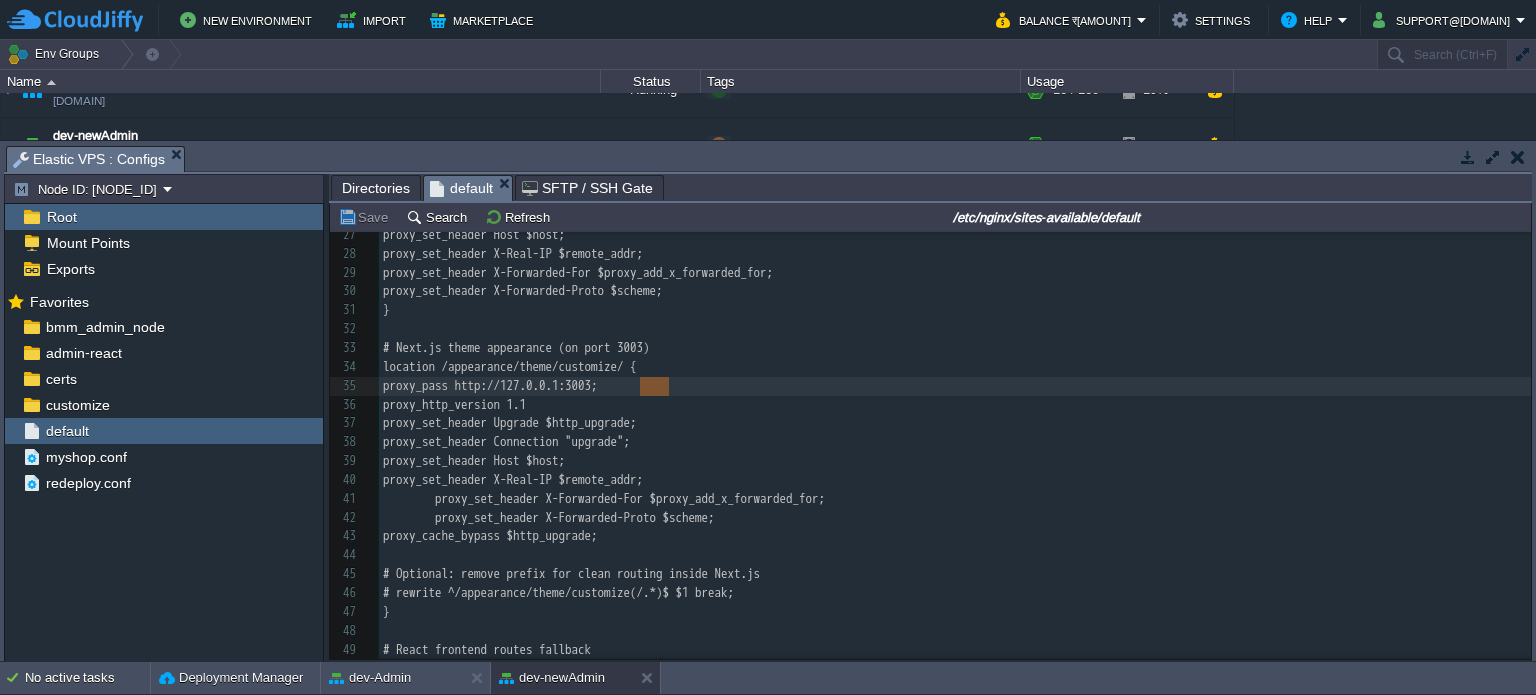 scroll, scrollTop: 405, scrollLeft: 0, axis: vertical 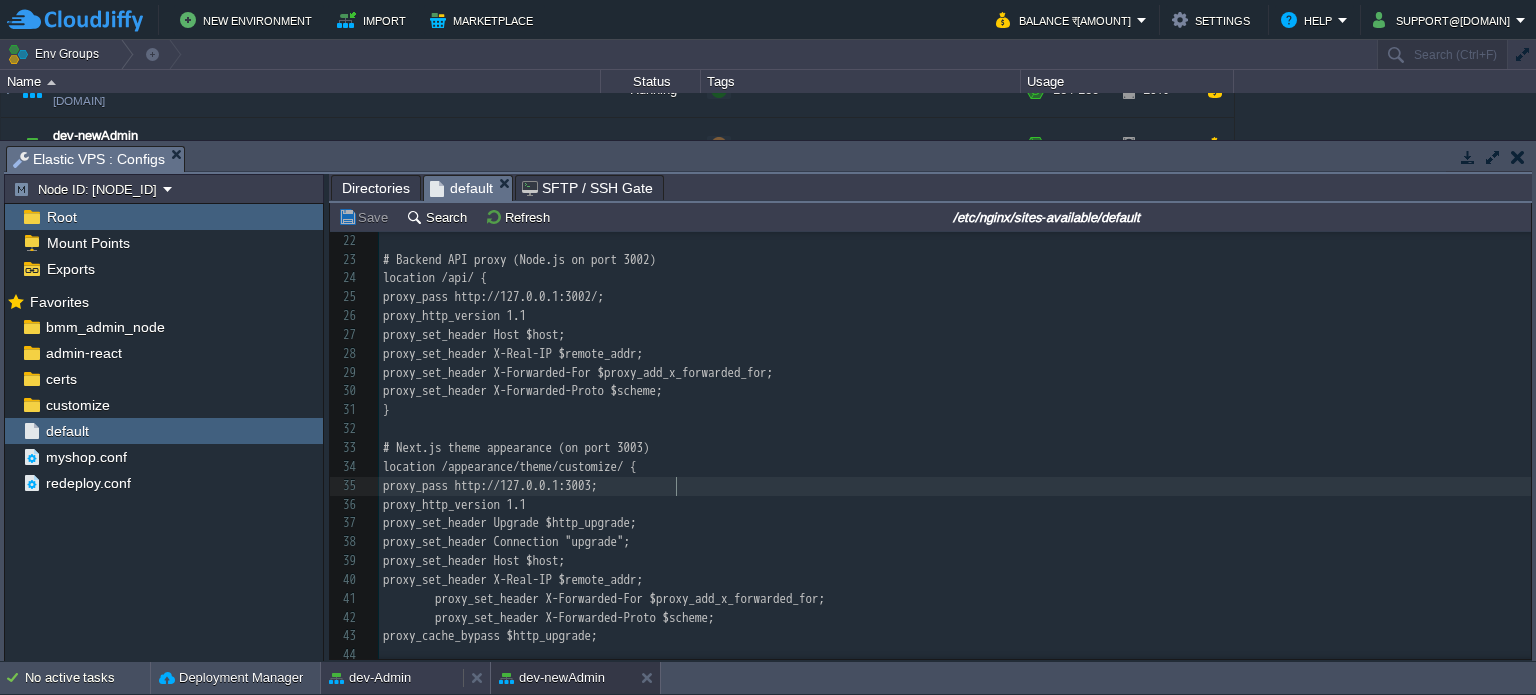 click on "dev-Admin" at bounding box center (370, 678) 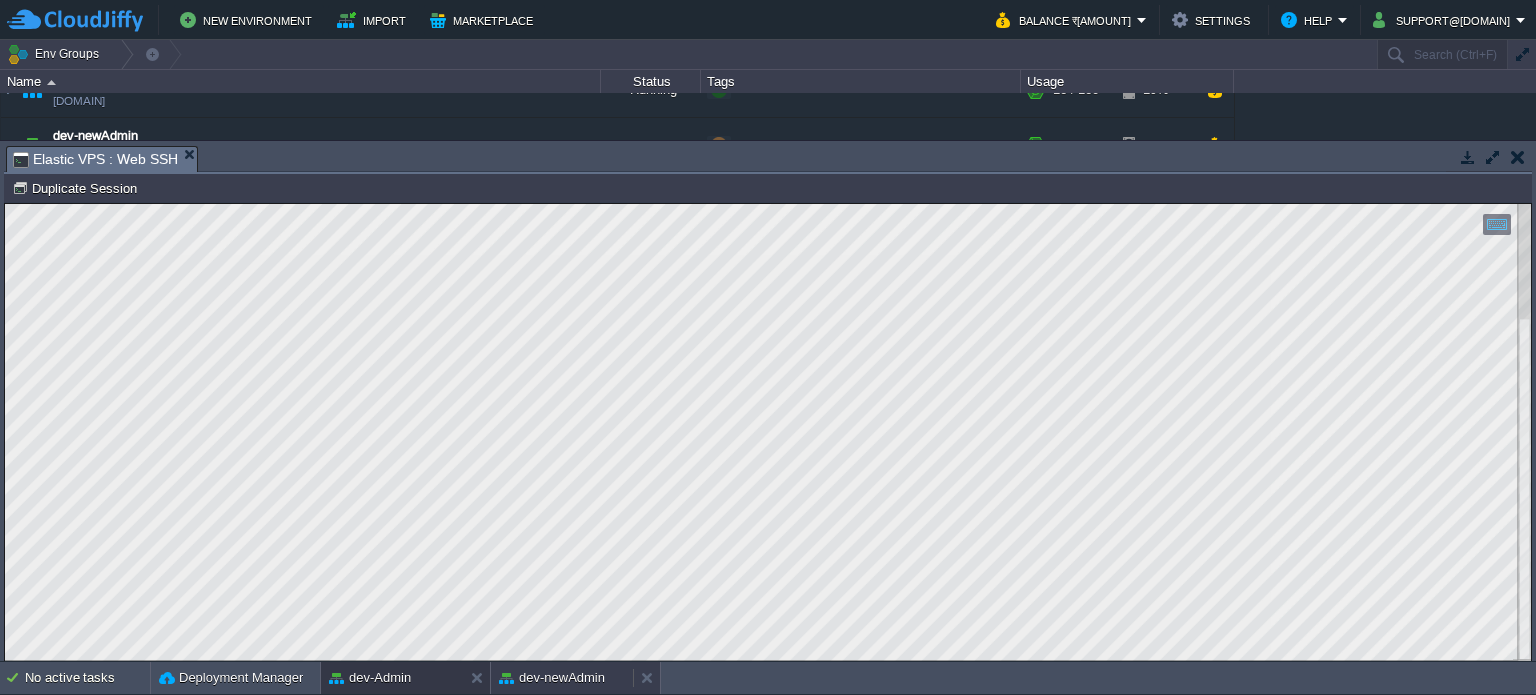 click on "dev-newAdmin" at bounding box center [552, 678] 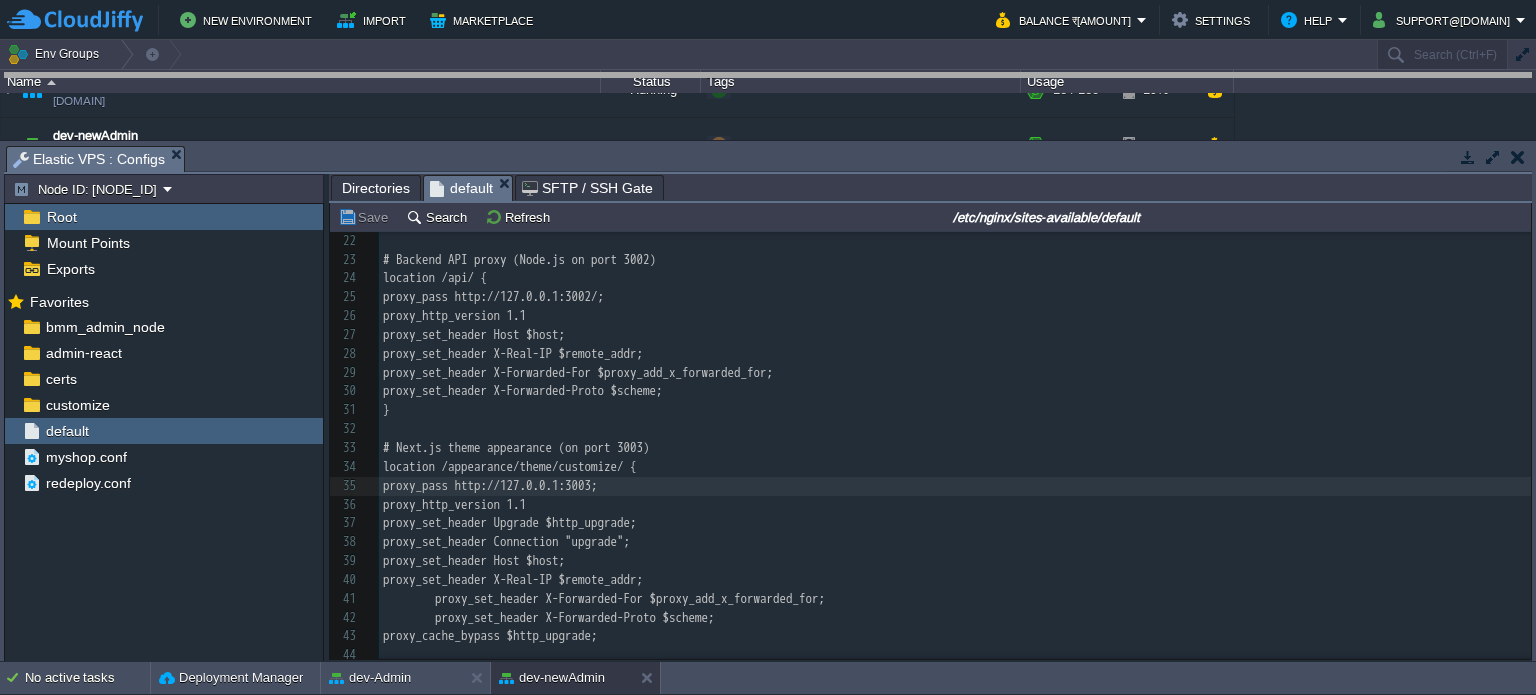 drag, startPoint x: 732, startPoint y: 167, endPoint x: 712, endPoint y: 86, distance: 83.43261 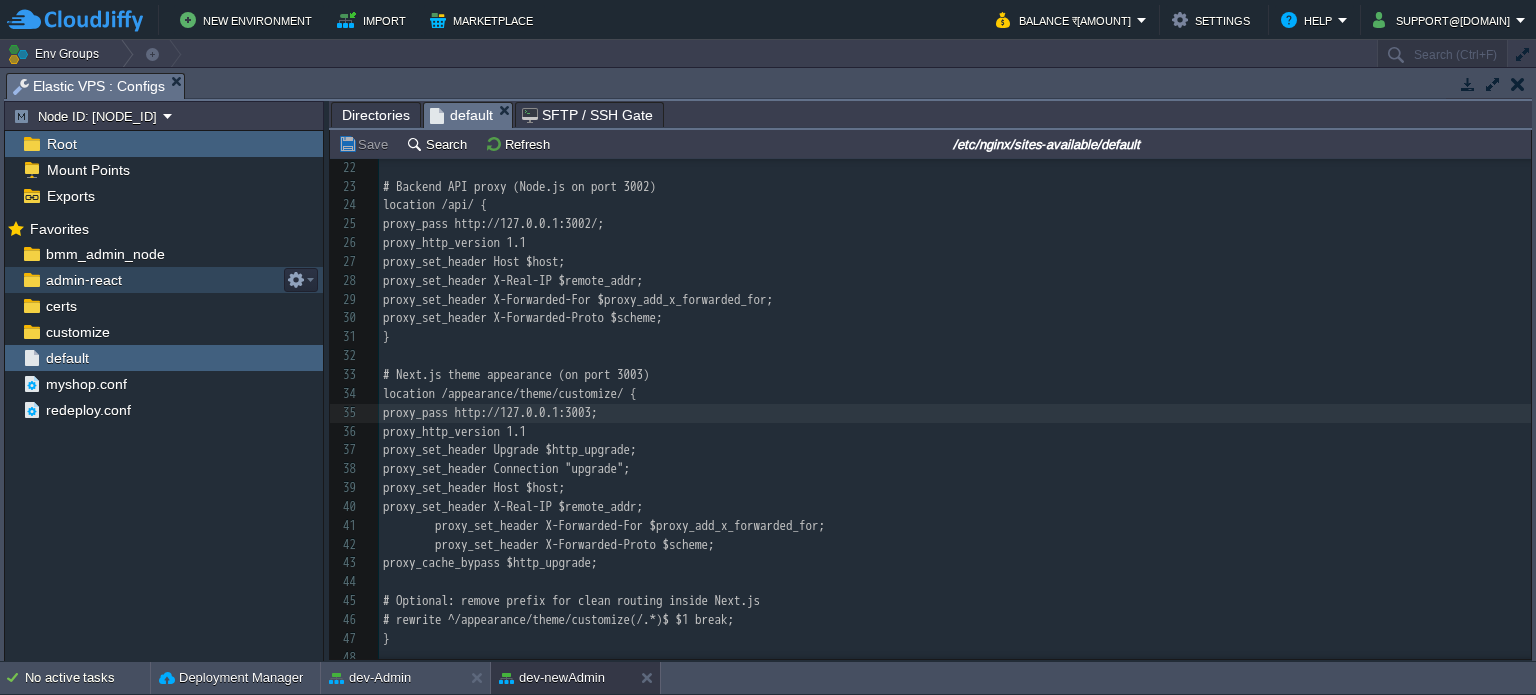click on "admin-react" at bounding box center [83, 280] 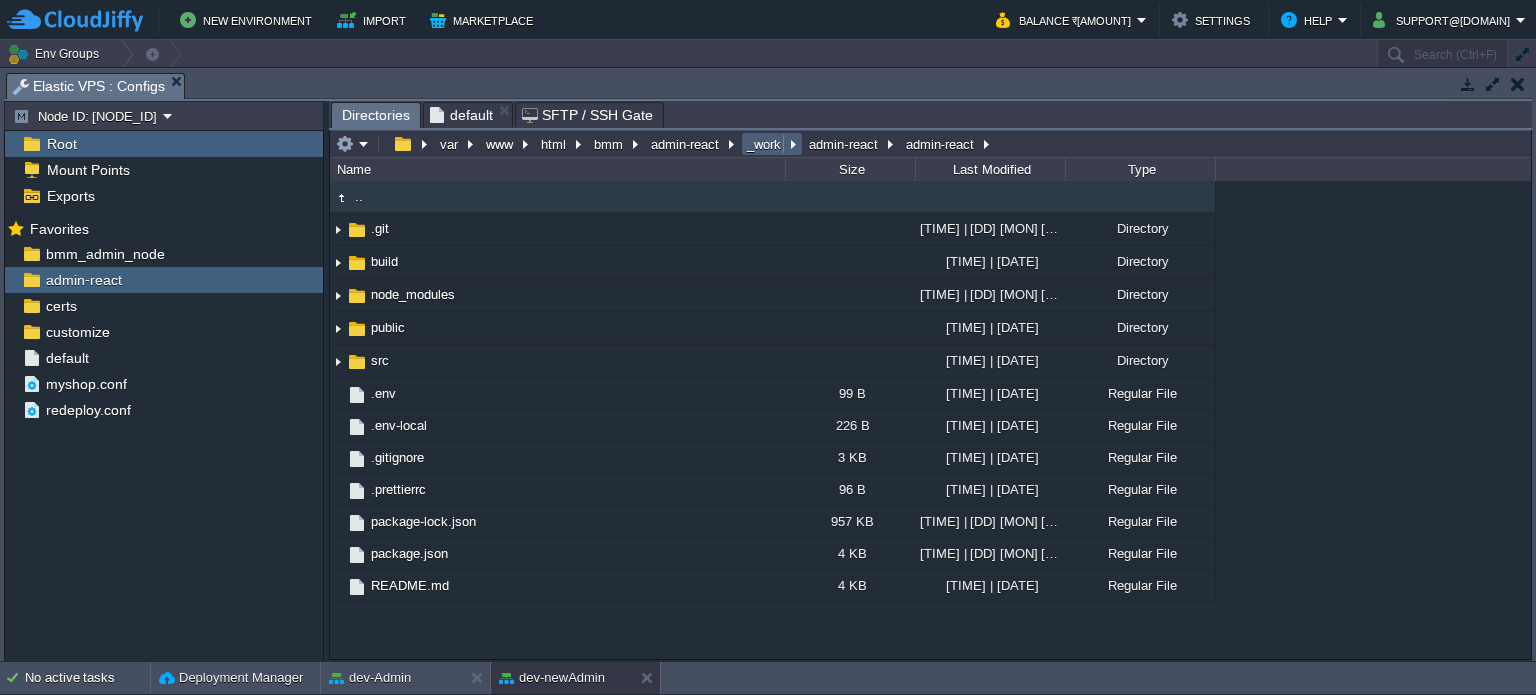click on "_work" at bounding box center [765, 144] 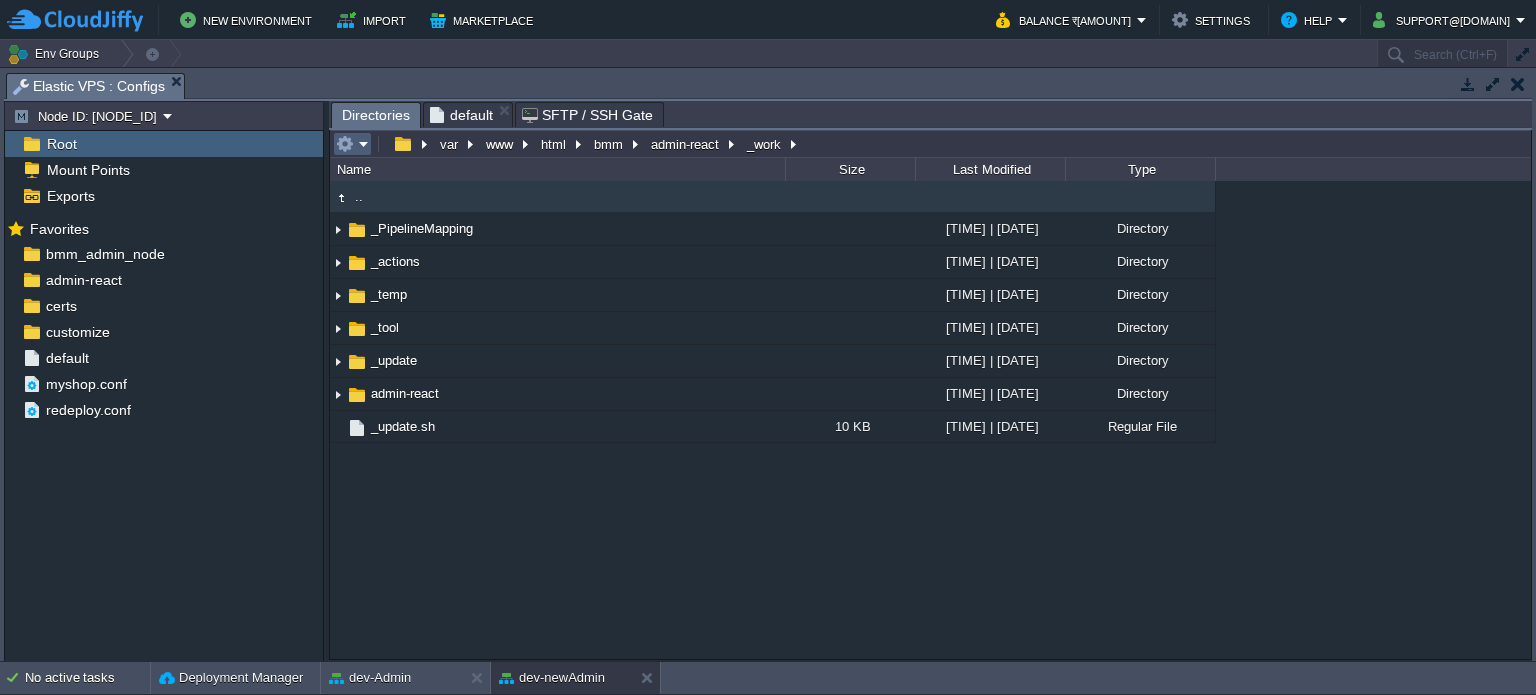 click at bounding box center [352, 144] 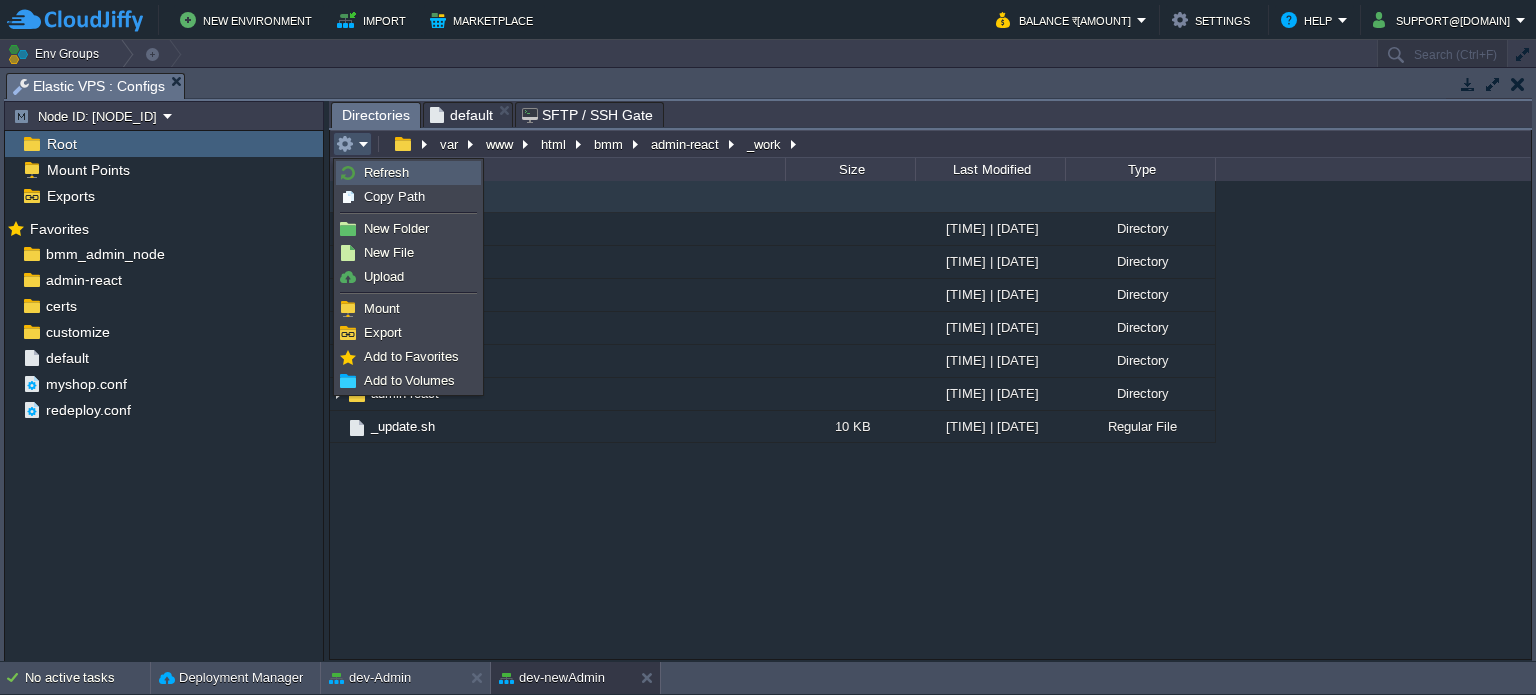 click on "Refresh" at bounding box center [386, 172] 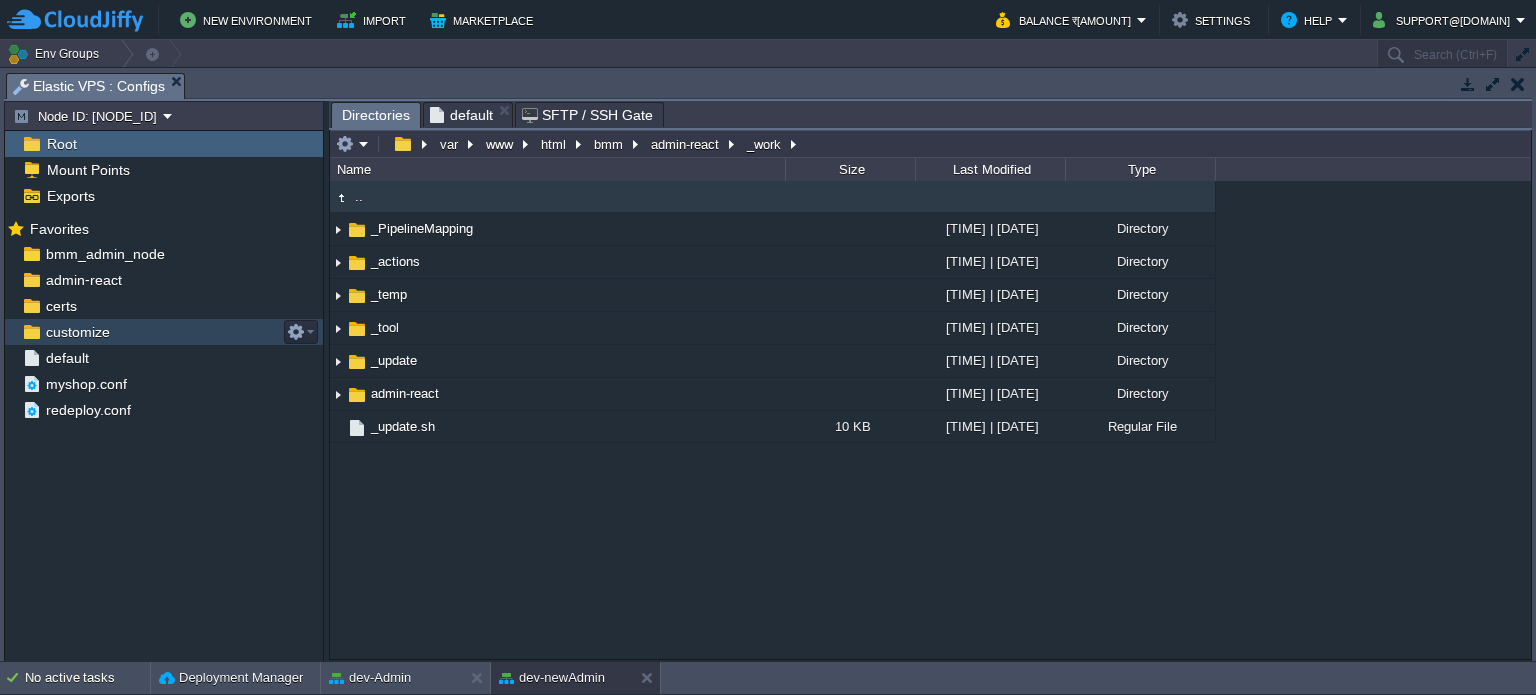 click on "customize" at bounding box center [77, 332] 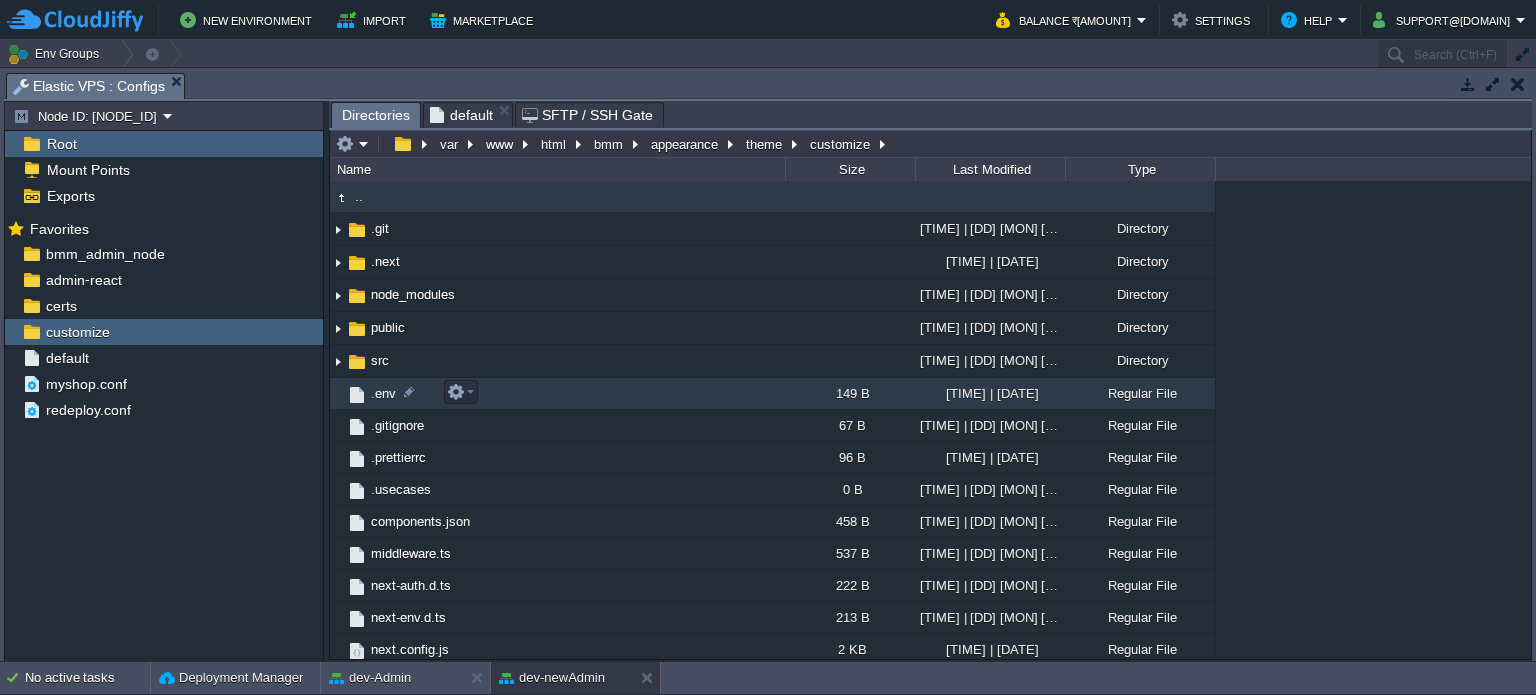 click on ".env" at bounding box center [383, 393] 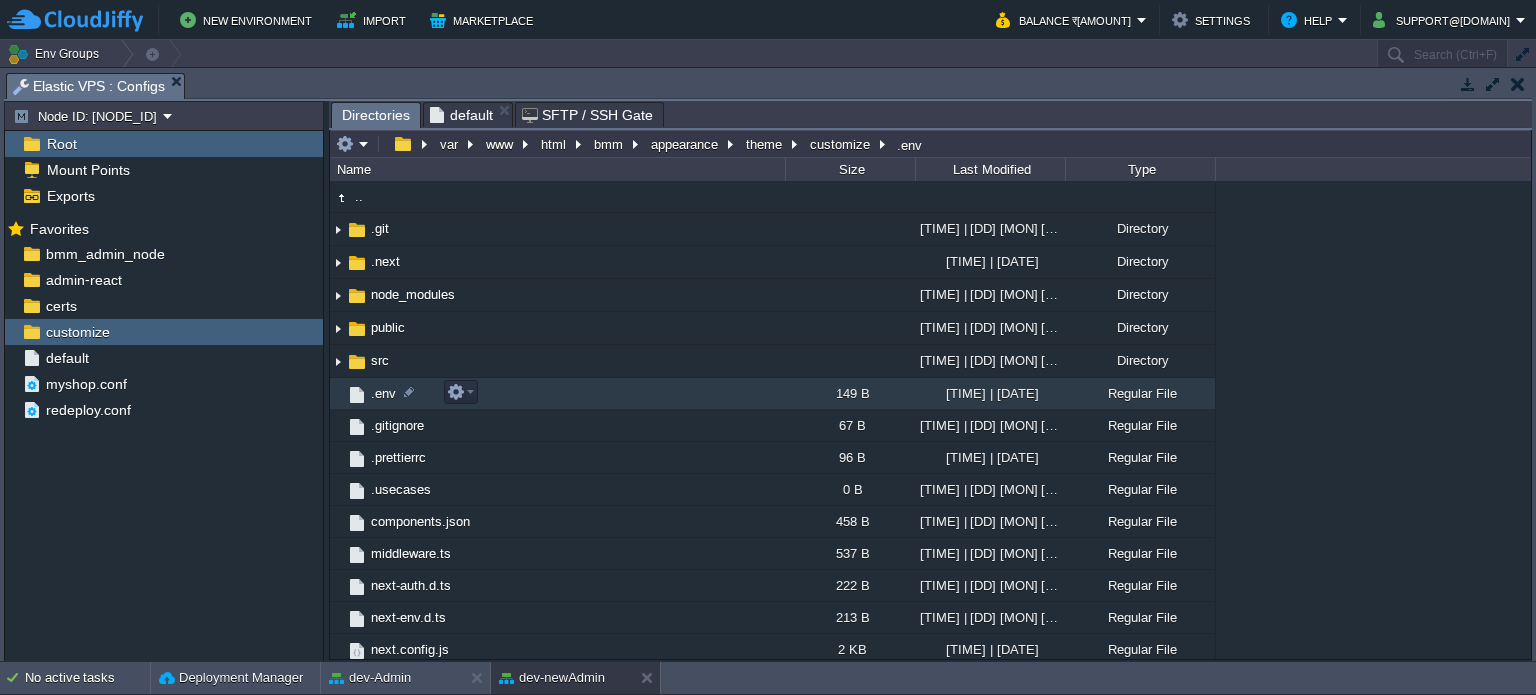 click on ".env" at bounding box center (383, 393) 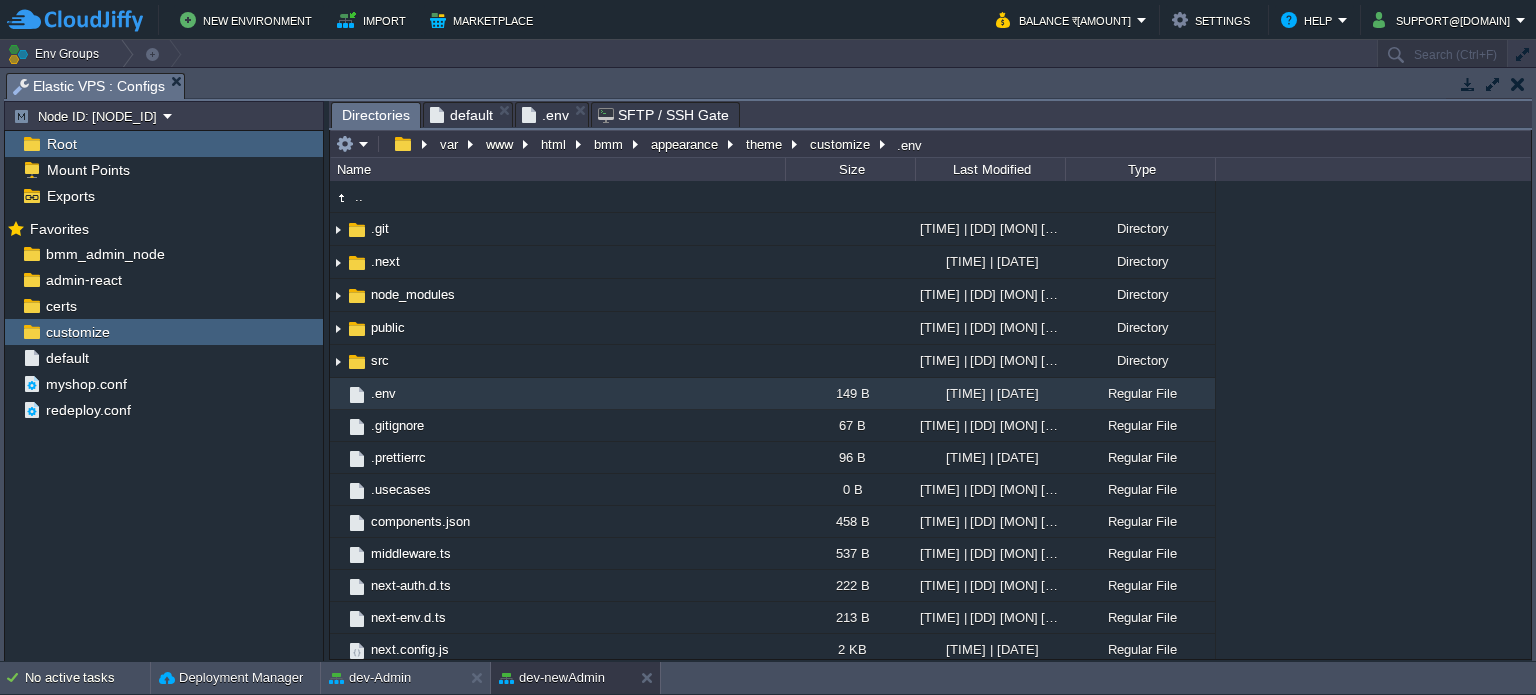 click on "Directories" at bounding box center (376, 115) 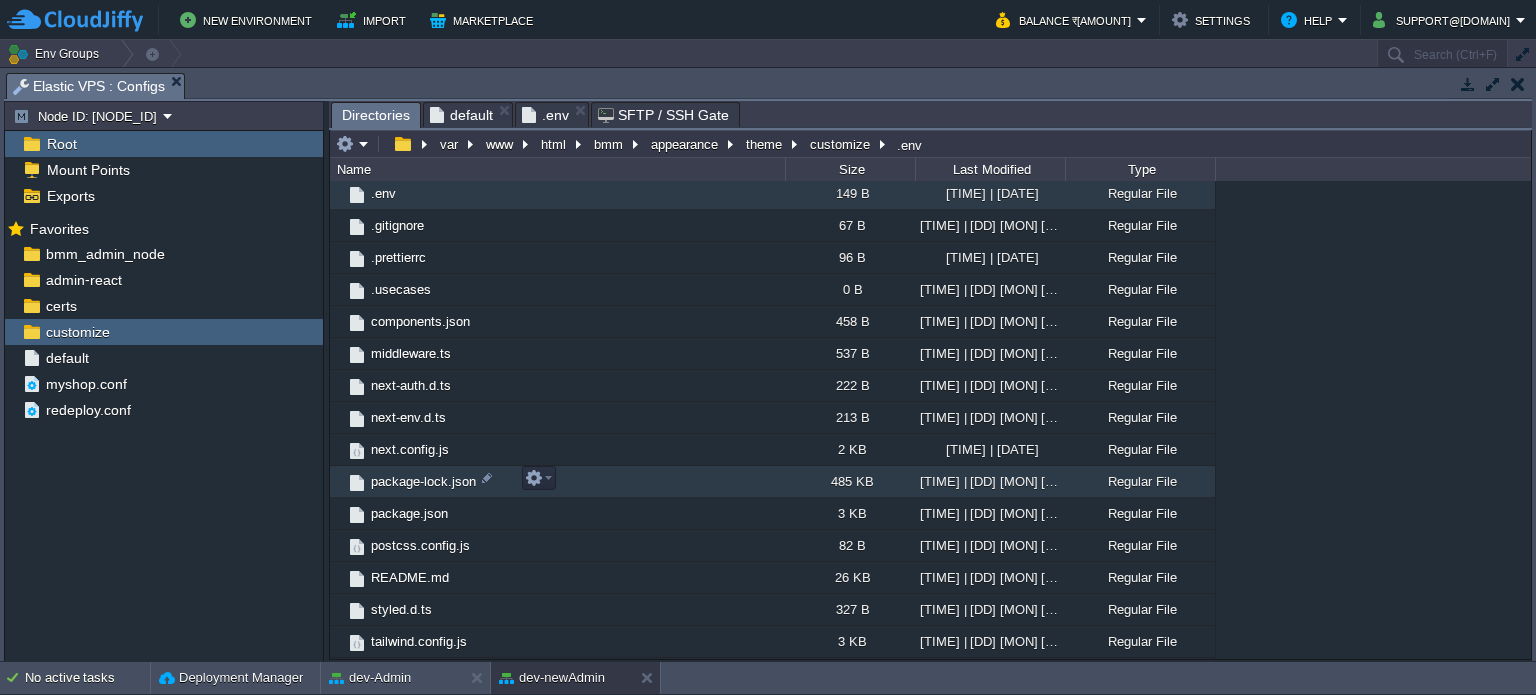 scroll, scrollTop: 225, scrollLeft: 0, axis: vertical 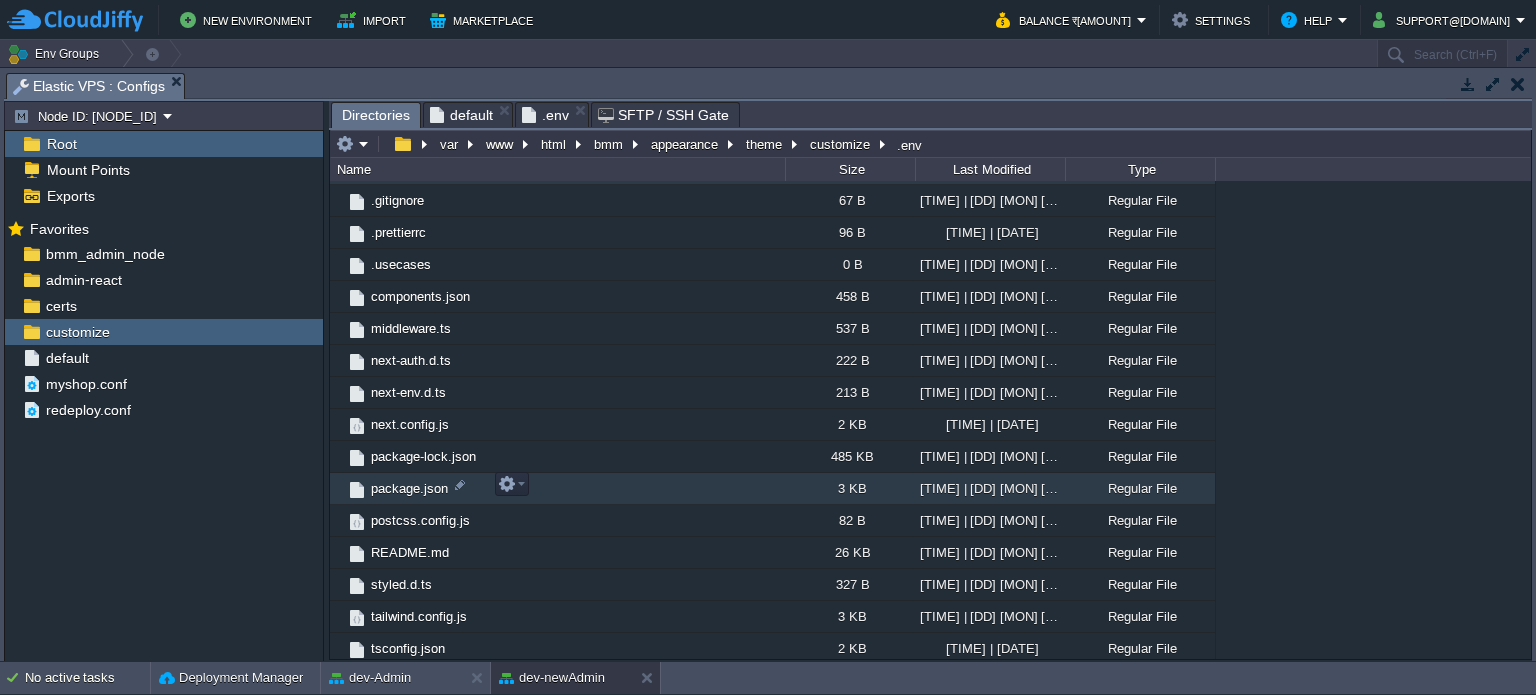click on "package.json" at bounding box center (409, 488) 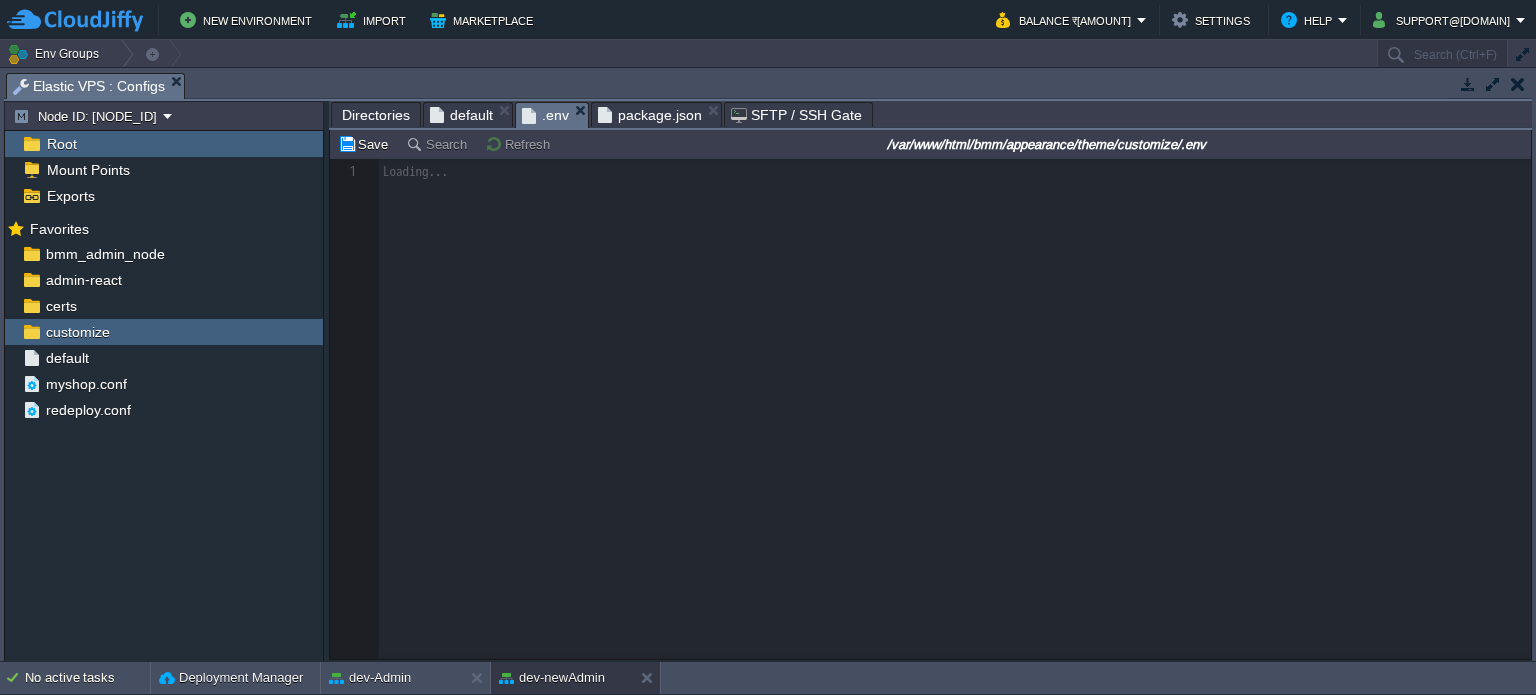 click on ".env" at bounding box center (545, 115) 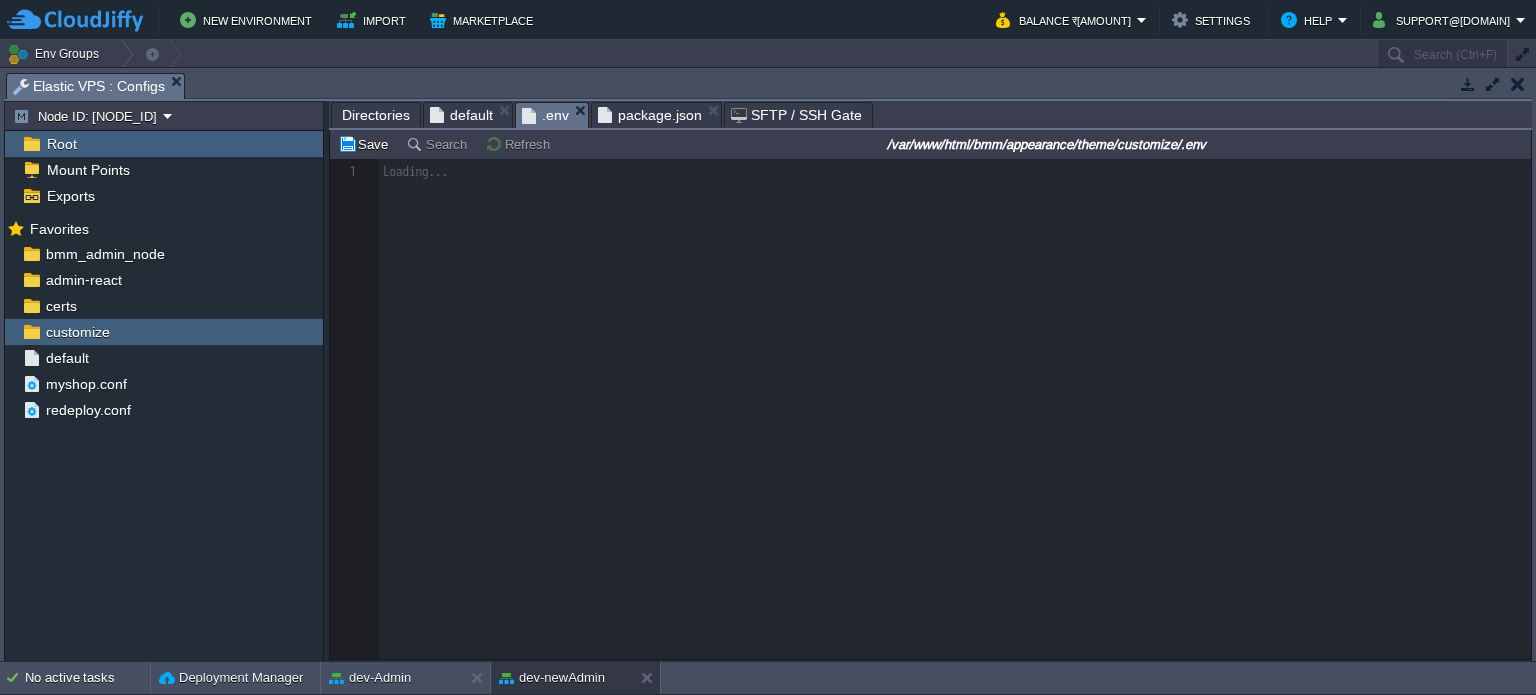 scroll, scrollTop: 6, scrollLeft: 0, axis: vertical 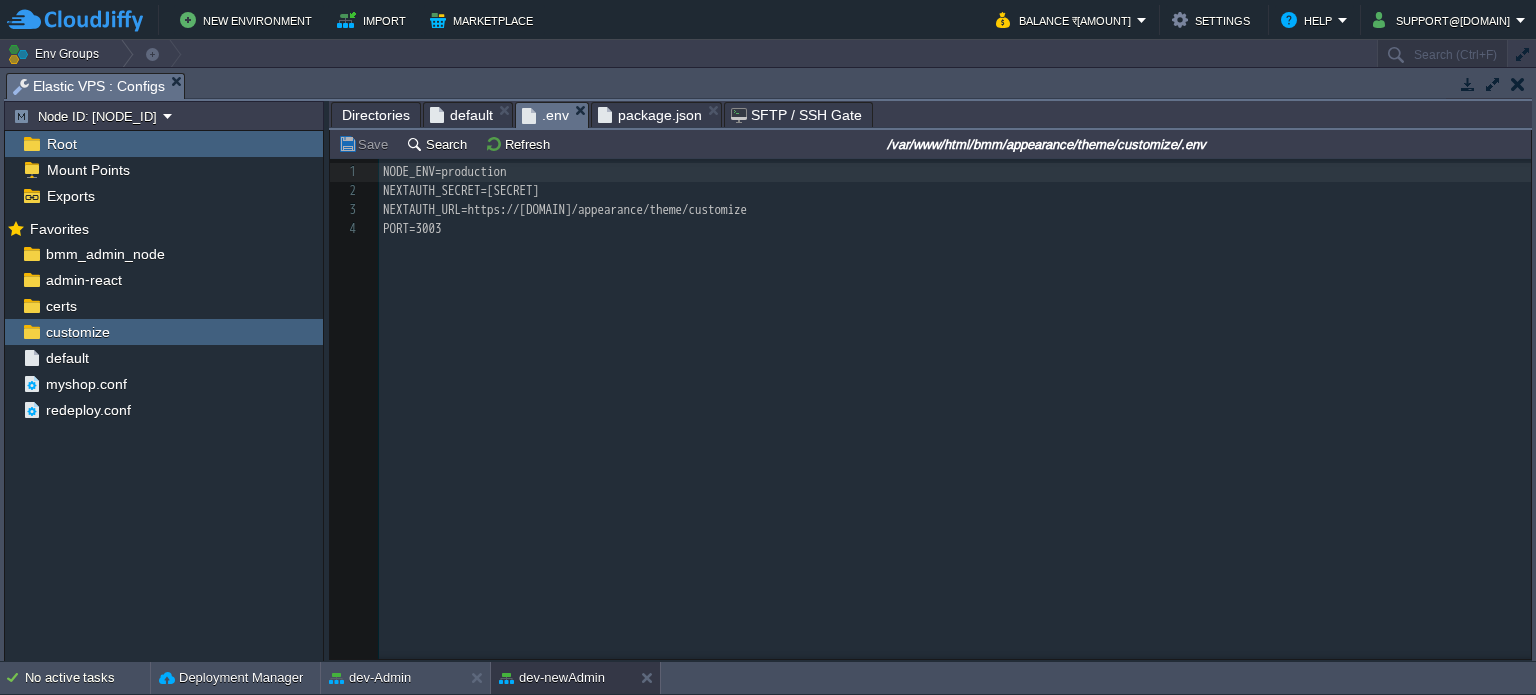 click on "NODE_ENV=production NEXTAUTH_SECRET=[SECRET] NEXTAUTH_URL=https://app.thebuildmymart.in/appearance/theme/customize PORT=3003" at bounding box center [958, 200] 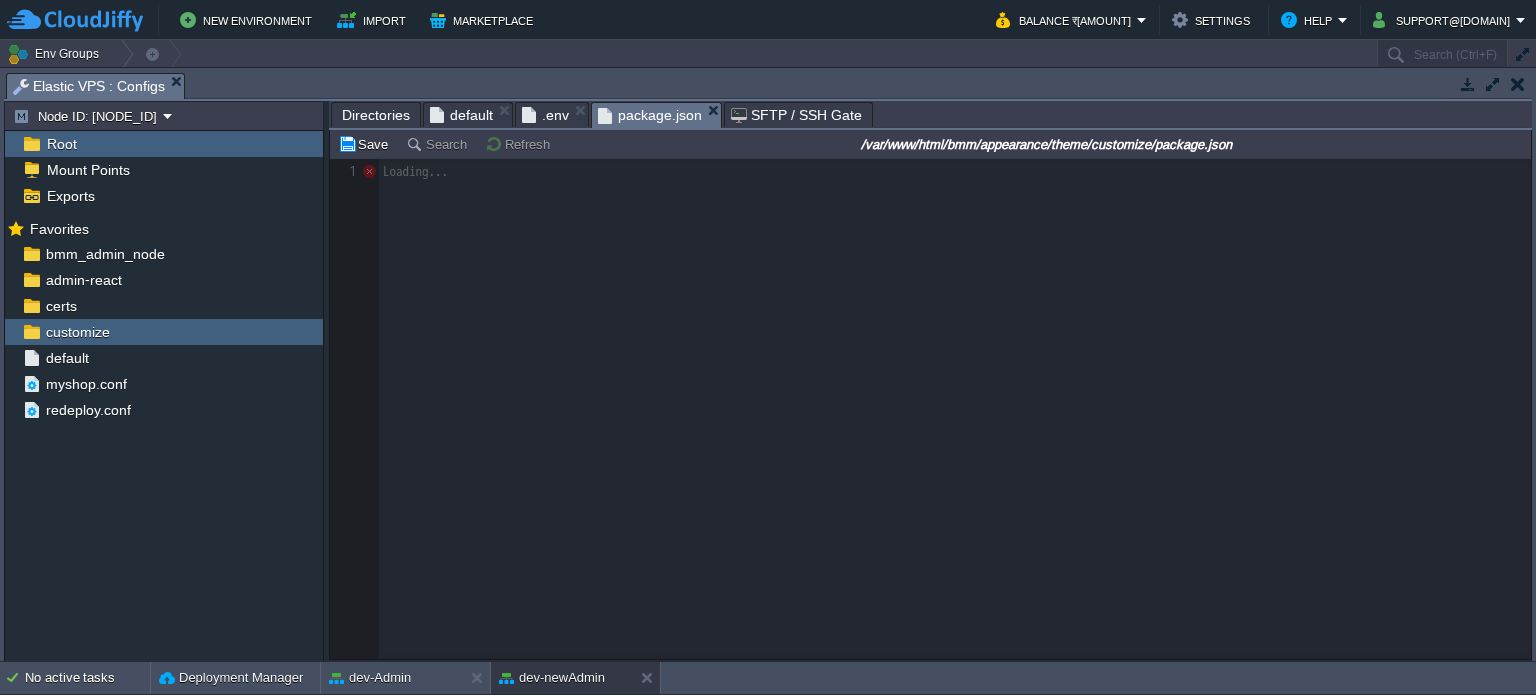 click on "package.json" at bounding box center [650, 115] 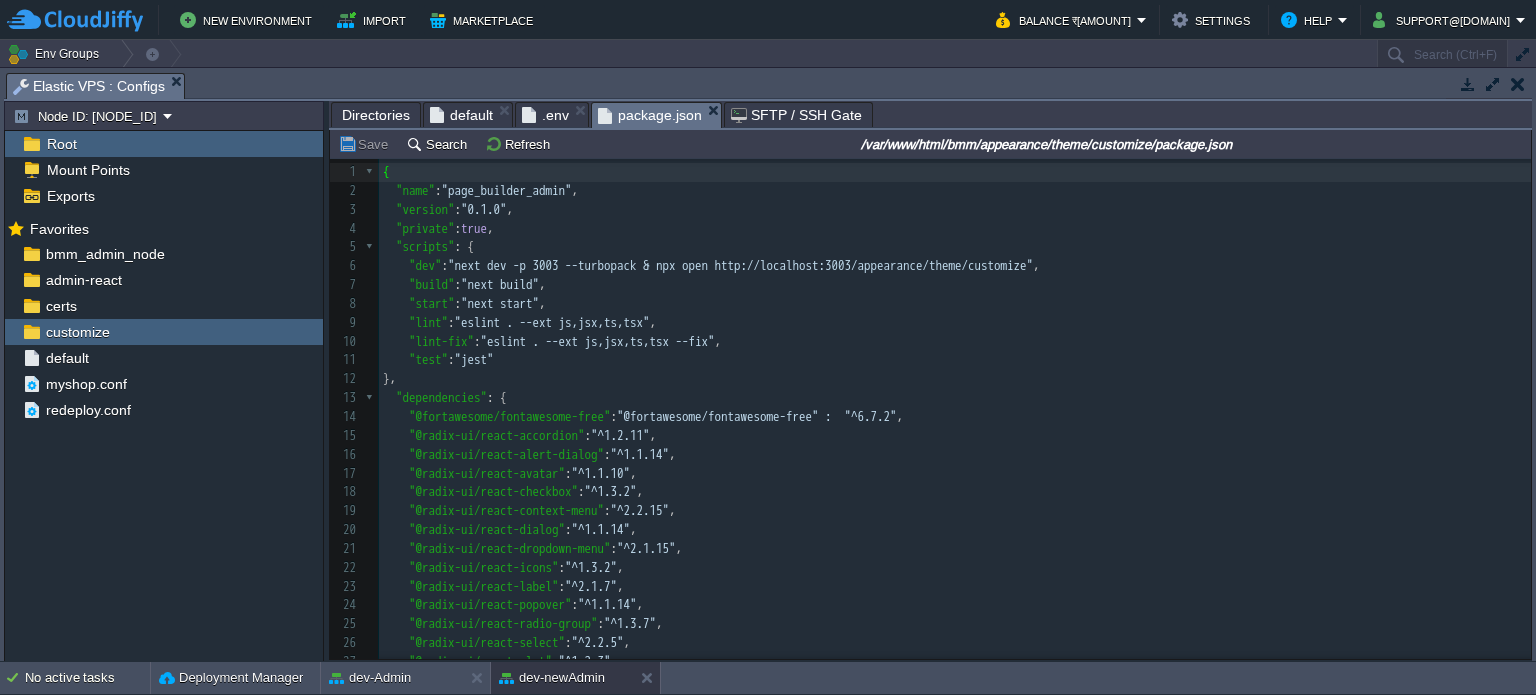 click on "88   1 { 2    "name" :  "page_builder_admin" , 3    "version" :  "0.1.0" , 4    "private" :  true , 5    "scripts" : { 6      "dev" :  "next dev -p 3003 --turbopack  & npx open http://localhost:3003/appearance/theme/customize" , 7      "build" :  "next build" , 8      "start" :  "next start" , 9      "lint" :  "eslint . --ext js,jsx,ts,tsx" , 10      "lint-fix" :  "eslint . --ext js,jsx,ts,tsx --fix" , 11      "test" :  "jest" 12   }, 13    "dependencies" : { 14      "@fortawesome/fontawesome-free" :  "^6.7.2" , 15      "@radix-ui/react-accordion" :  "^1.2.11" , 16      "@radix-ui/react-alert-dialog" :  "^1.1.14" , 17      "@radix-ui/react-avatar" :  "^1.1.10" , 18      "@radix-ui/react-checkbox" :  "^1.3.2" , 19      "@radix-ui/react-context-menu" :  "^2.2.15" , 20      "@radix-ui/react-dialog" :  "^1.1.14" , 21      "@radix-ui/react-dropdown-menu" :  "^2.1.15" , 22      "@radix-ui/react-icons" :  "^1.3.2" , 23      "@radix-ui/react-label" :  "^2.1.7" , 24      "@radix-ui/react-popover" :  ," at bounding box center (955, 502) 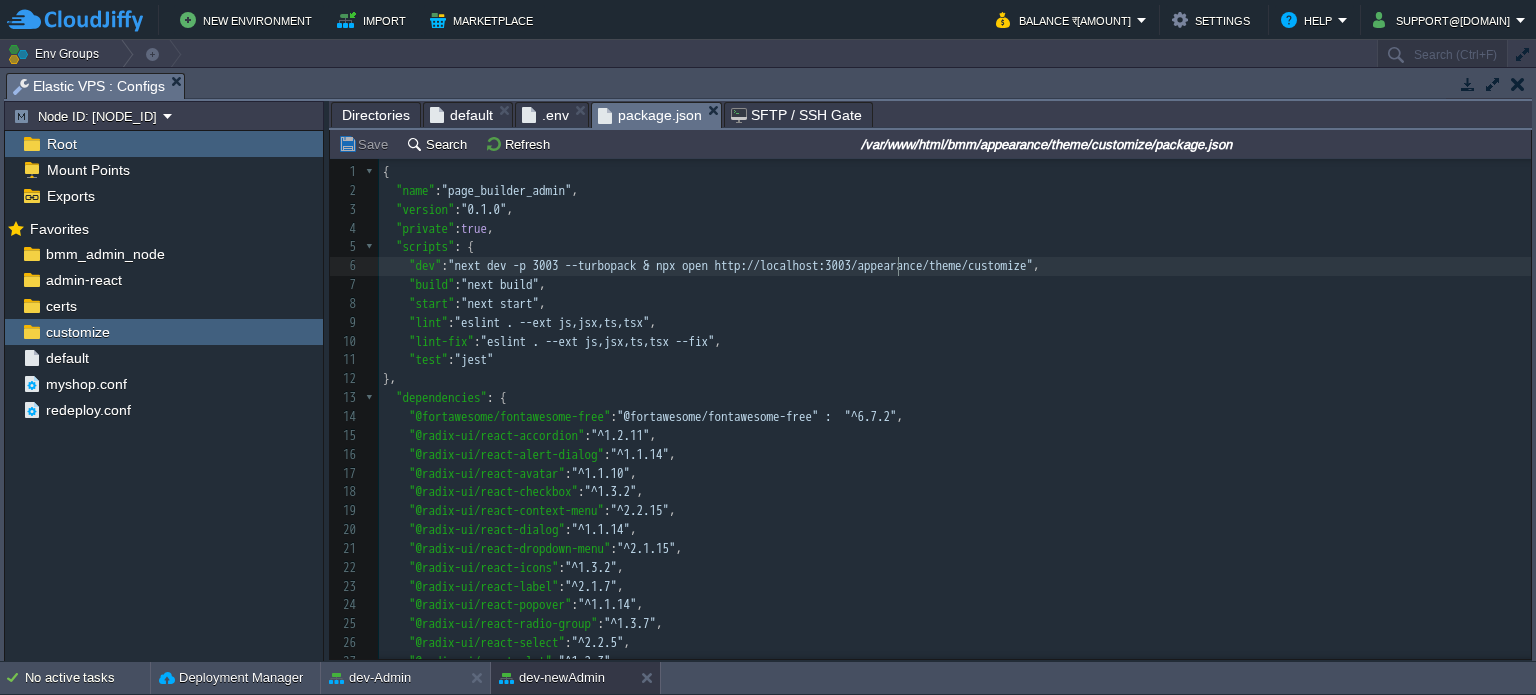 click on ""dev" :  "next dev -p 3003 --turbopack  & npx open http://localhost:3003/appearance/theme/customize" ," at bounding box center (955, 266) 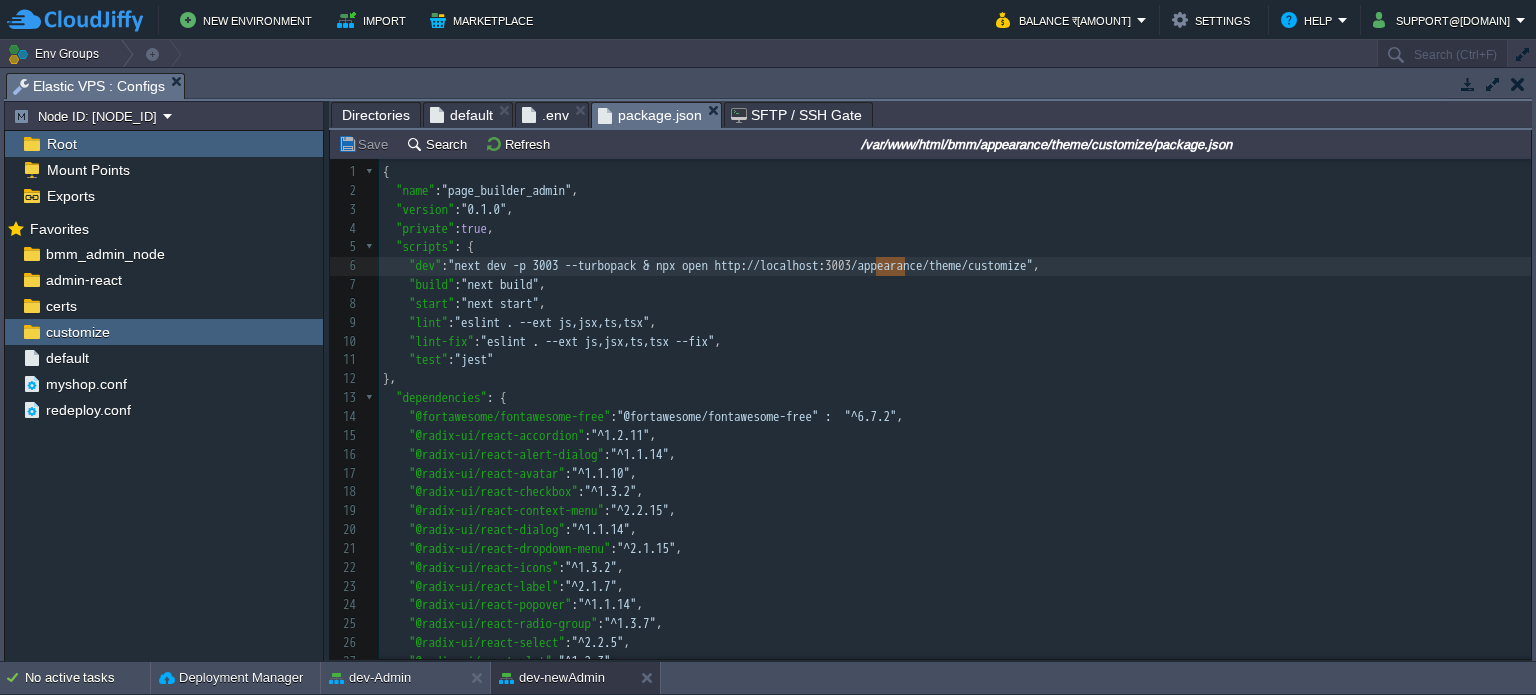scroll, scrollTop: 84, scrollLeft: 0, axis: vertical 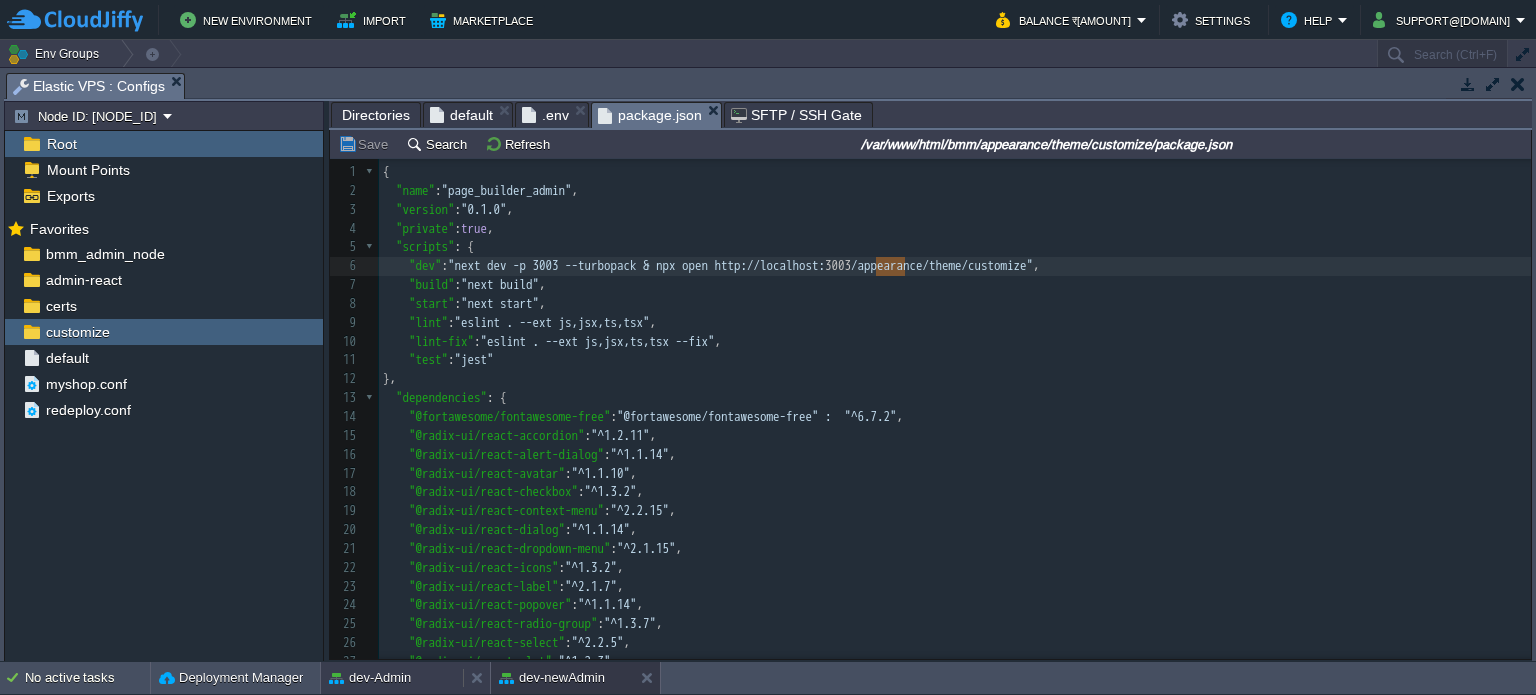 click on "dev-Admin" at bounding box center [370, 678] 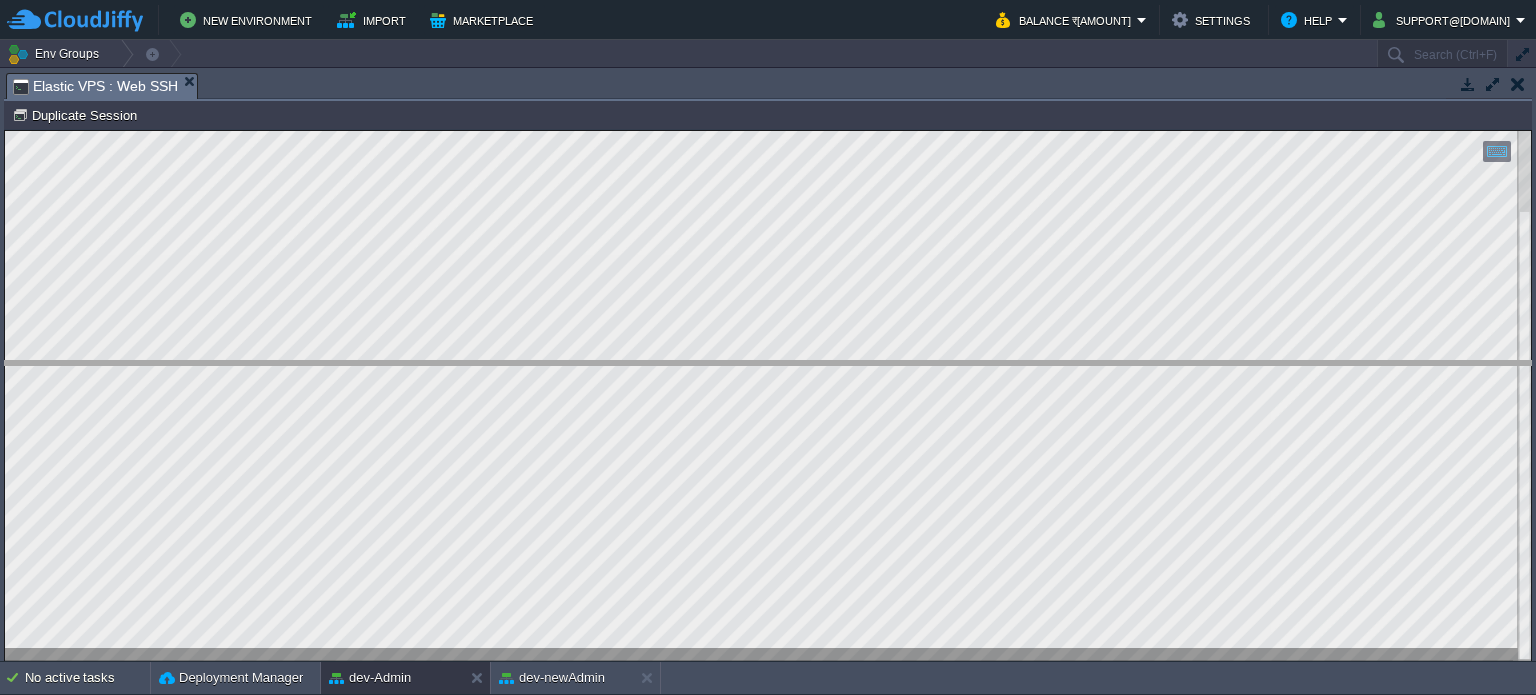 drag, startPoint x: 350, startPoint y: 90, endPoint x: 348, endPoint y: 382, distance: 292.00684 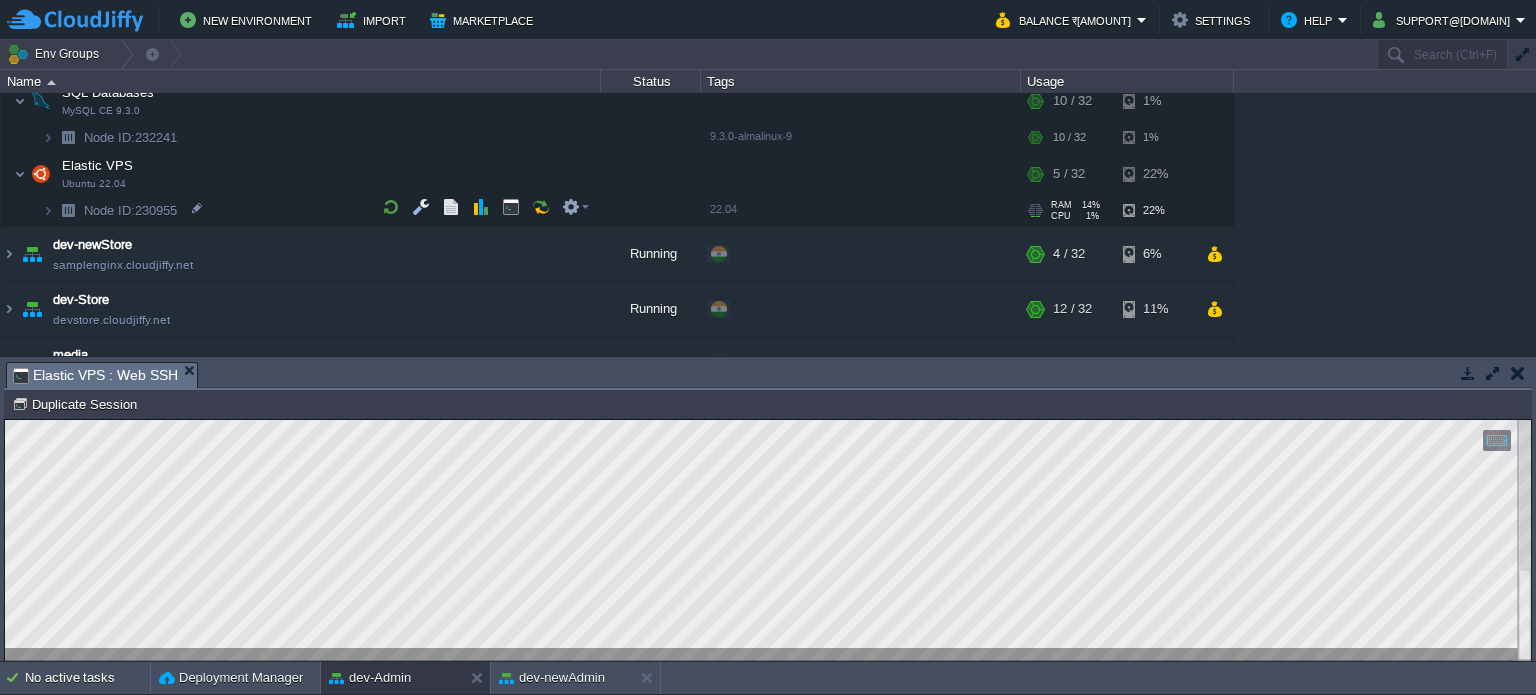 scroll, scrollTop: 500, scrollLeft: 0, axis: vertical 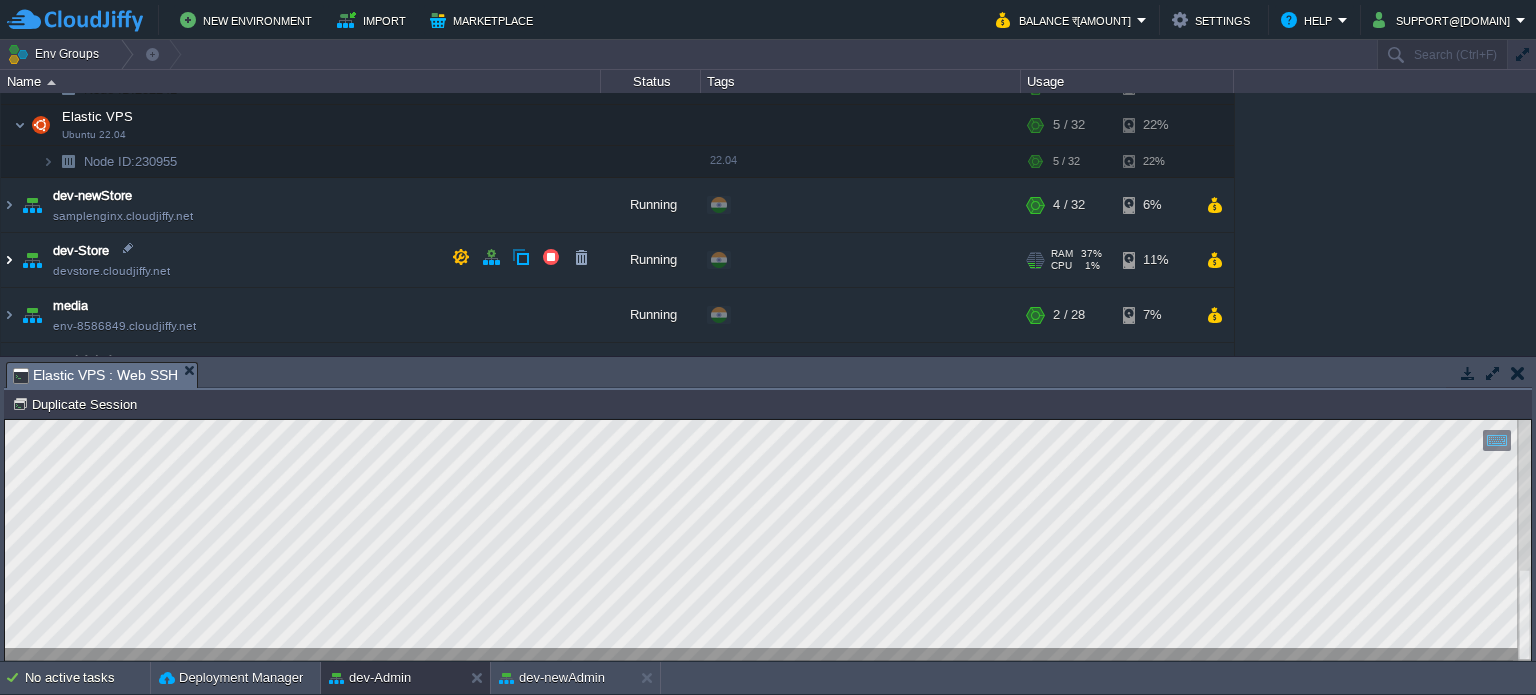 click at bounding box center [9, 260] 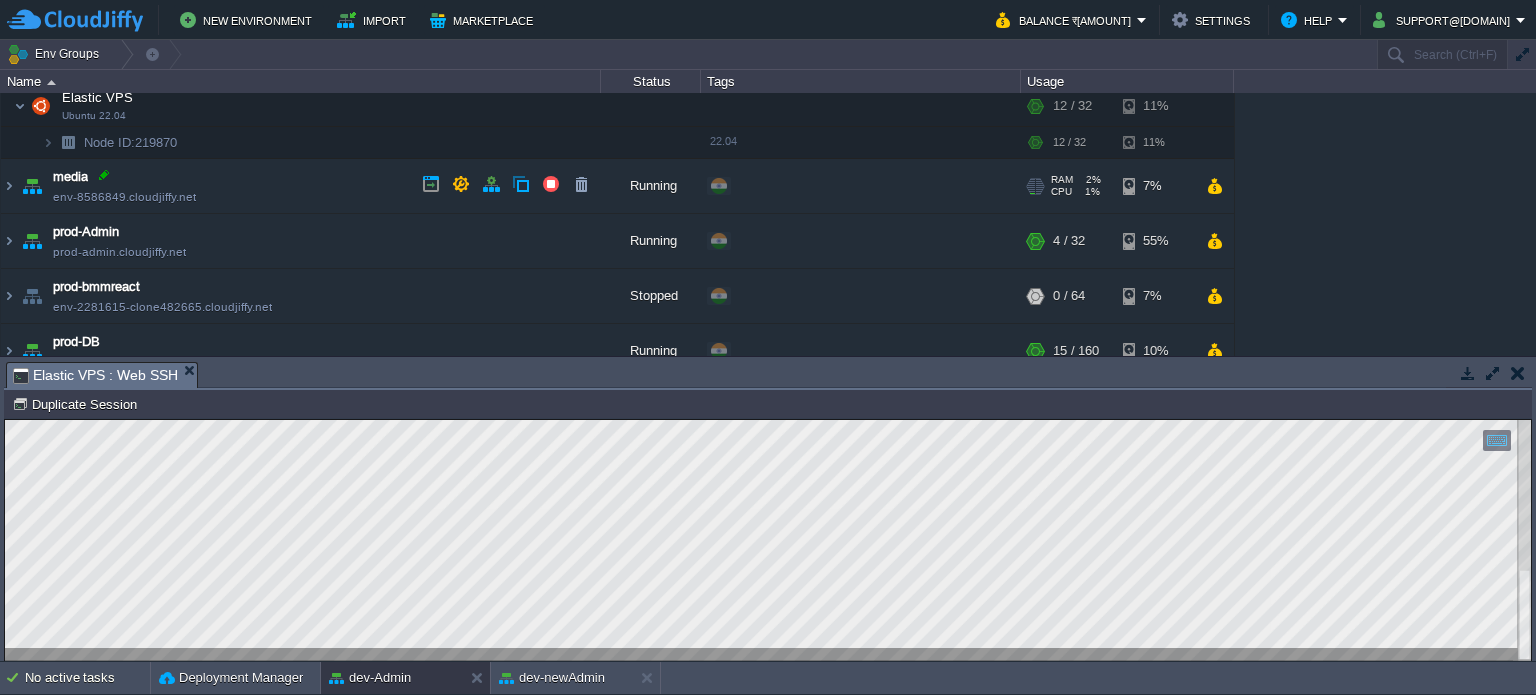 scroll, scrollTop: 600, scrollLeft: 0, axis: vertical 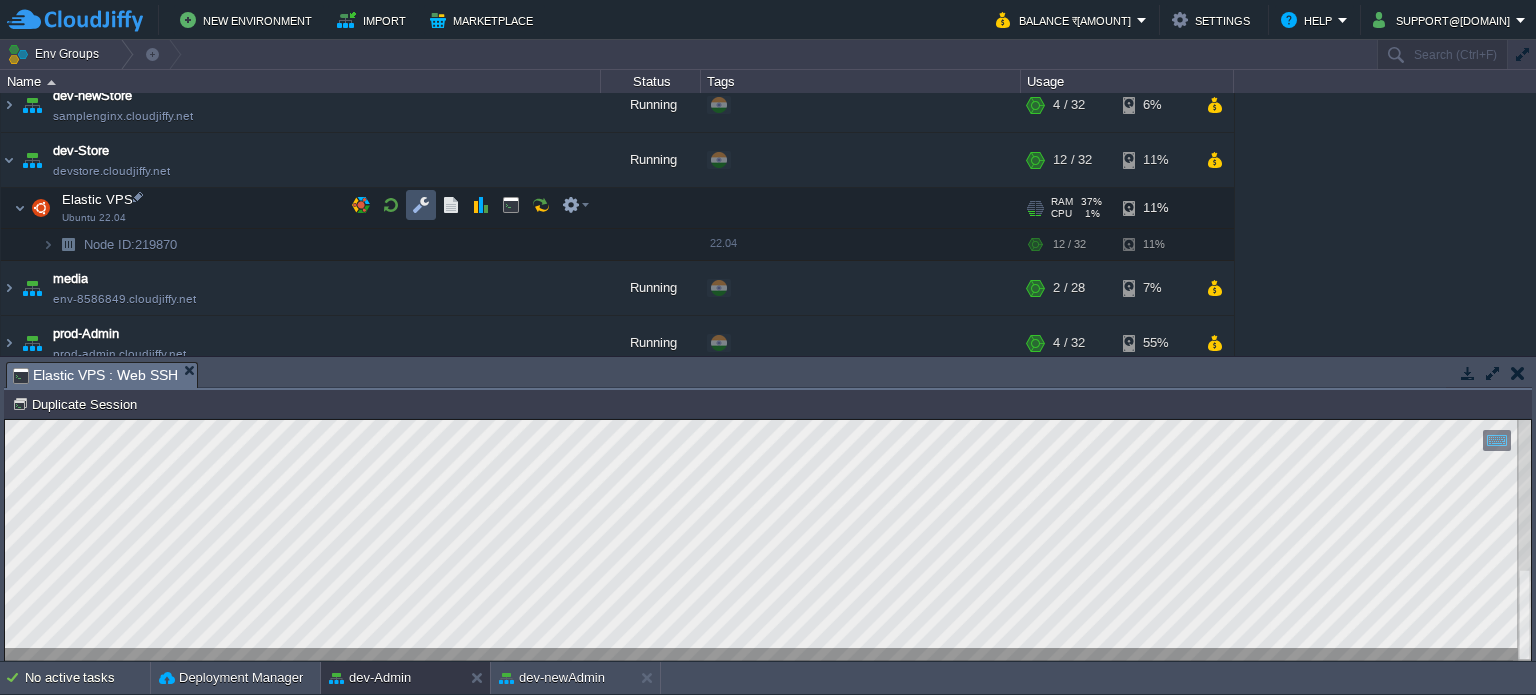 click at bounding box center [421, 205] 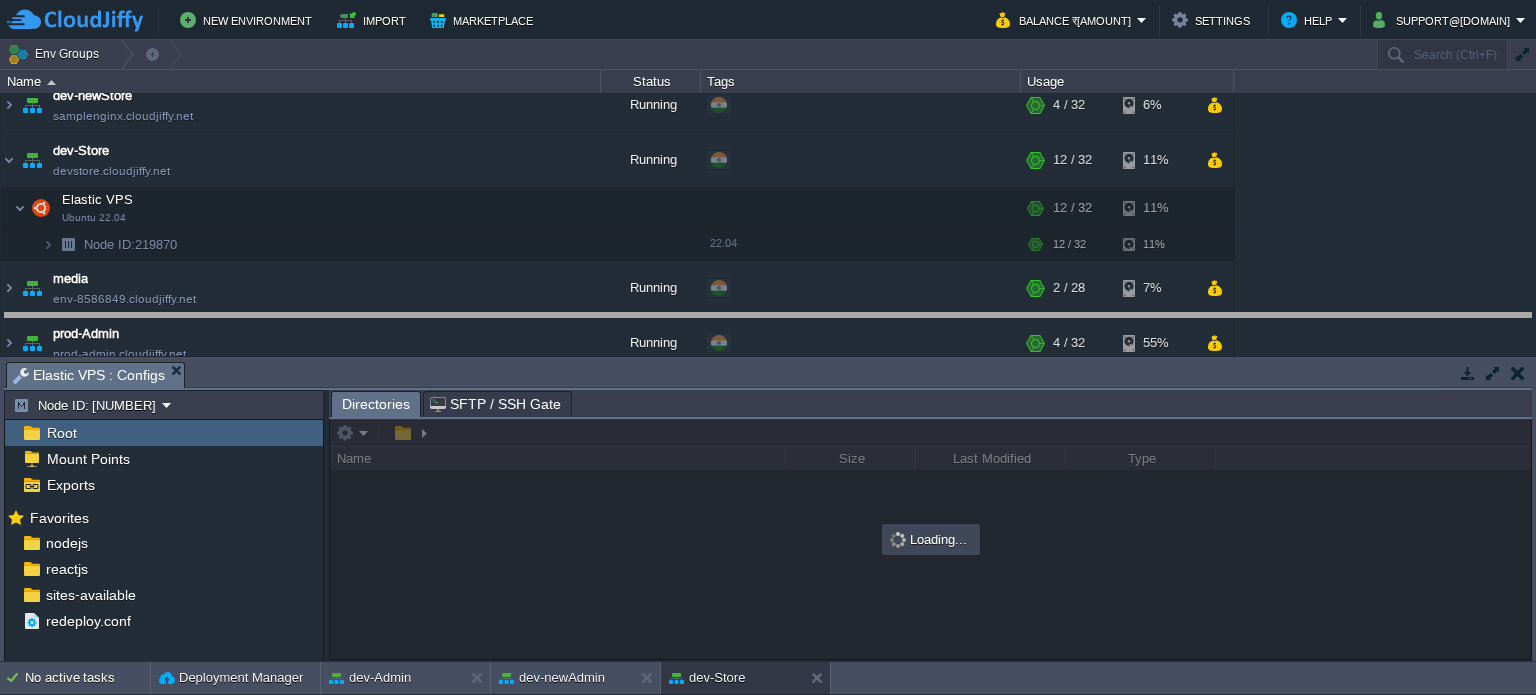 drag, startPoint x: 609, startPoint y: 376, endPoint x: 575, endPoint y: 164, distance: 214.7091 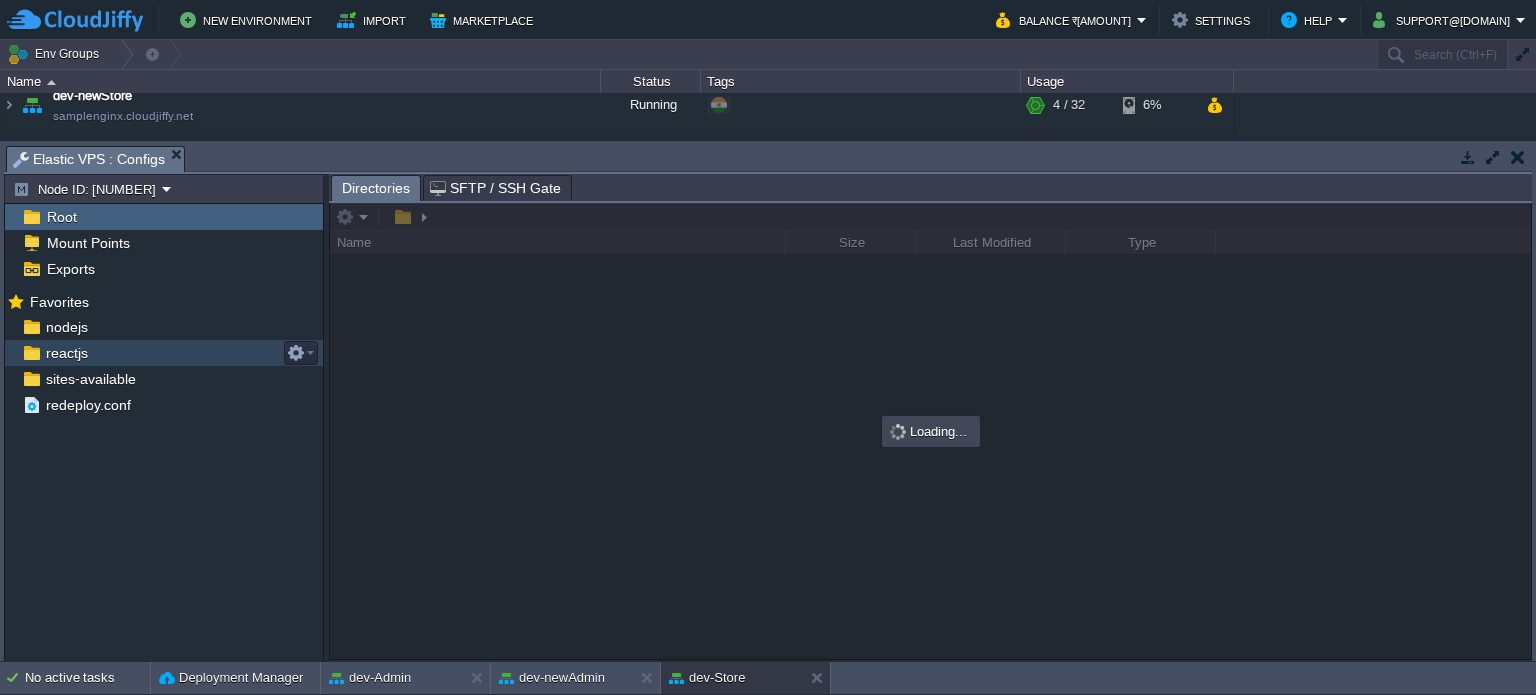 click on "reactjs" at bounding box center [164, 353] 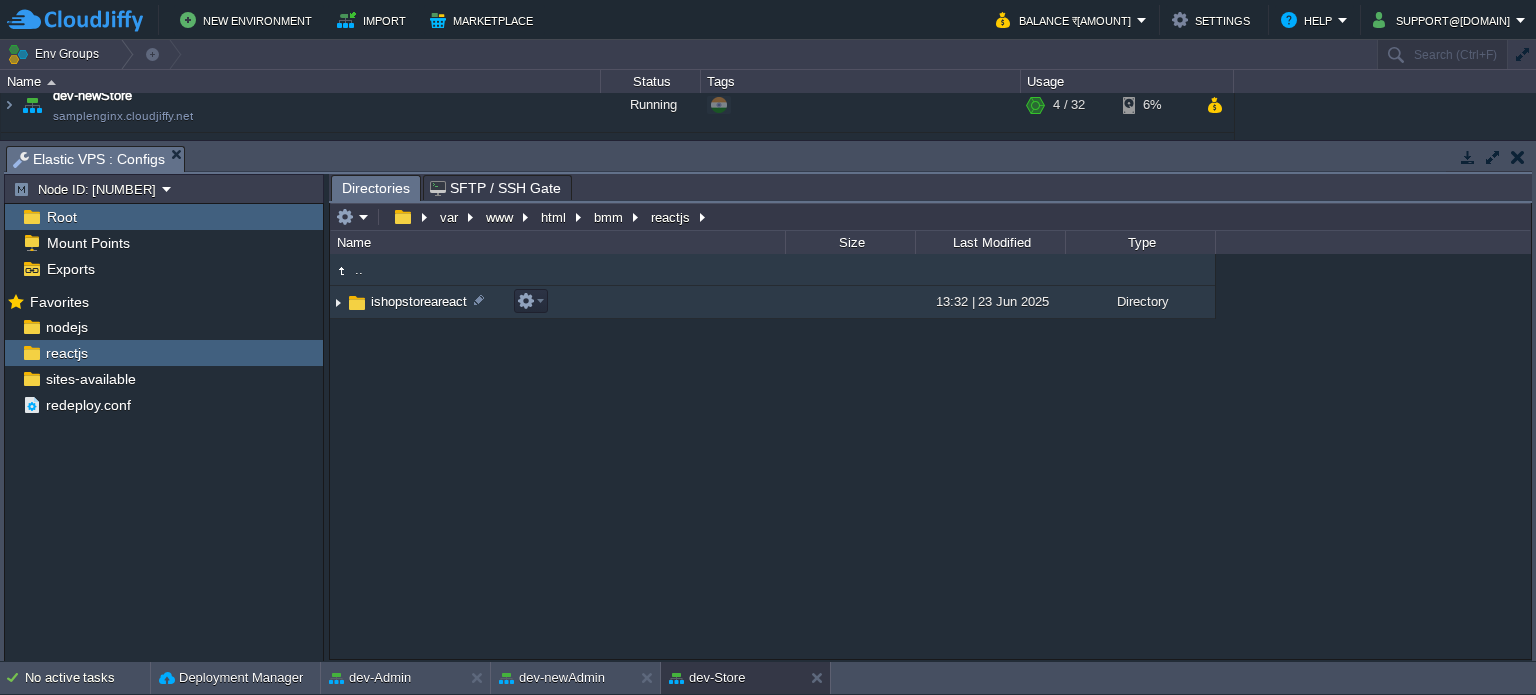 click on "ishopstoreareact" at bounding box center (419, 301) 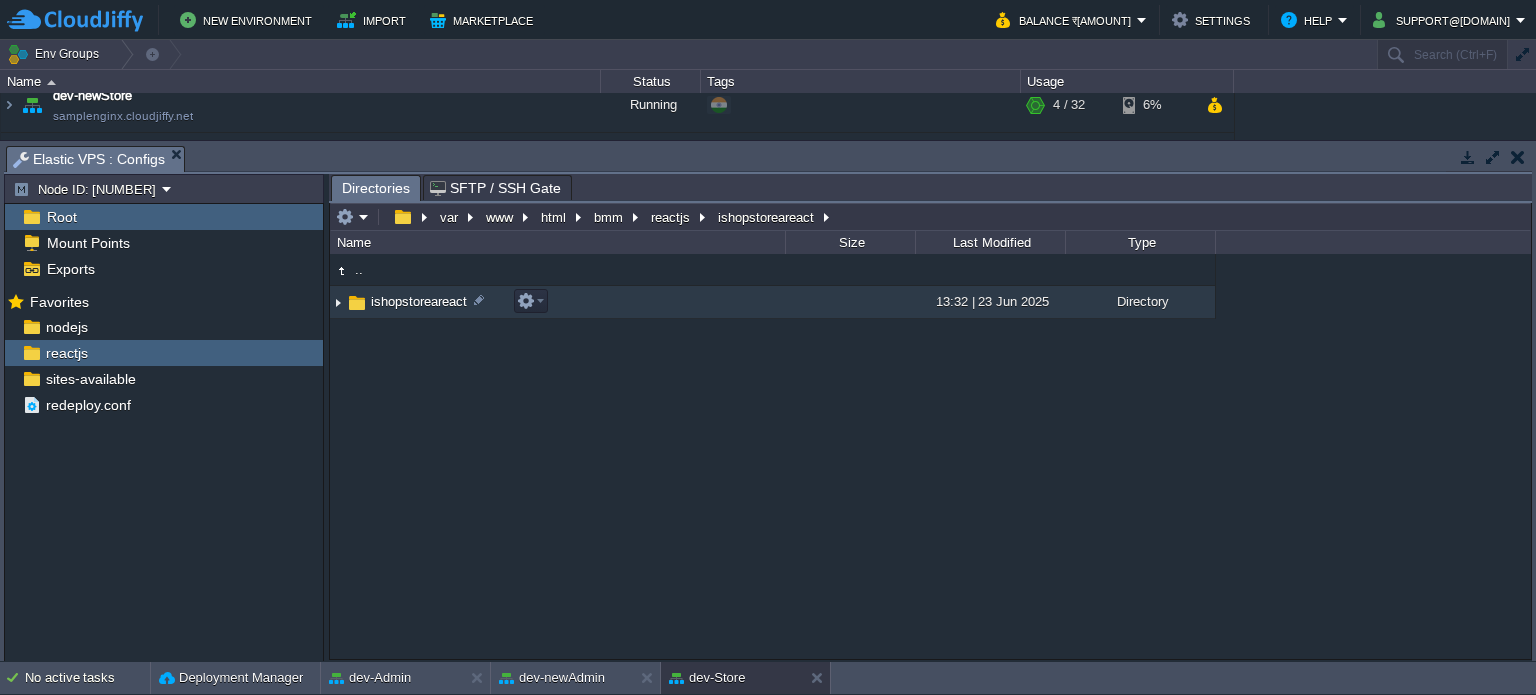 click on "ishopstoreareact" at bounding box center (419, 301) 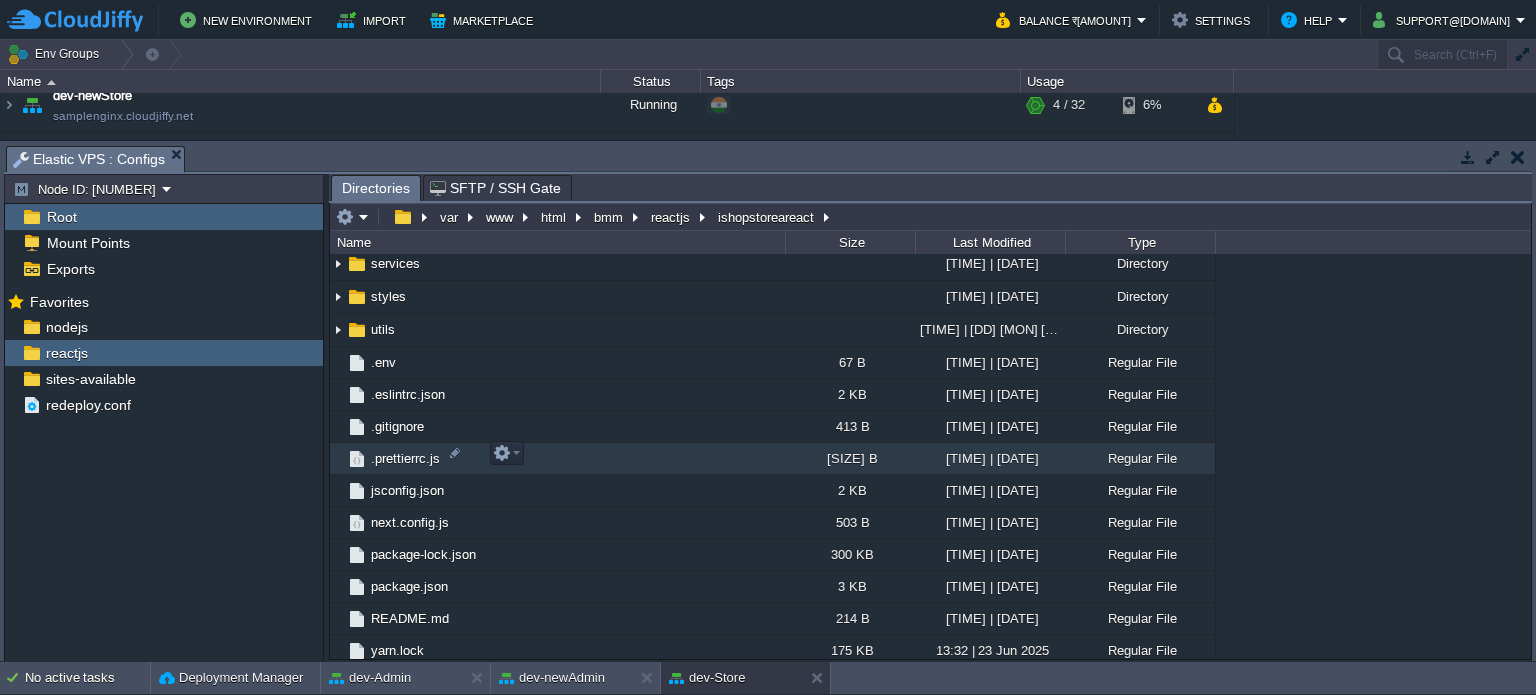 scroll, scrollTop: 370, scrollLeft: 0, axis: vertical 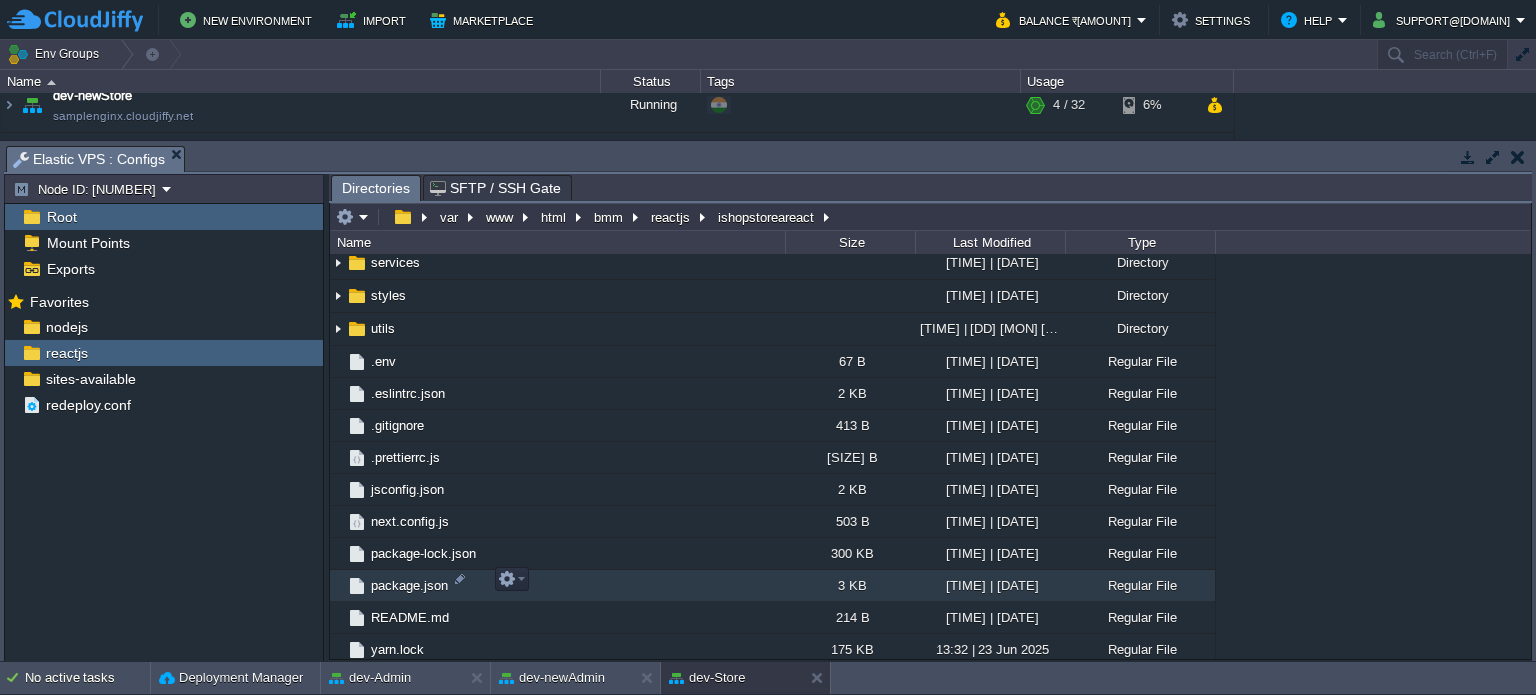 click on "package.json" at bounding box center (409, 585) 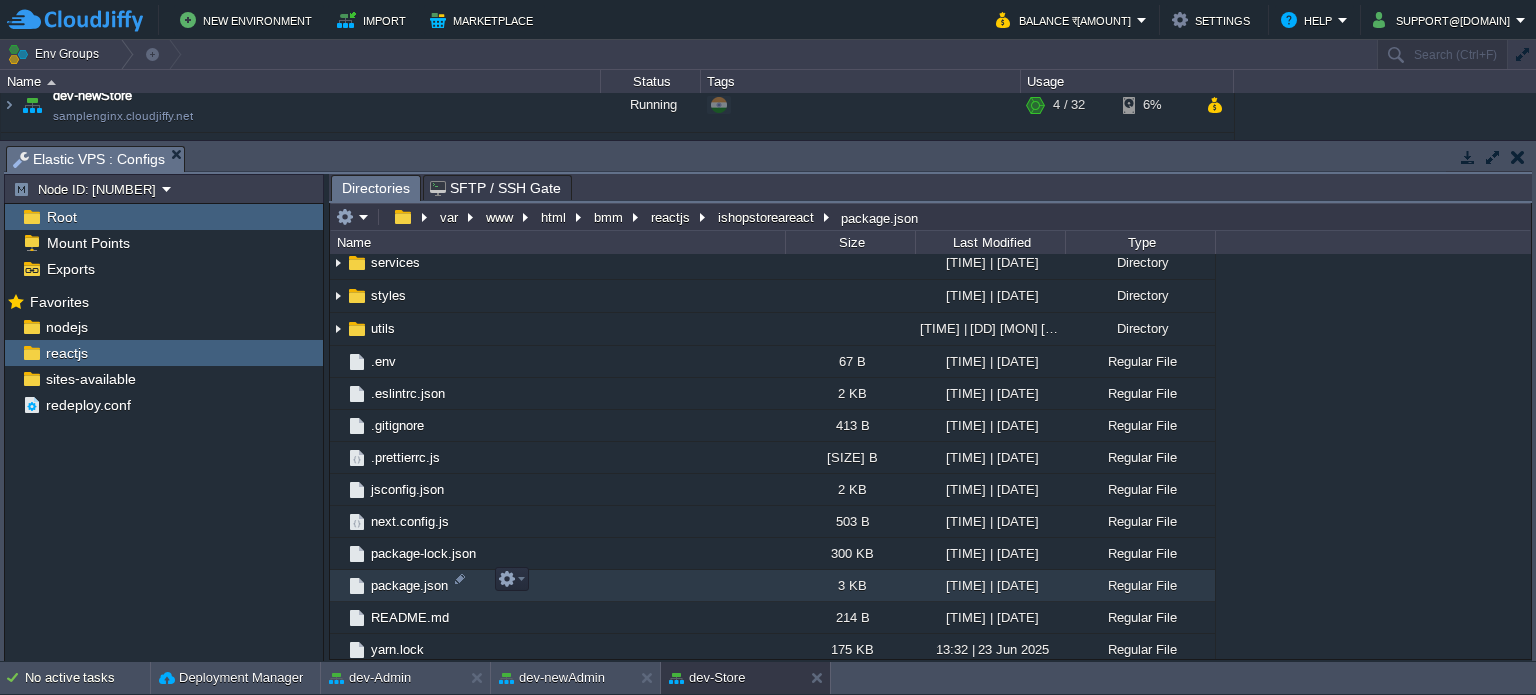 click on "package.json" at bounding box center (409, 585) 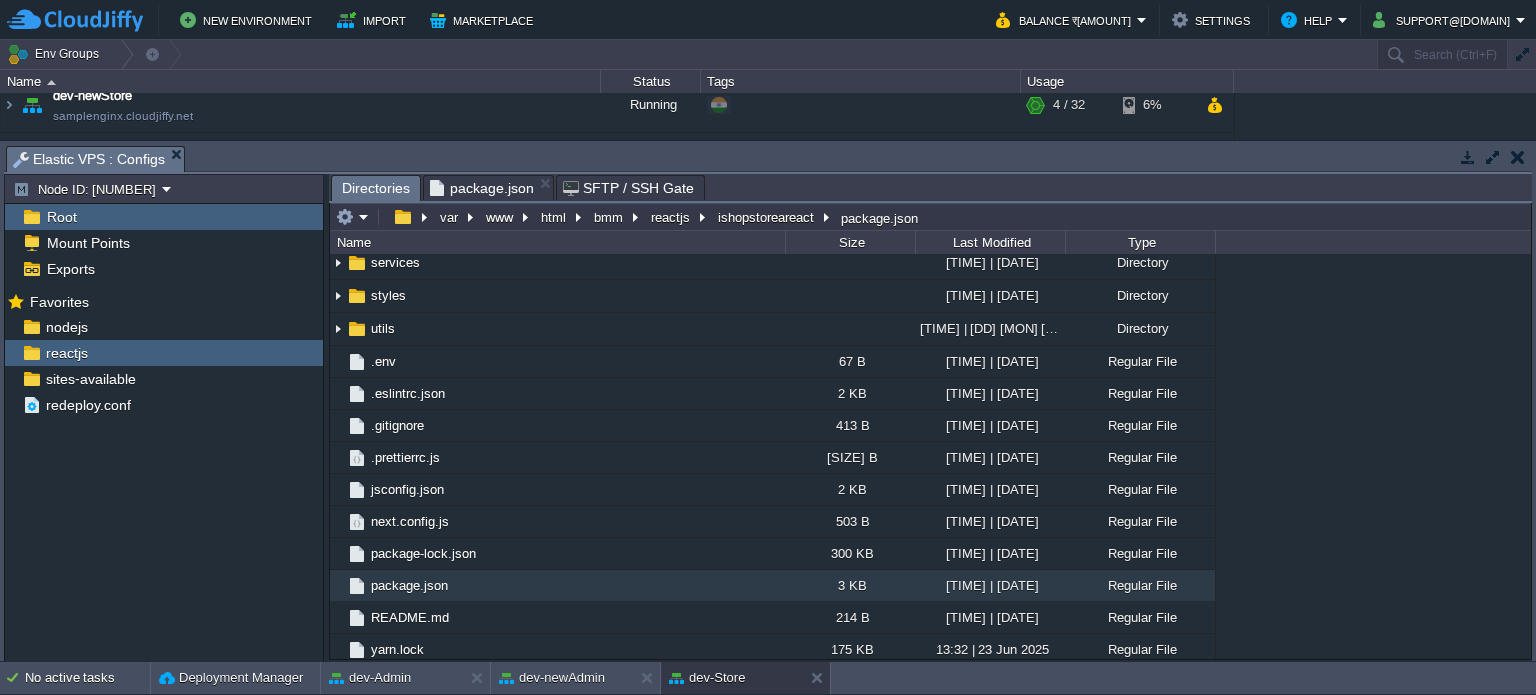 click on "Directories" at bounding box center [376, 188] 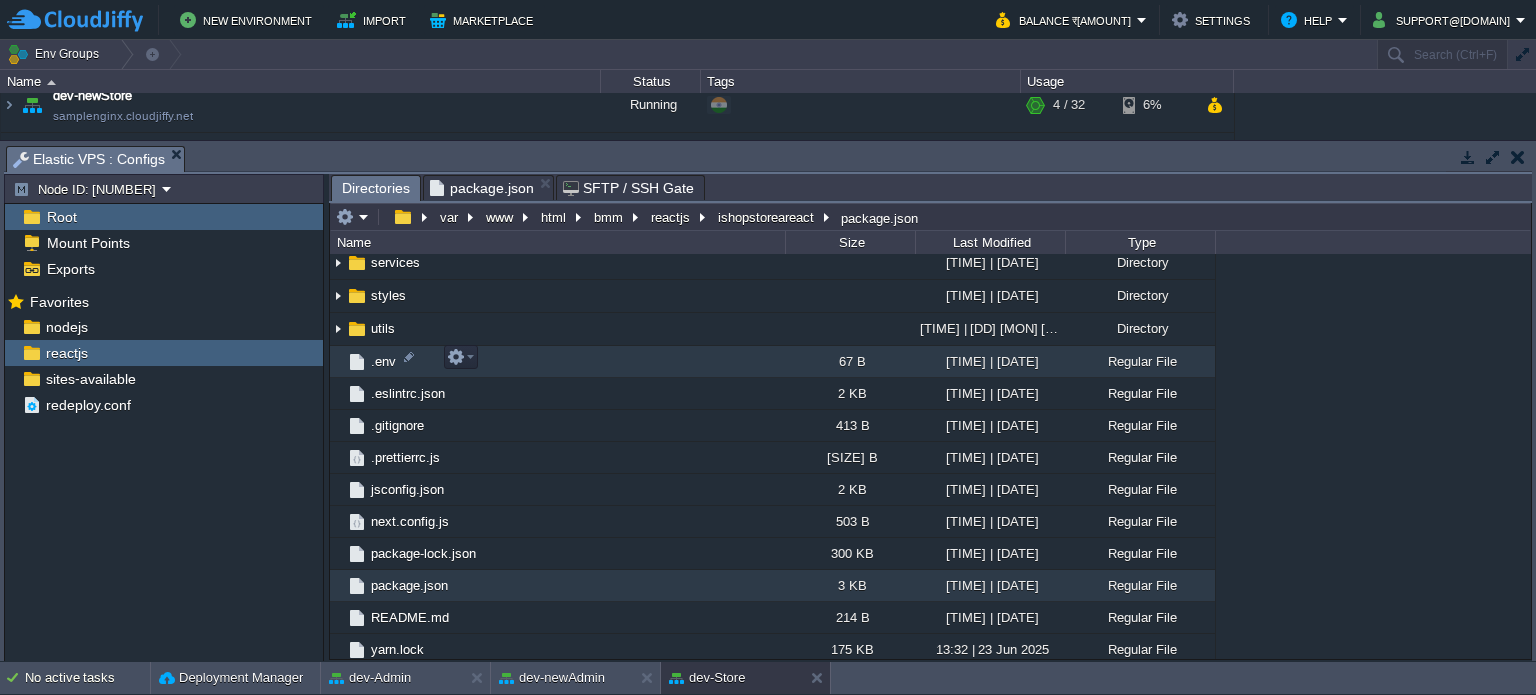 click on ".env" at bounding box center [383, 361] 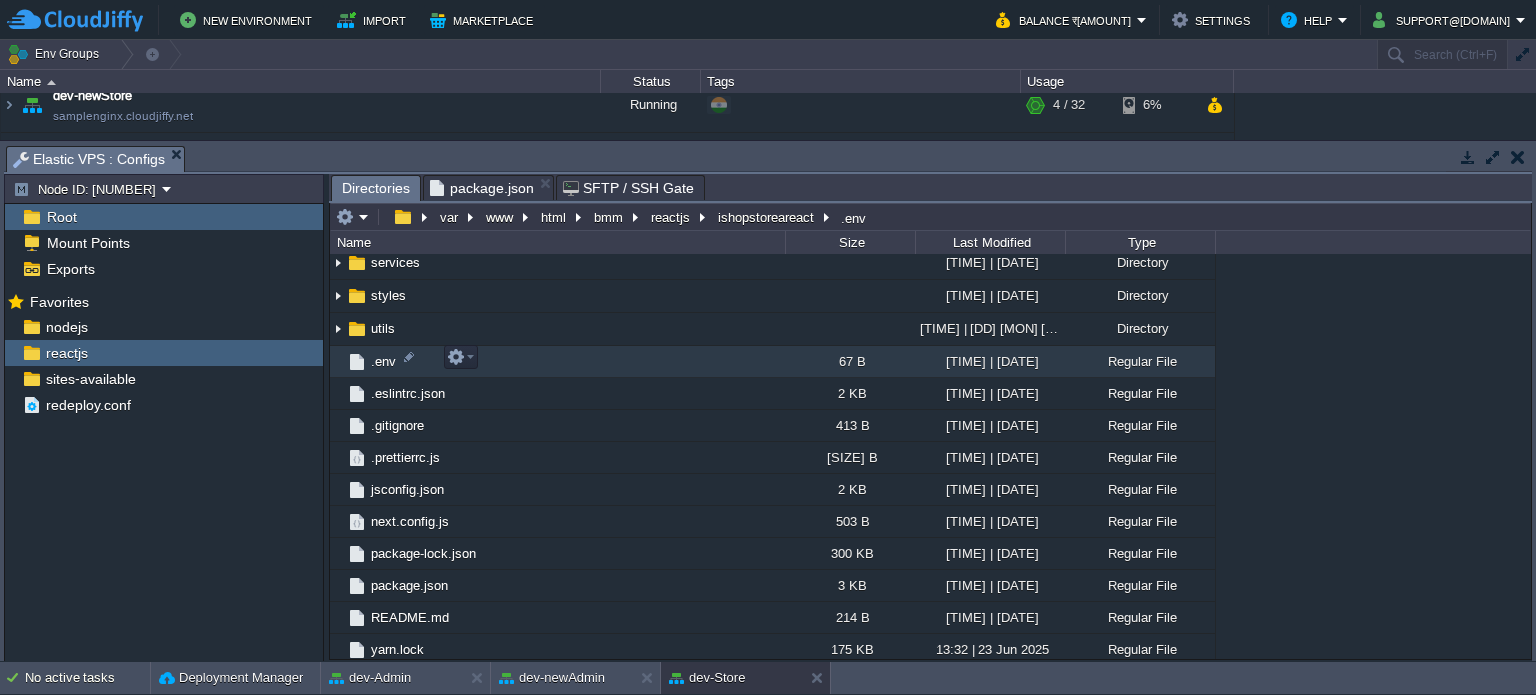 click on ".env" at bounding box center (383, 361) 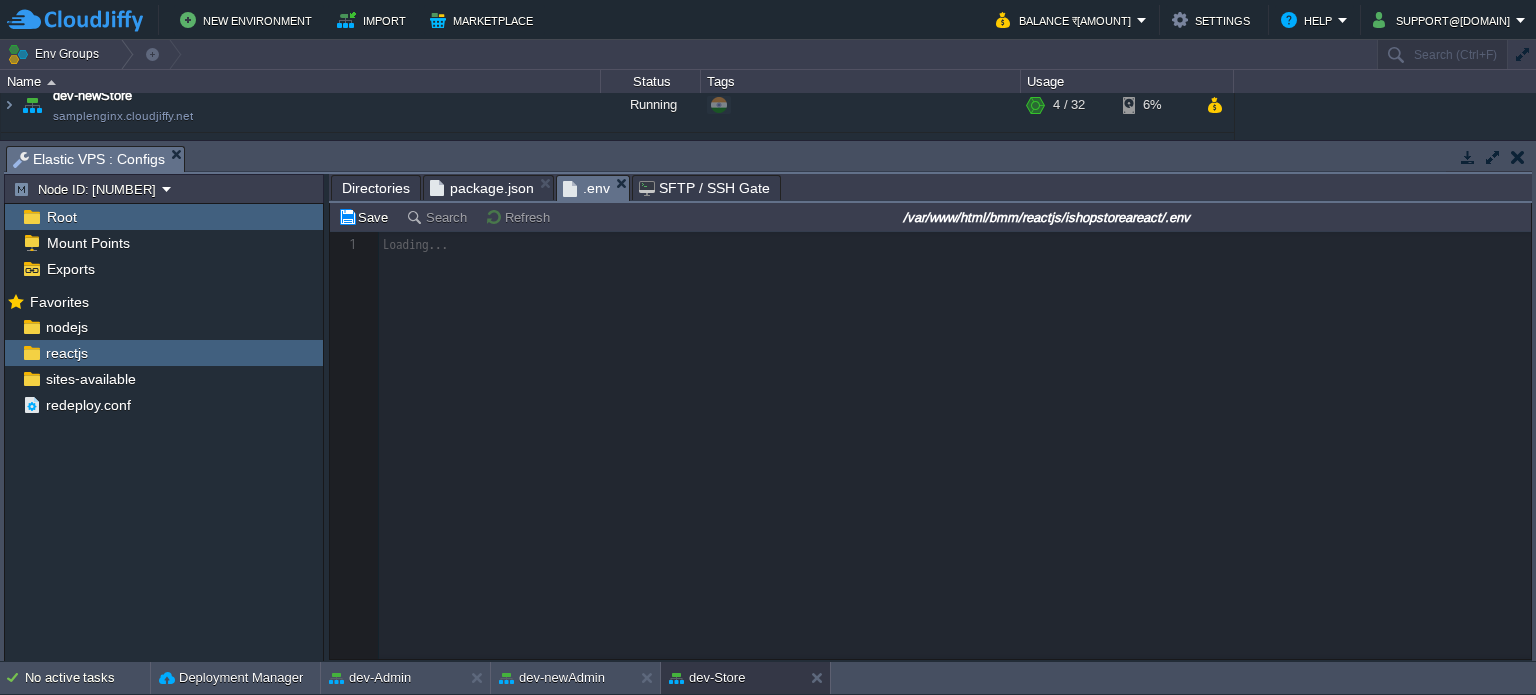 click on "package.json" at bounding box center (482, 188) 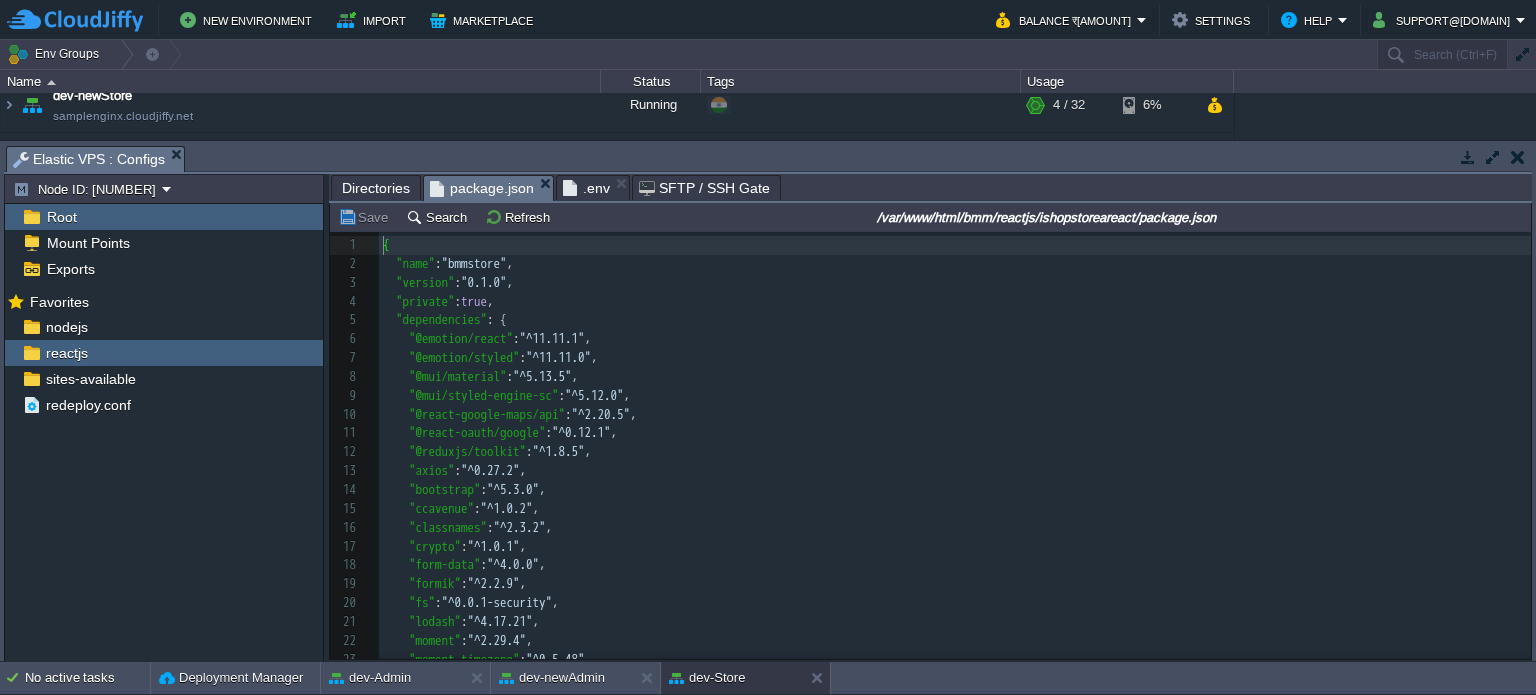 scroll, scrollTop: 6, scrollLeft: 0, axis: vertical 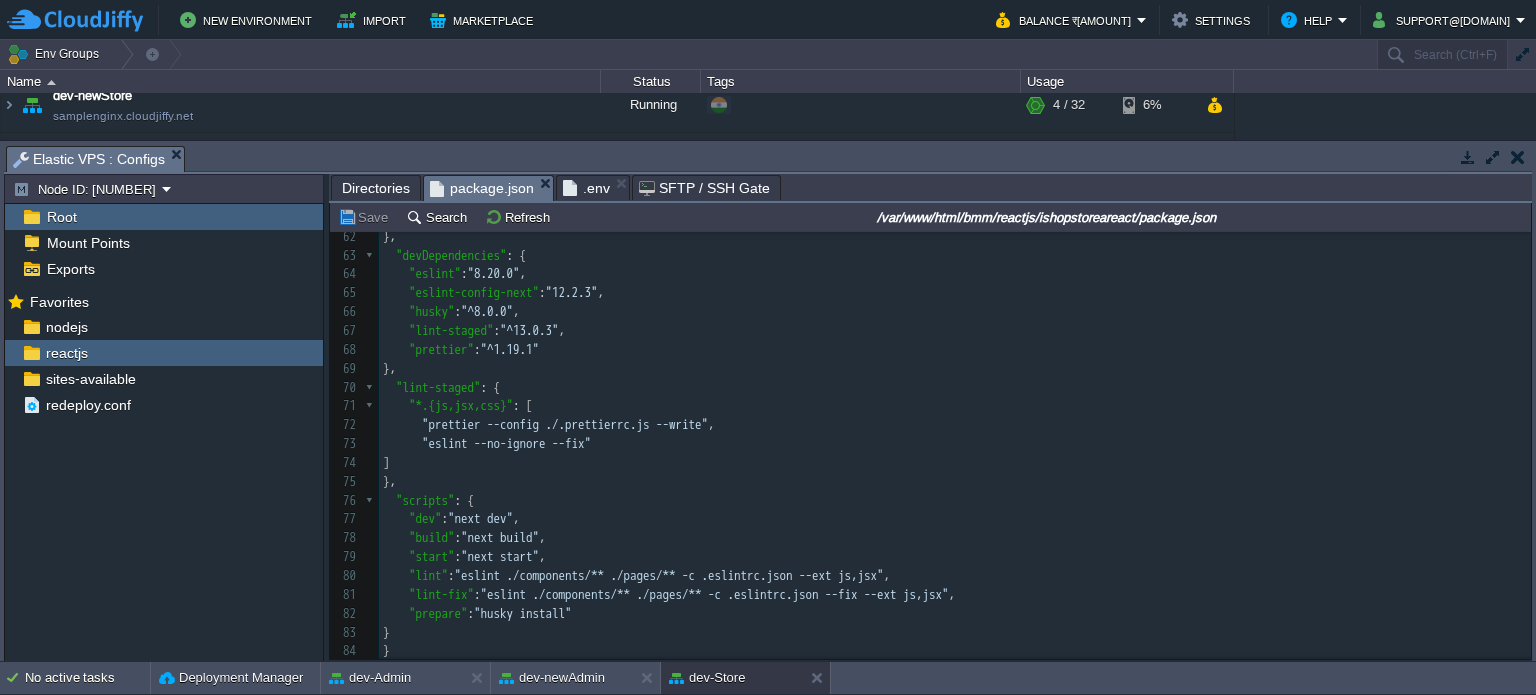 type on "ext dev",
"build": "next build",
"start": "next start",
"lint": "eslint ./components/** ./pages/** -c .eslintrc.json --ext js,jsx",
"lint-fix": "eslint ./components/** ./pages/** -c .eslintrc.json --fix --ext js,jsx",
"prepare": "husky install"
}" 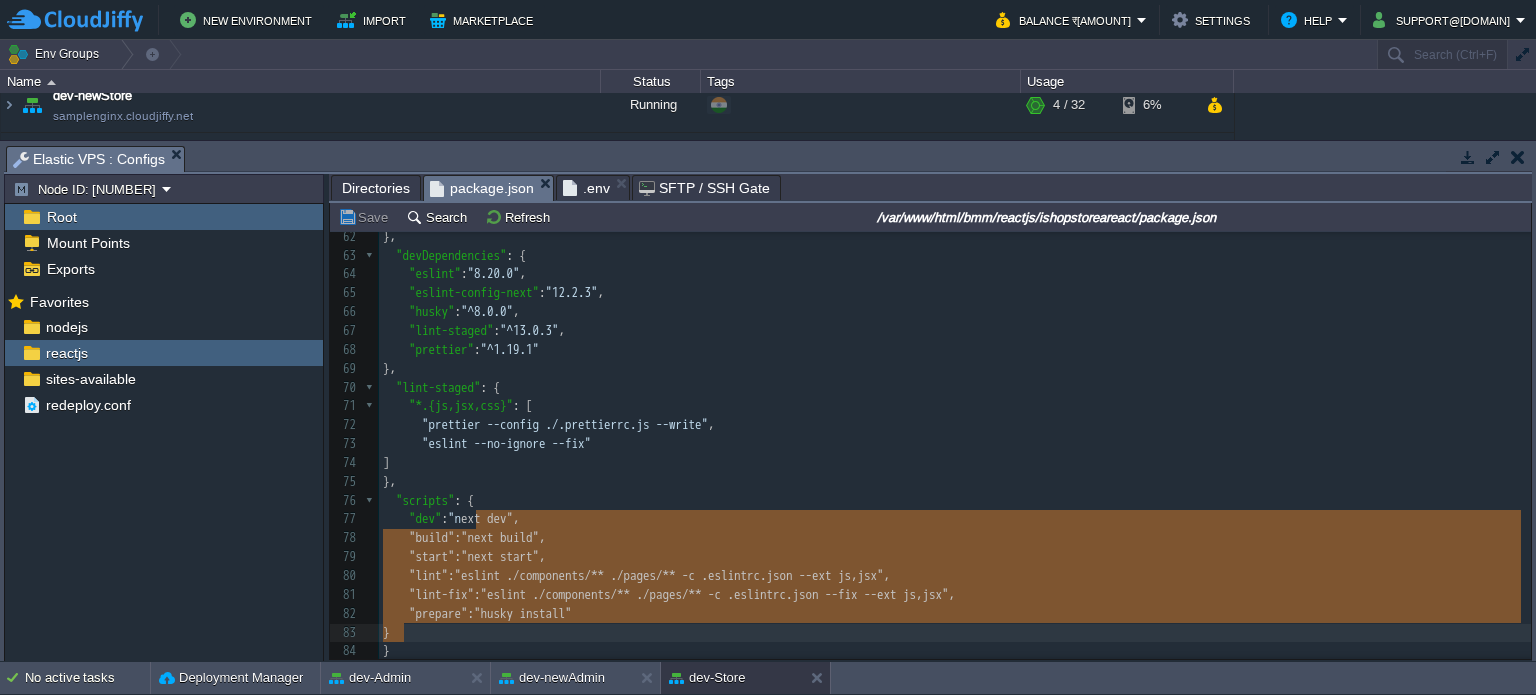 drag, startPoint x: 474, startPoint y: 507, endPoint x: 648, endPoint y: 619, distance: 206.92995 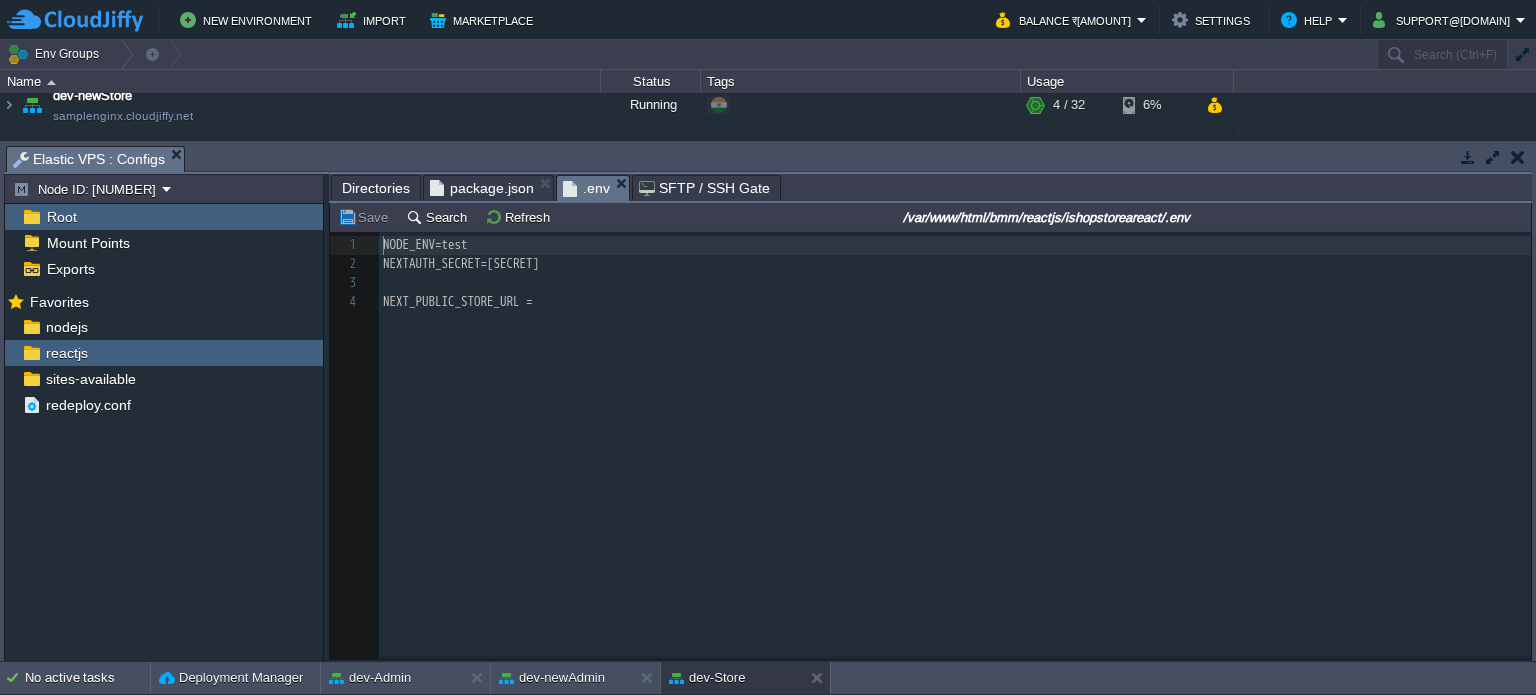 click on ".env" at bounding box center (586, 188) 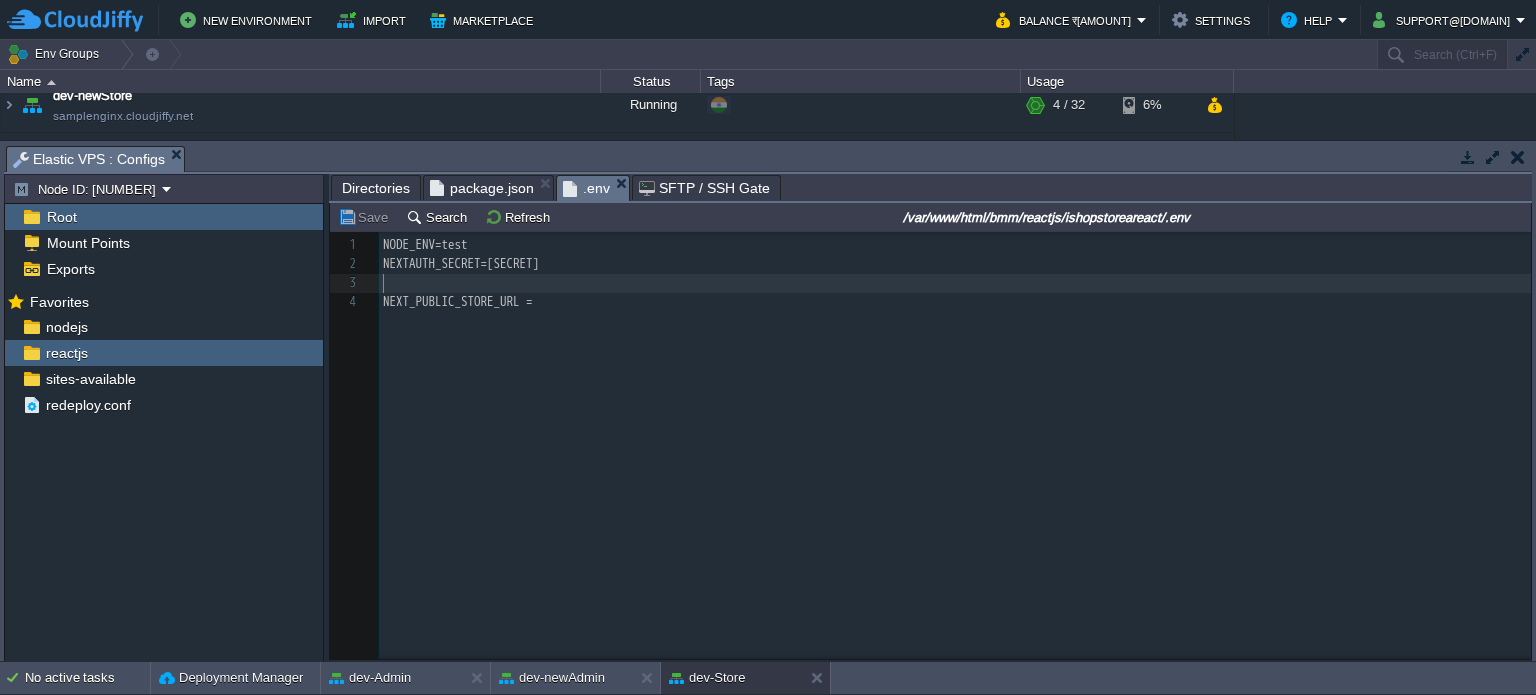 click on "​" at bounding box center [958, 283] 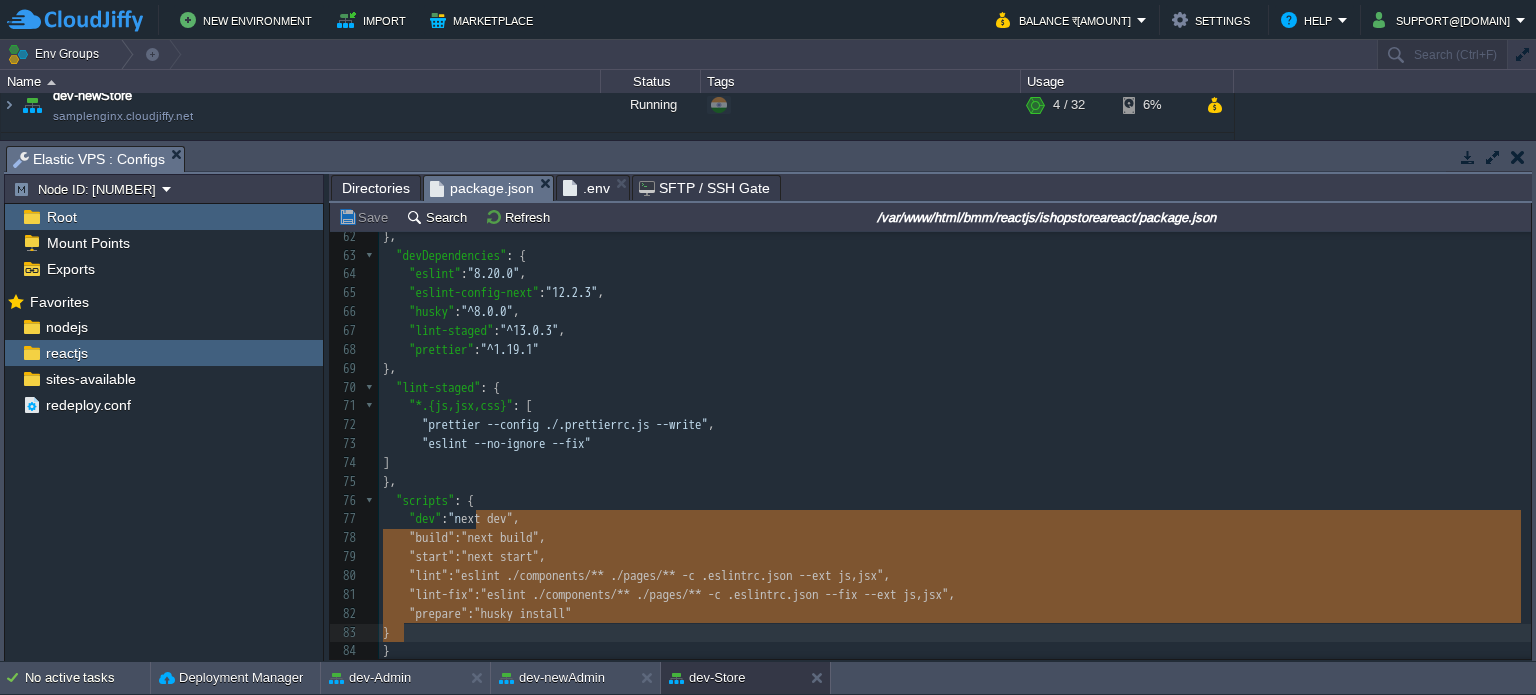 type 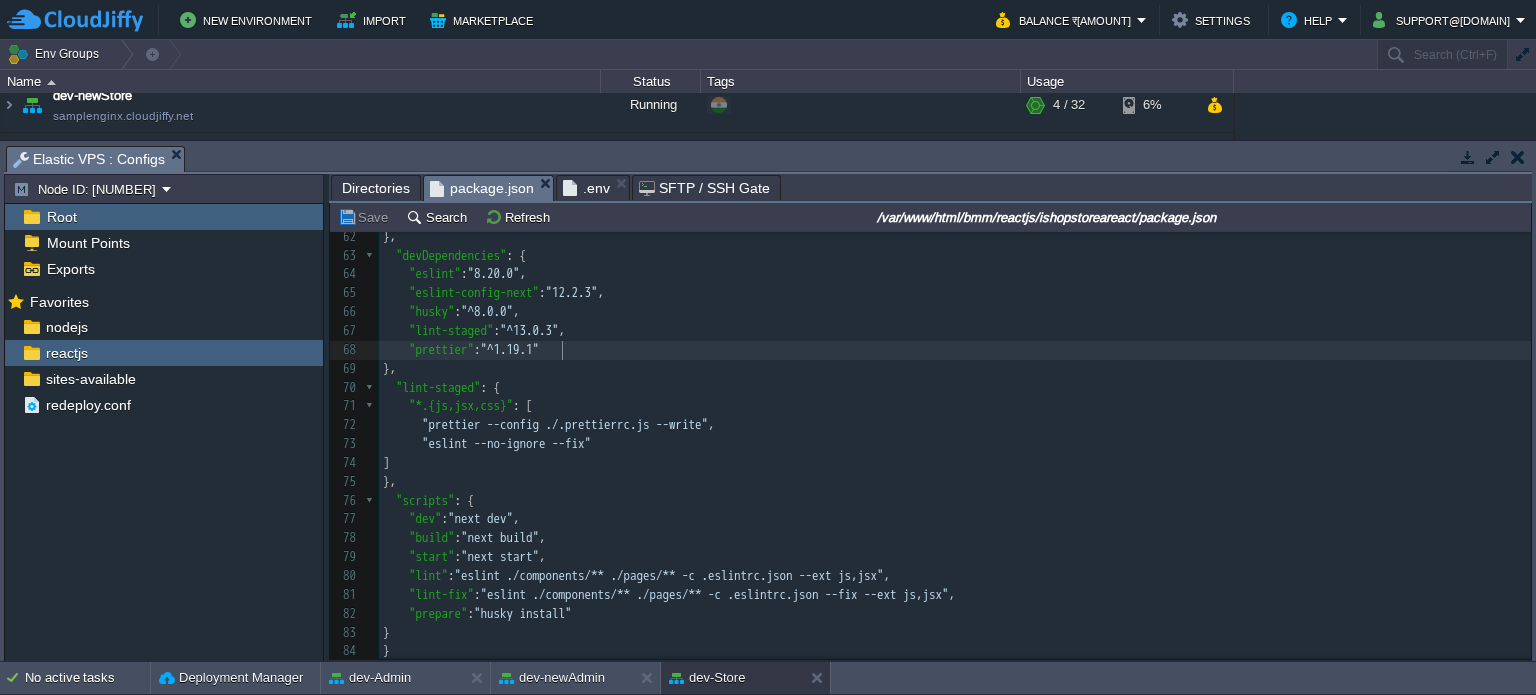 click on ""prettier" :  "^1.19.1"" at bounding box center [955, 350] 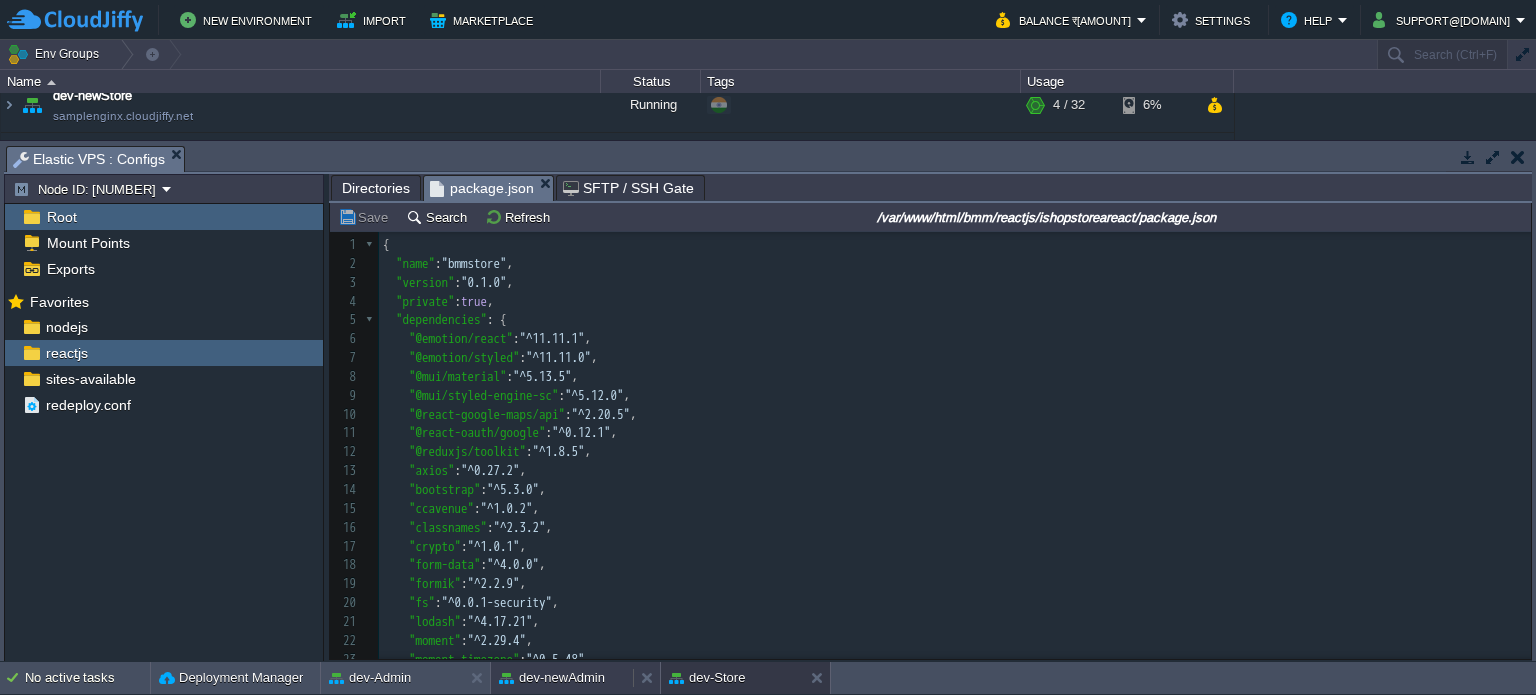 click on "dev-newAdmin" at bounding box center (552, 678) 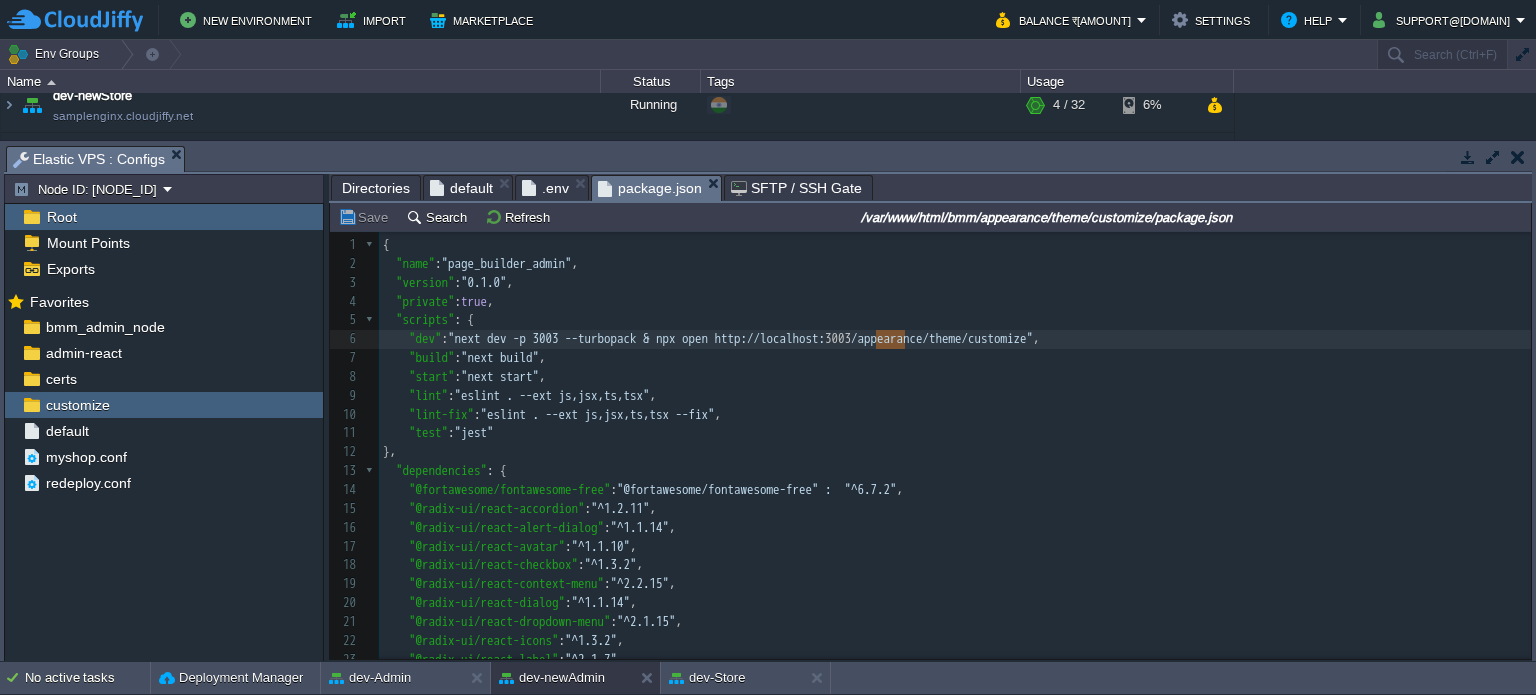 type 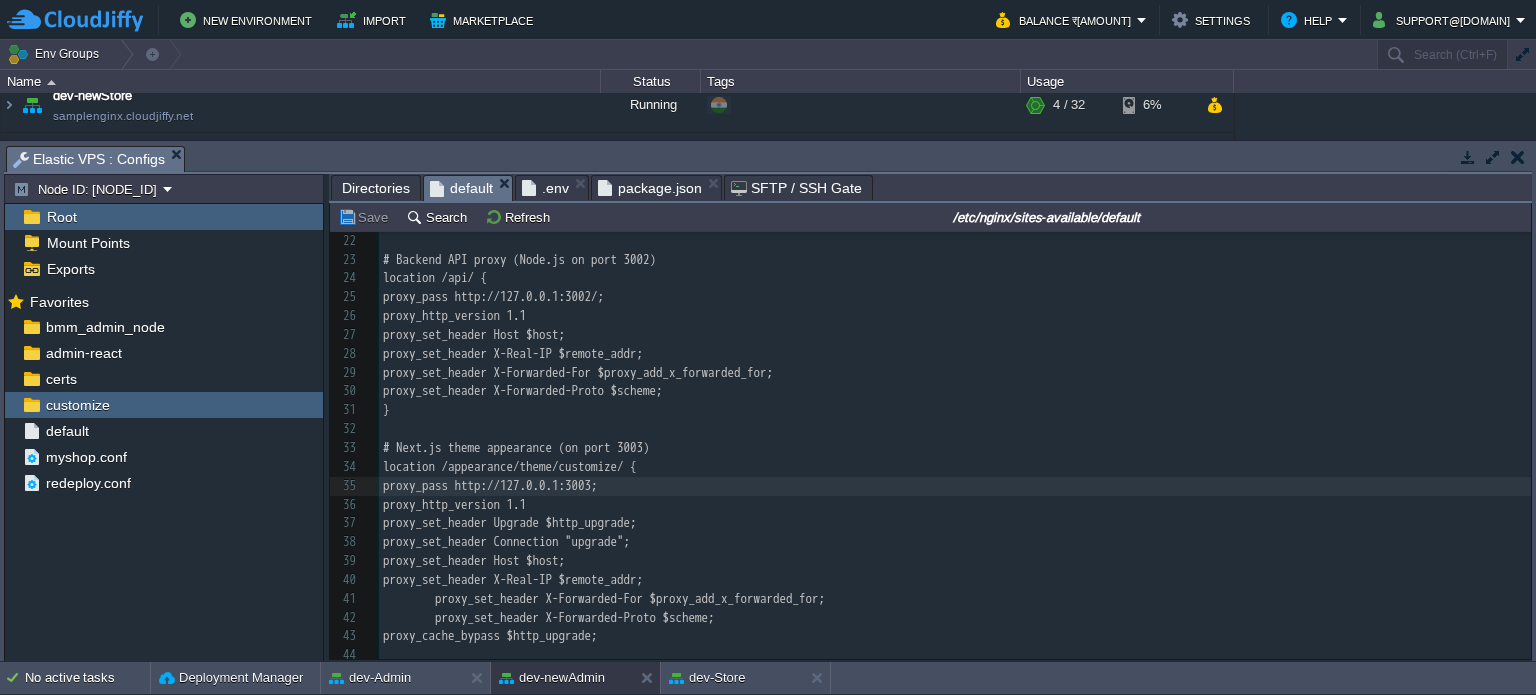 click on "default" at bounding box center [461, 188] 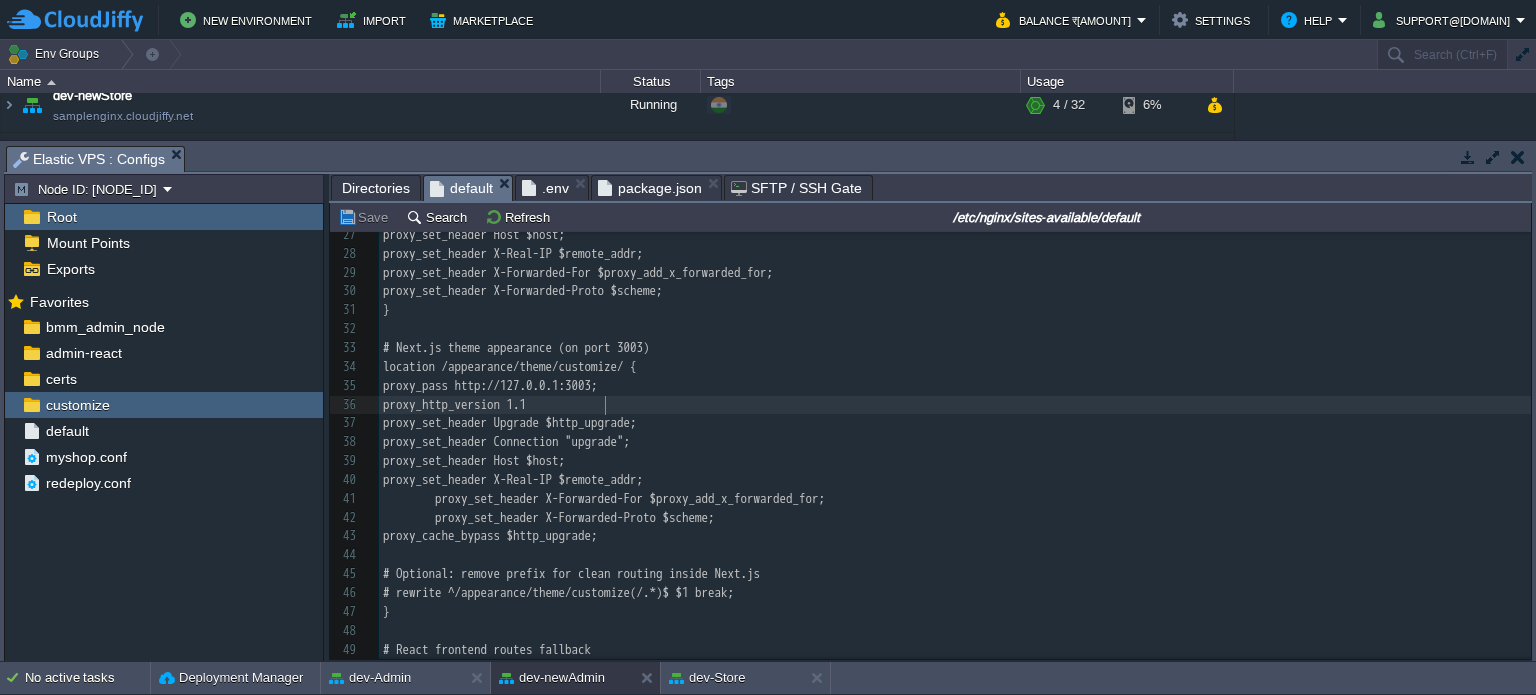 click on "proxy_http_version 1.1" at bounding box center (955, 405) 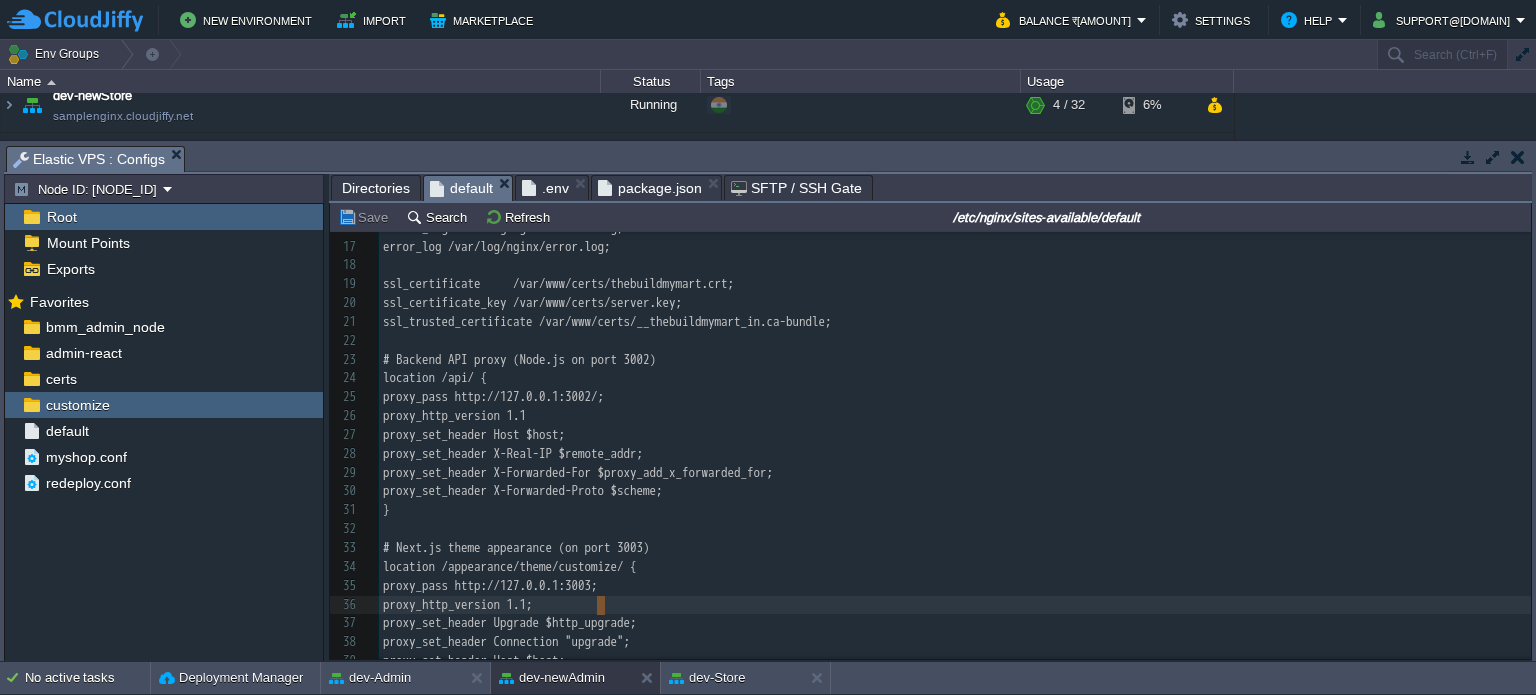 click on "package.json" at bounding box center (650, 188) 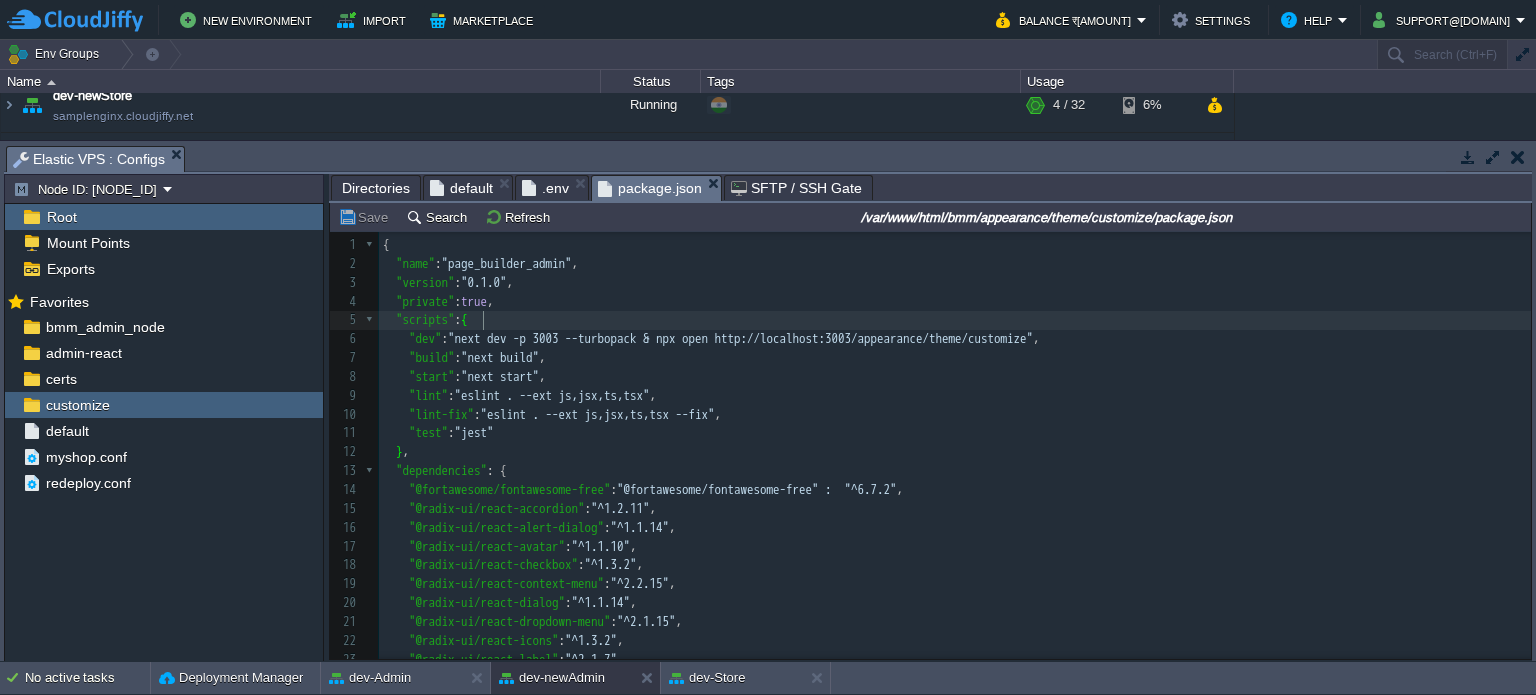 type on ""scripts": {" 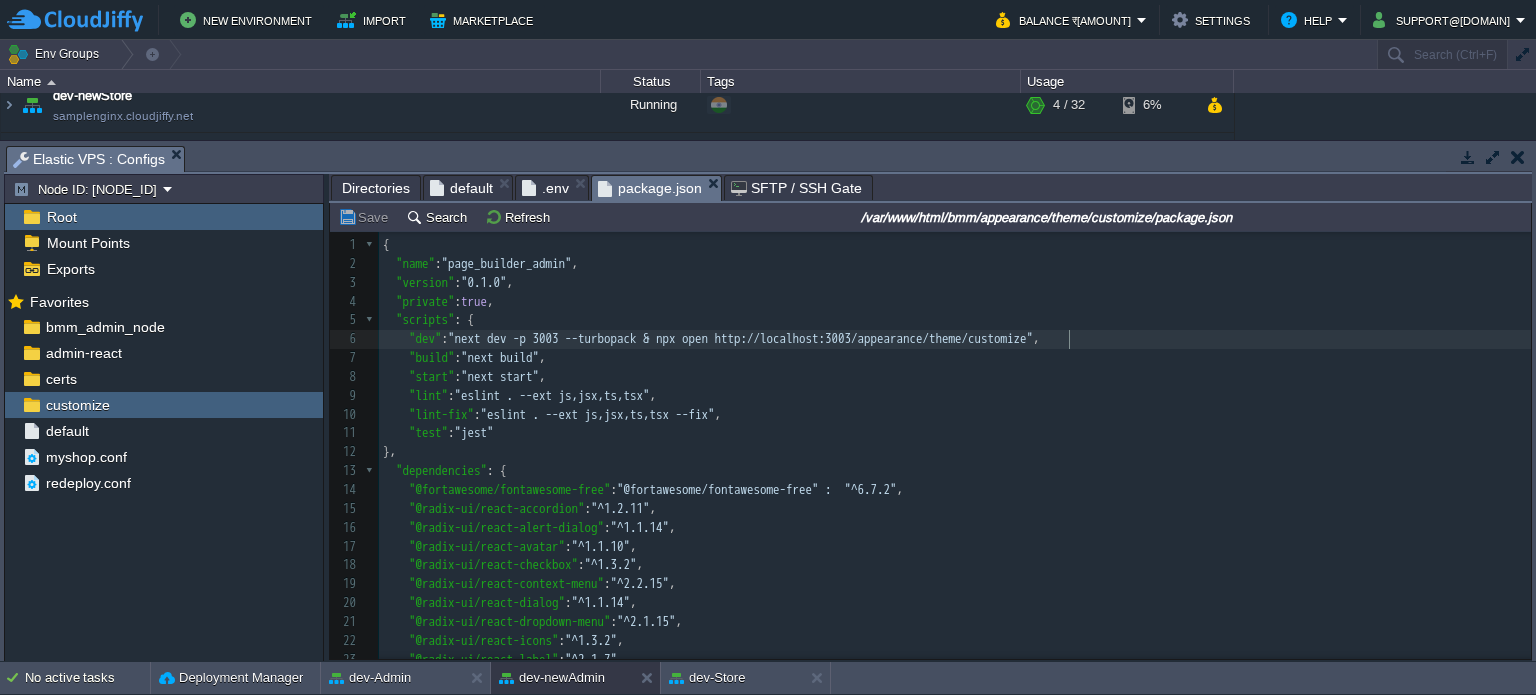 type on "customize" 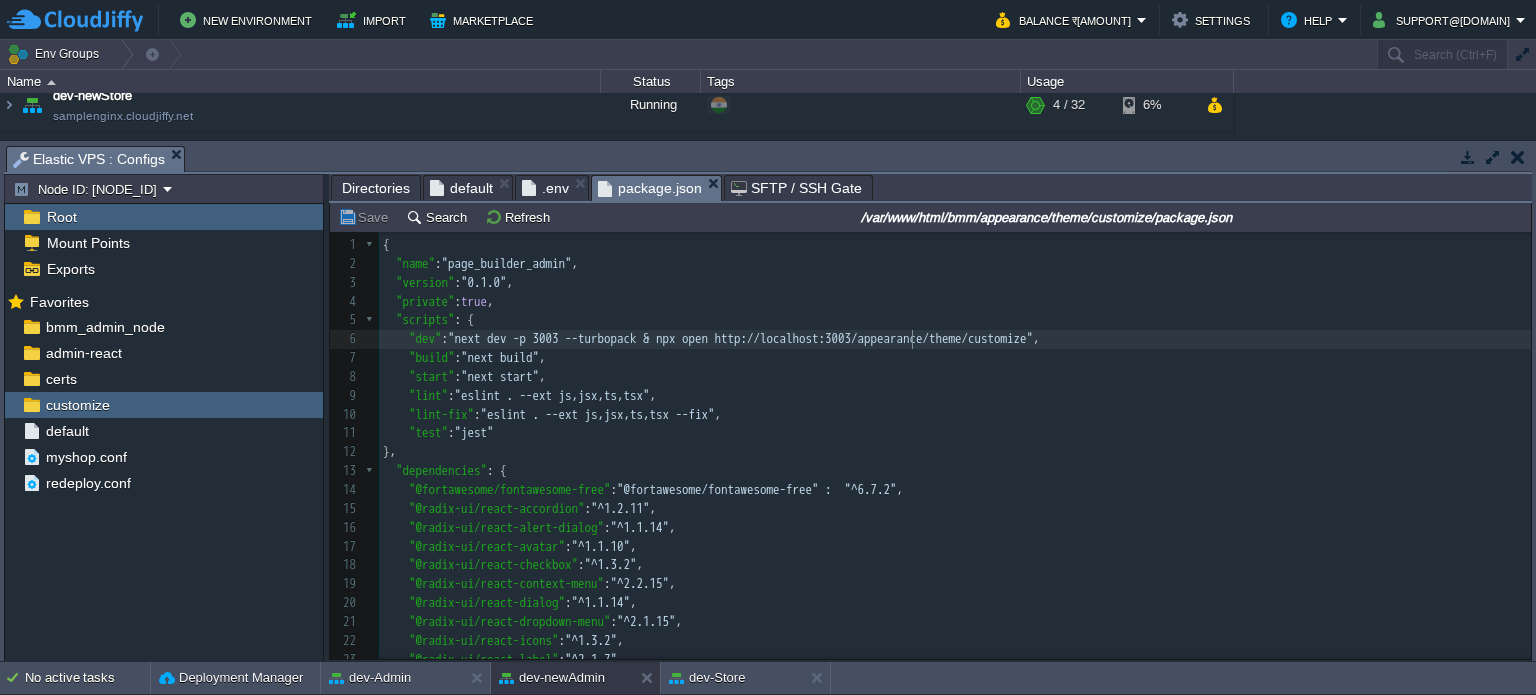 click on "x 1 { 2    "name" :  "page_builder_admin" , 3    "version" :  "0.1.0" , 4    "private" :  true , 5    "scripts" : { 6      "dev" :  "next dev -p 3003 --turbopack & npx open http://localhost:3003/appearance/theme/customize" , 7      "build" :  "next build" , 8      "start" :  "next start" , 9      "lint" :  "eslint . --ext js,jsx,ts,tsx" , 10      "lint-fix" :  "eslint . --ext js,jsx,ts,tsx --fix" , 11      "test" :  "jest" 12   }, 13    "dependencies" : { 14      "@fortawesome/fontawesome-free" :  "^6.7.2" , 15      "@radix-ui/react-accordion" :  "^1.2.11" , 16      "@radix-ui/react-alert-dialog" :  "^1.1.14" , 17      "@radix-ui/react-avatar" :  "^1.1.10" , 18      "@radix-ui/react-checkbox" :  "^1.3.2" , 19      "@radix-ui/react-context-menu" :  "^2.2.15" , 20      "@radix-ui/react-dialog" :  "^1.1.14" , 21      "@radix-ui/react-dropdown-menu" :  "^2.1.15" , 22      "@radix-ui/react-icons" :  "^1.3.2" , 23      "@radix-ui/react-label" :  "^2.1.7" , 24      "@radix-ui/react-popover" :  ," at bounding box center (955, 537) 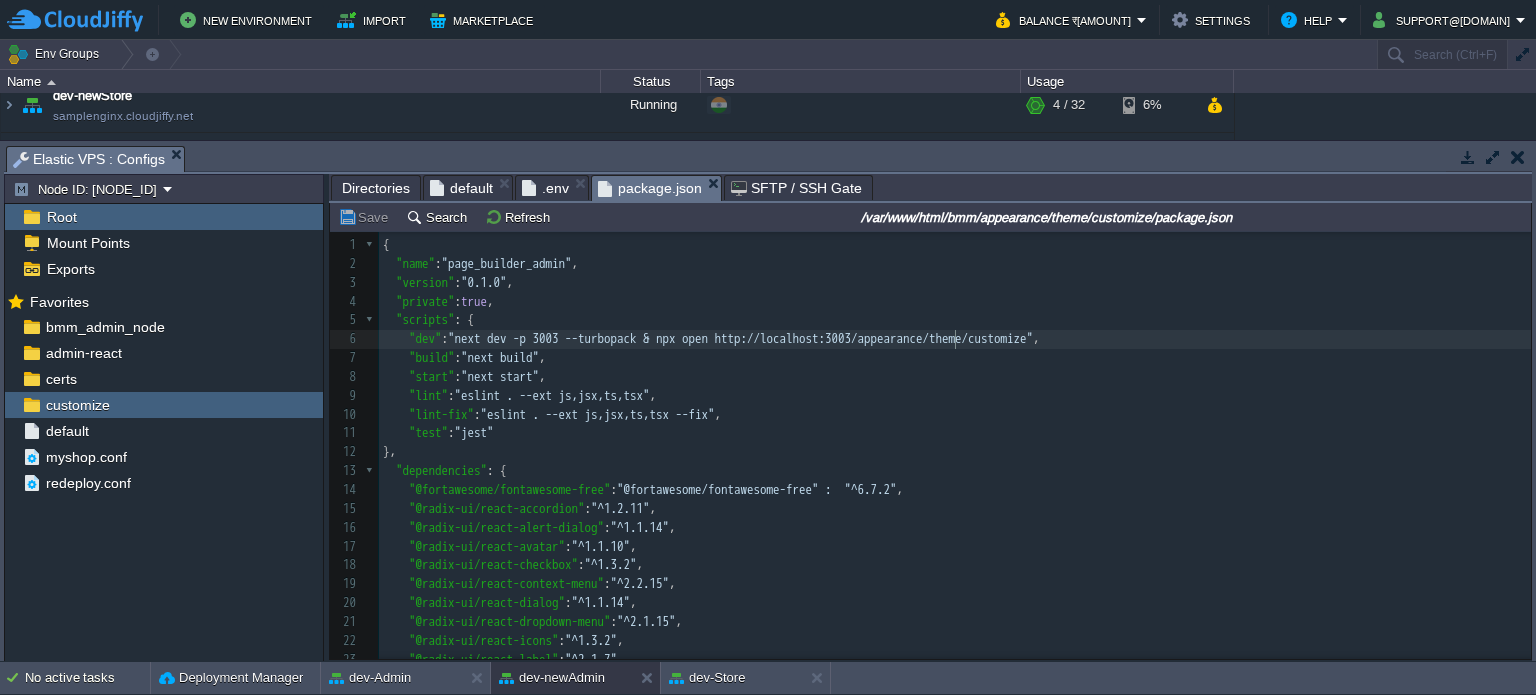 type on "appearance" 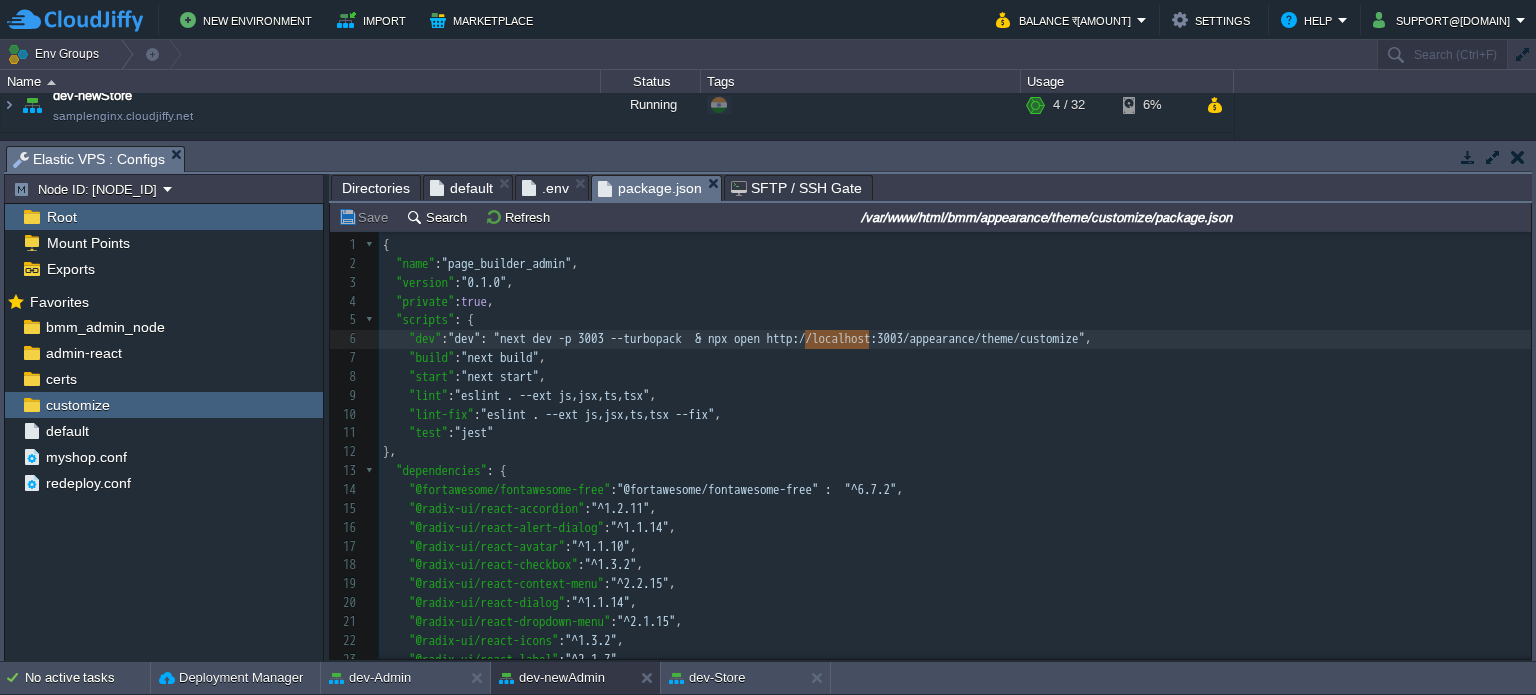 type on ""dev": "next dev -p 3003 --turbopack & npx open http://localhost:3003/appearance/theme/customize"," 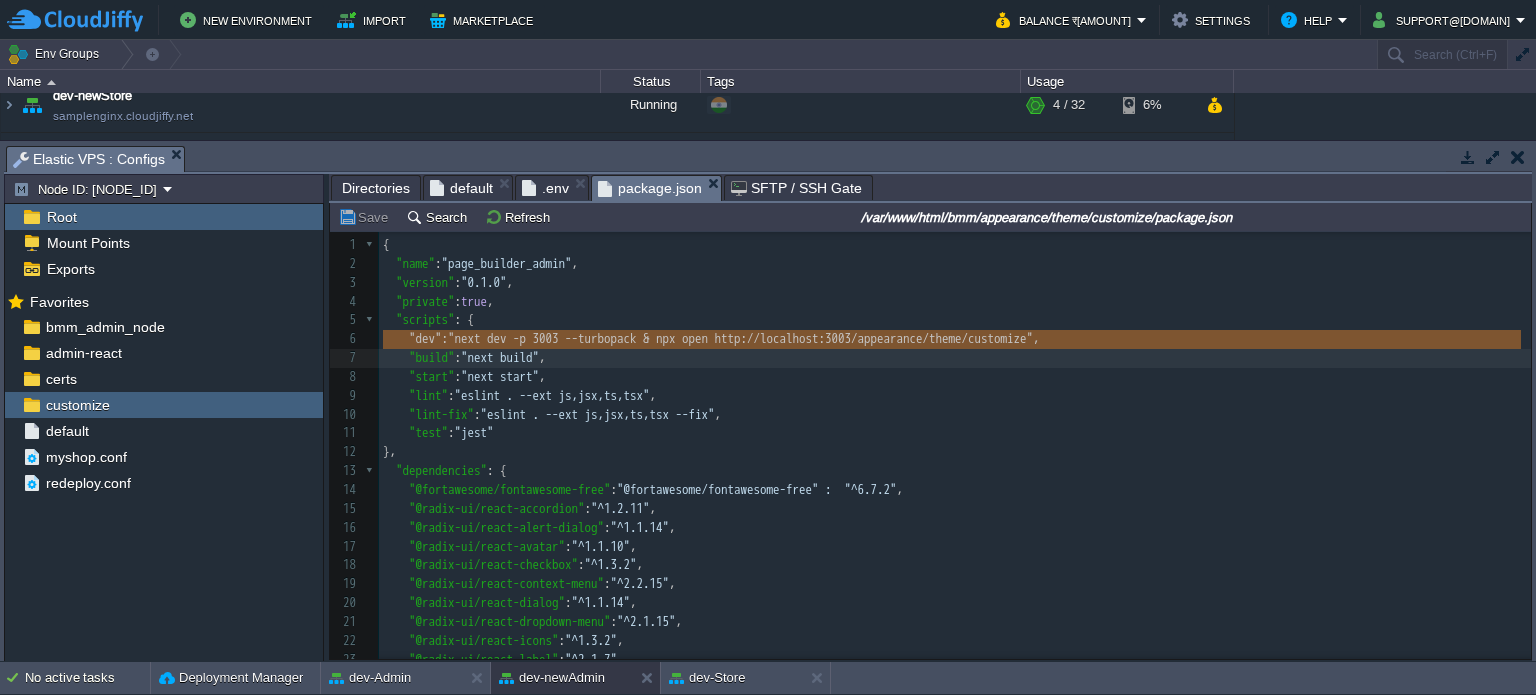 type on "appearance" 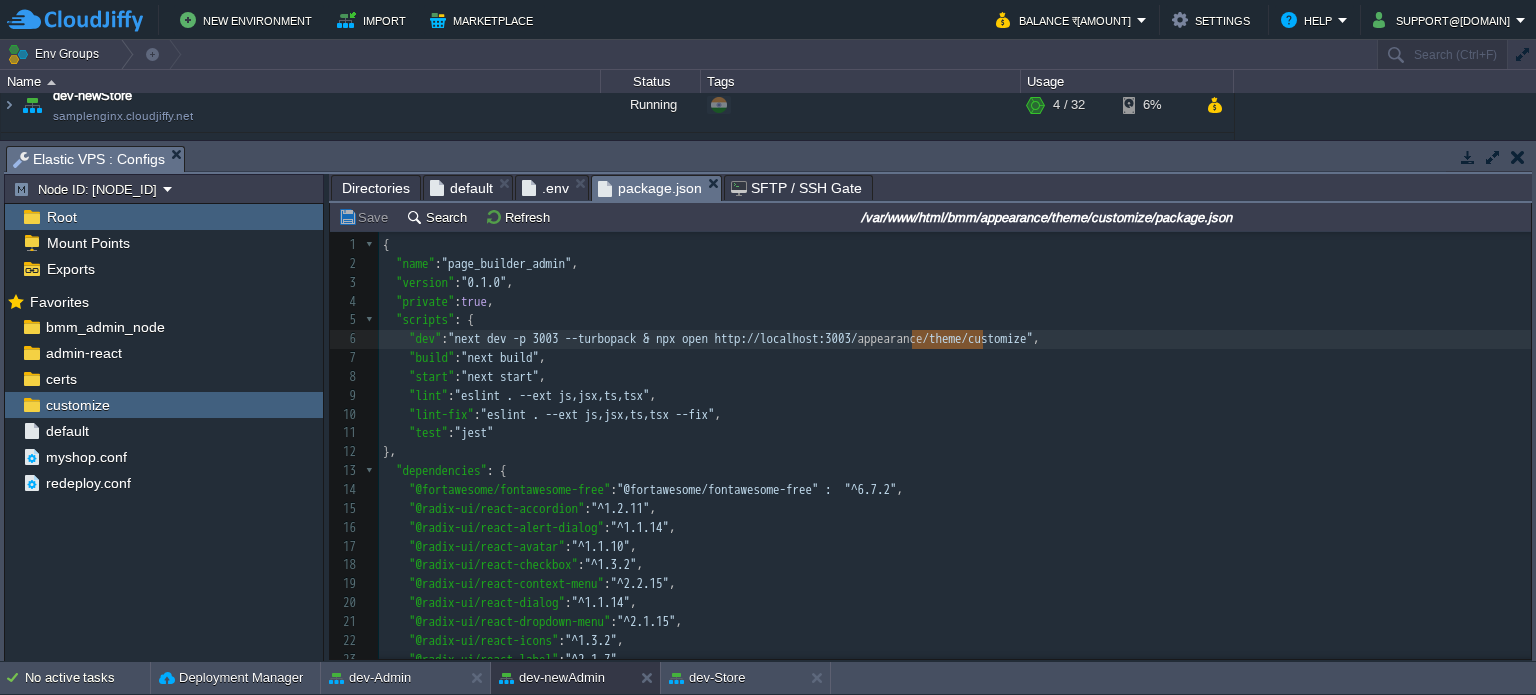 click on ""start" :  "next start" ," at bounding box center [955, 377] 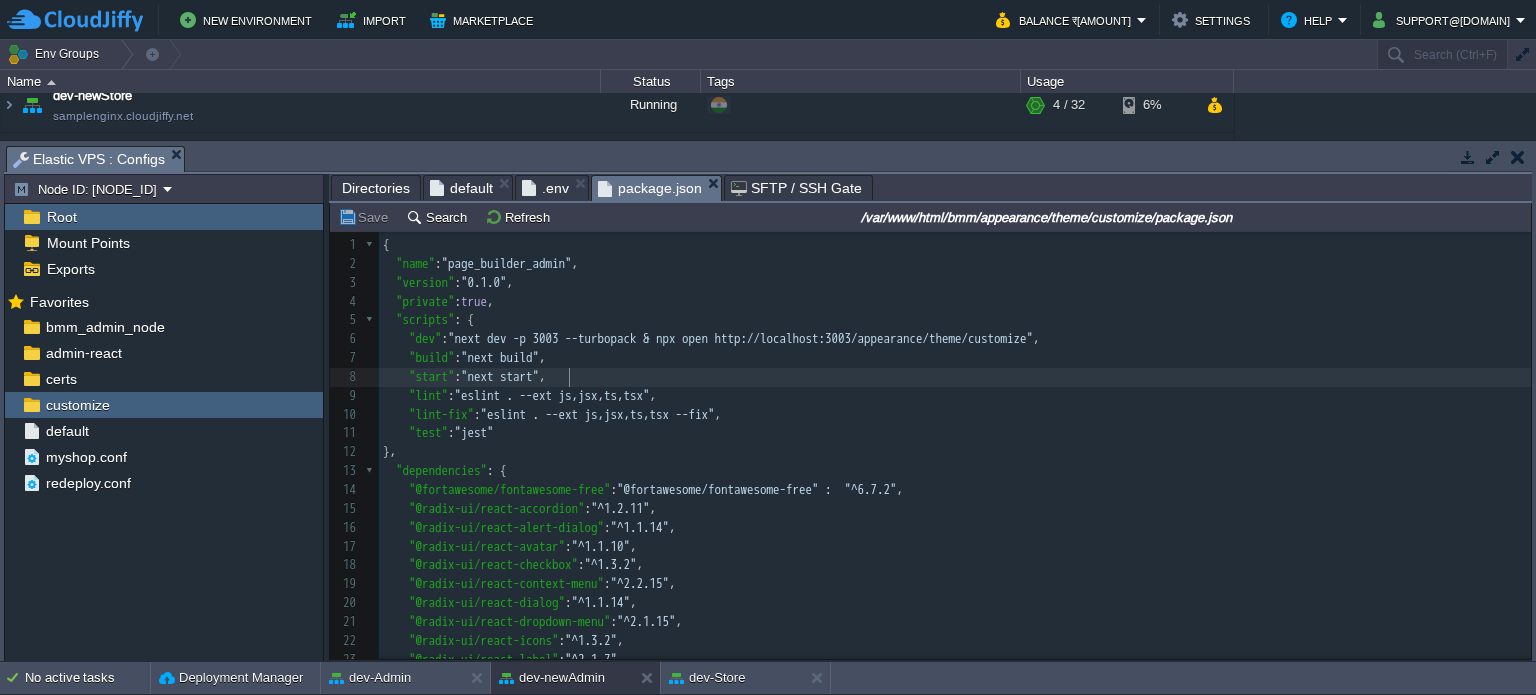 click on "x 1 { 2    "name" :  "page_builder_admin" , 3    "version" :  "0.1.0" , 4    "private" :  true , 5    "scripts" : { 6      "dev" :  "next dev -p 3003 --turbopack & npx open http://localhost:3003/appearance/theme/customize" , 7      "build" :  "next build" , 8      "start" :  "next start" , 9      "lint" :  "eslint . --ext js,jsx,ts,tsx" , 10      "lint-fix" :  "eslint . --ext js,jsx,ts,tsx --fix" , 11      "test" :  "jest" 12   }, 13    "dependencies" : { 14      "@fortawesome/fontawesome-free" :  "^6.7.2" , 15      "@radix-ui/react-accordion" :  "^1.2.11" , 16      "@radix-ui/react-alert-dialog" :  "^1.1.14" , 17      "@radix-ui/react-avatar" :  "^1.1.10" , 18      "@radix-ui/react-checkbox" :  "^1.3.2" , 19      "@radix-ui/react-context-menu" :  "^2.2.15" , 20      "@radix-ui/react-dialog" :  "^1.1.14" , 21      "@radix-ui/react-dropdown-menu" :  "^2.1.15" , 22      "@radix-ui/react-icons" :  "^1.3.2" , 23      "@radix-ui/react-label" :  "^2.1.7" , 24      "@radix-ui/react-popover" :  ," at bounding box center (955, 537) 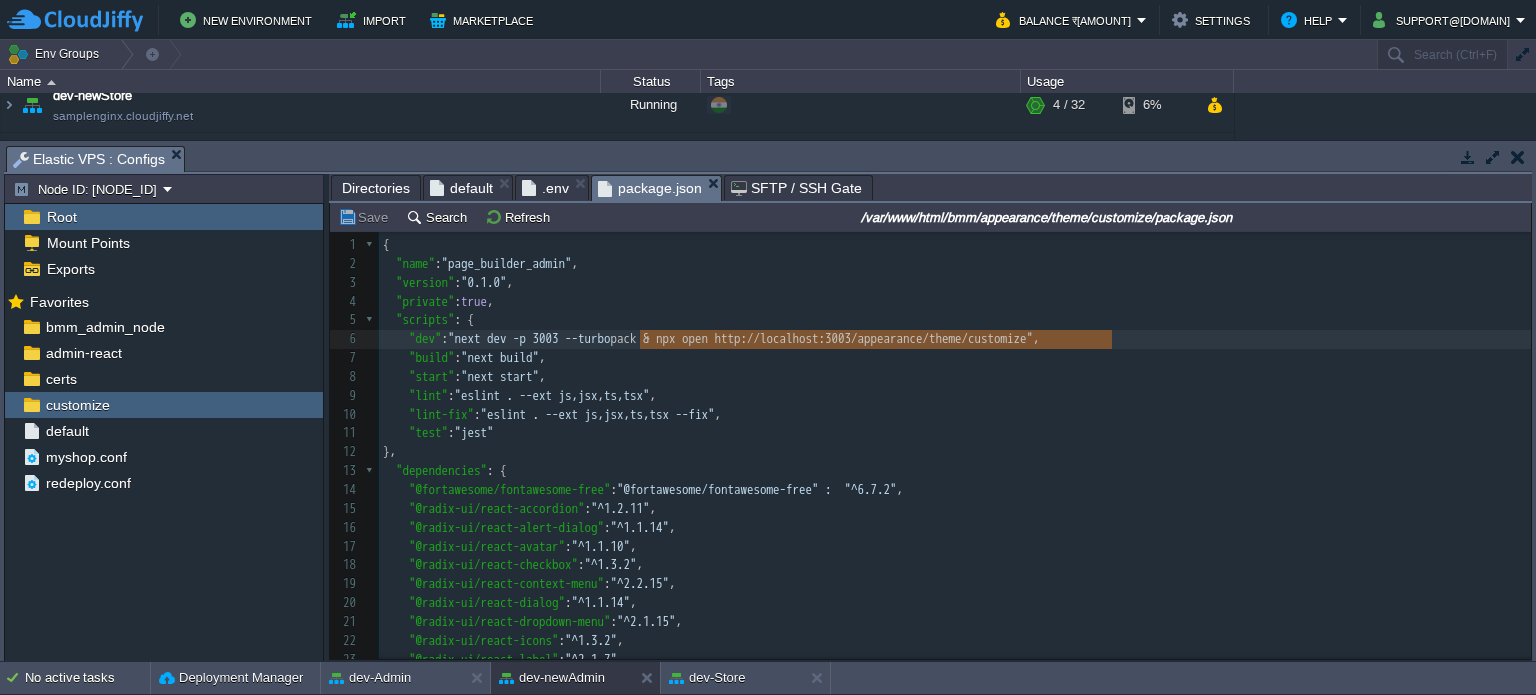 type on "003 --turbopack & npx open http://localhost:3003/appearance/theme/customize"," 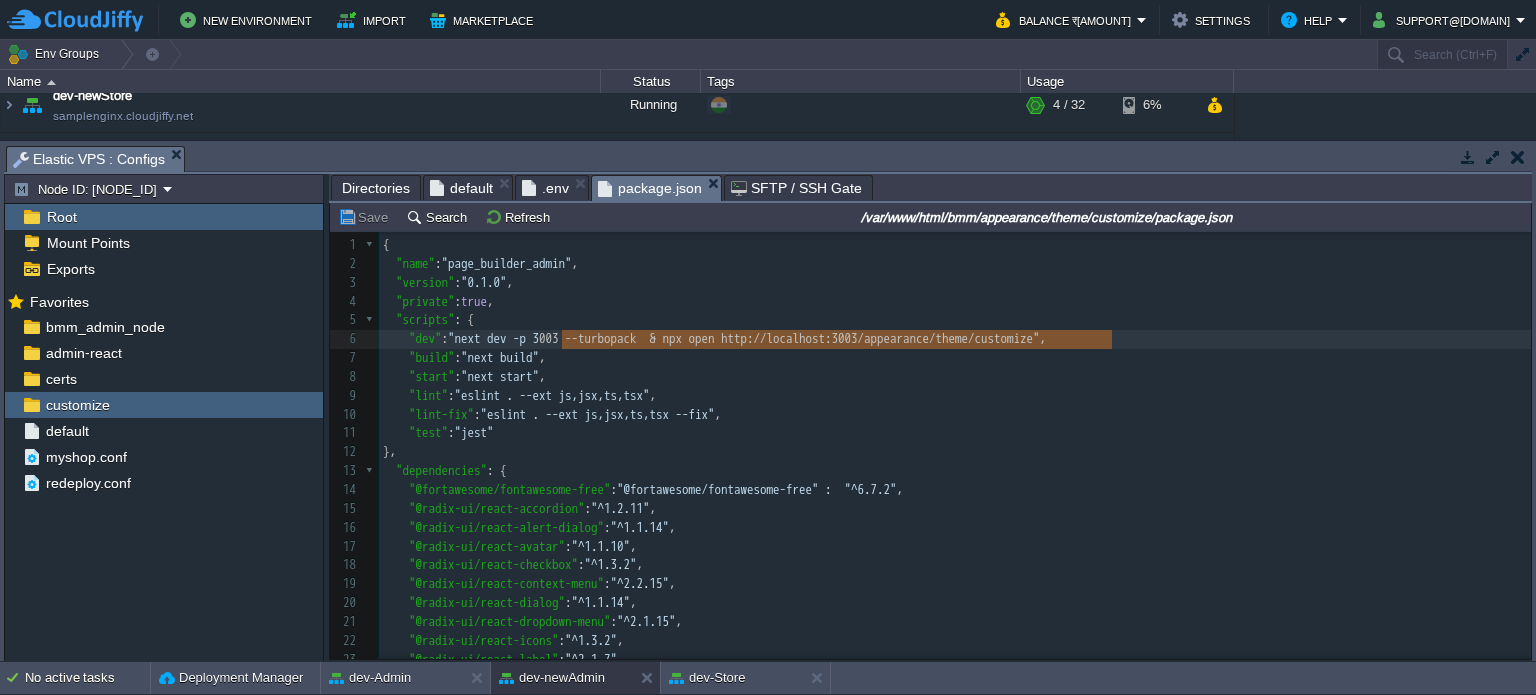 drag, startPoint x: 1201, startPoint y: 338, endPoint x: 636, endPoint y: 335, distance: 565.00793 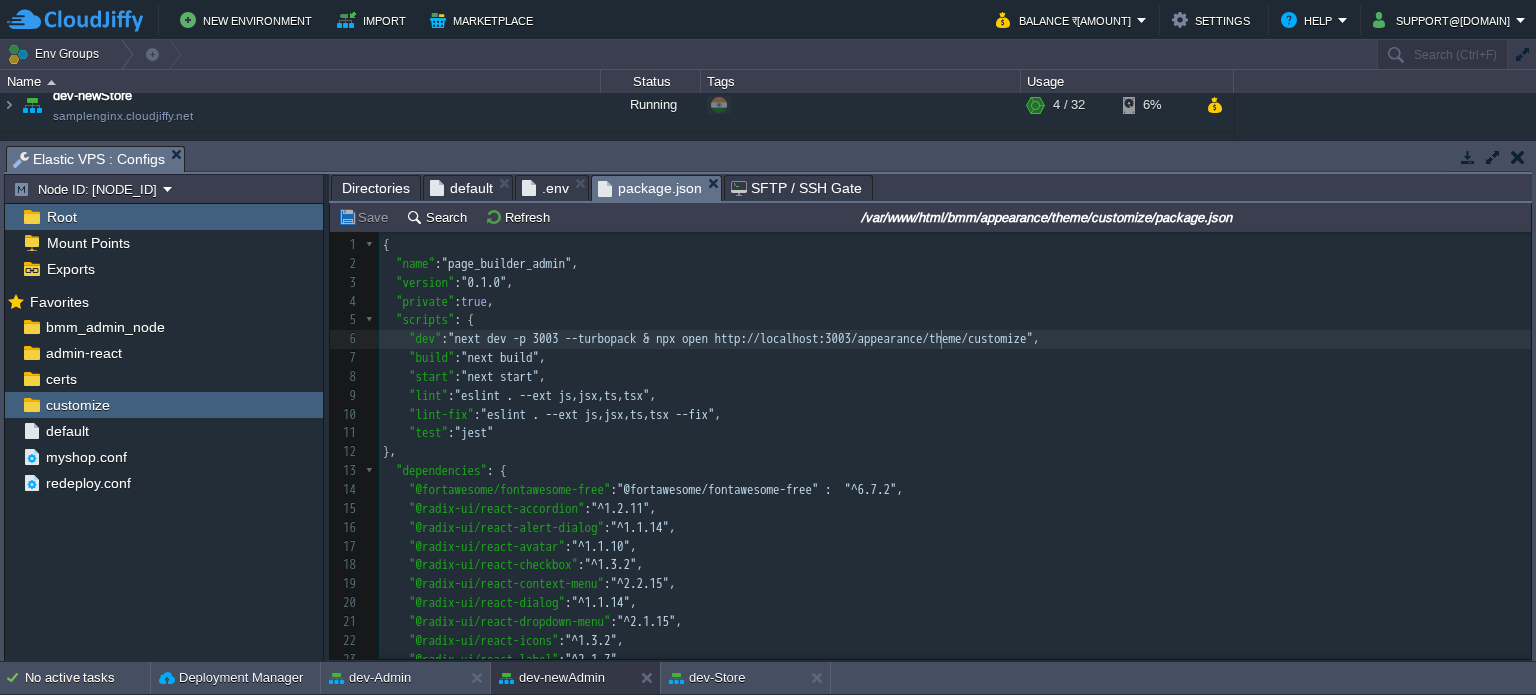 click on "x 1 { 2    "name" :  "page_builder_admin" , 3    "version" :  "0.1.0" , 4    "private" :  true , 5    "scripts" : { 6      "dev" :  "next dev -p 3003 --turbopack & npx open http://localhost:3003/appearance/theme/customize" , 7      "build" :  "next build" , 8      "start" :  "next start" , 9      "lint" :  "eslint . --ext js,jsx,ts,tsx" , 10      "lint-fix" :  "eslint . --ext js,jsx,ts,tsx --fix" , 11      "test" :  "jest" 12   }, 13    "dependencies" : { 14      "@fortawesome/fontawesome-free" :  "^6.7.2" , 15      "@radix-ui/react-accordion" :  "^1.2.11" , 16      "@radix-ui/react-alert-dialog" :  "^1.1.14" , 17      "@radix-ui/react-avatar" :  "^1.1.10" , 18      "@radix-ui/react-checkbox" :  "^1.3.2" , 19      "@radix-ui/react-context-menu" :  "^2.2.15" , 20      "@radix-ui/react-dialog" :  "^1.1.14" , 21      "@radix-ui/react-dropdown-menu" :  "^2.1.15" , 22      "@radix-ui/react-icons" :  "^1.3.2" , 23      "@radix-ui/react-label" :  "^2.1.7" , 24      "@radix-ui/react-popover" :  ," at bounding box center (955, 537) 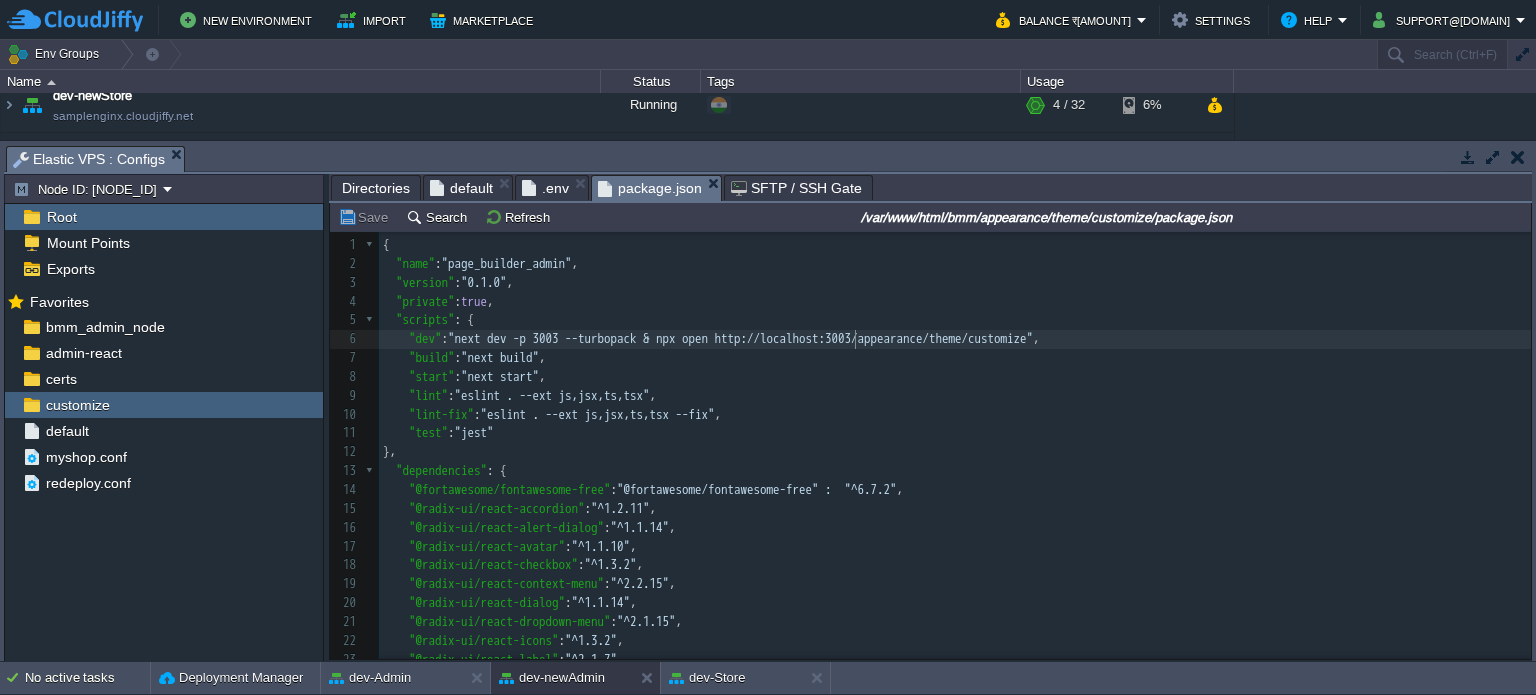 type on "localhost" 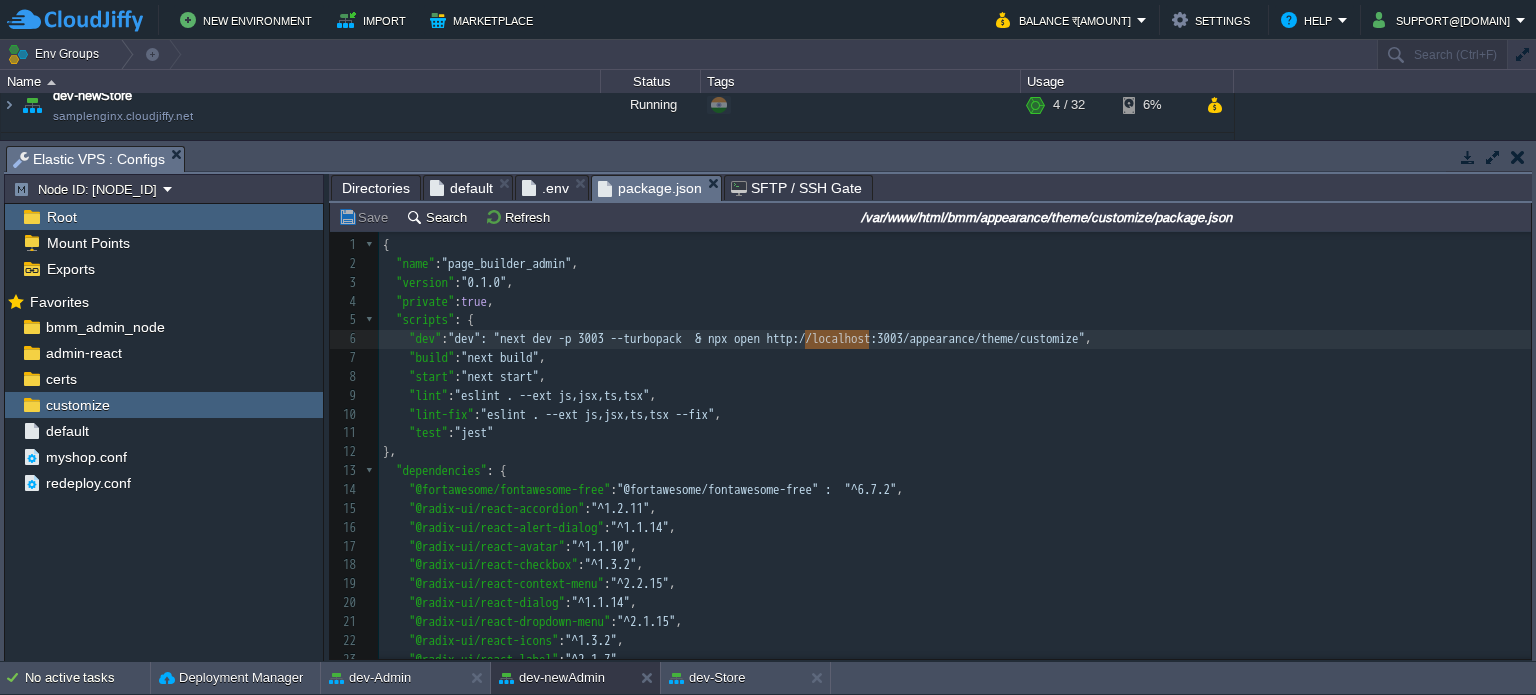 click on ""lint" :  "eslint . --ext js,jsx,ts,tsx" ," at bounding box center [955, 396] 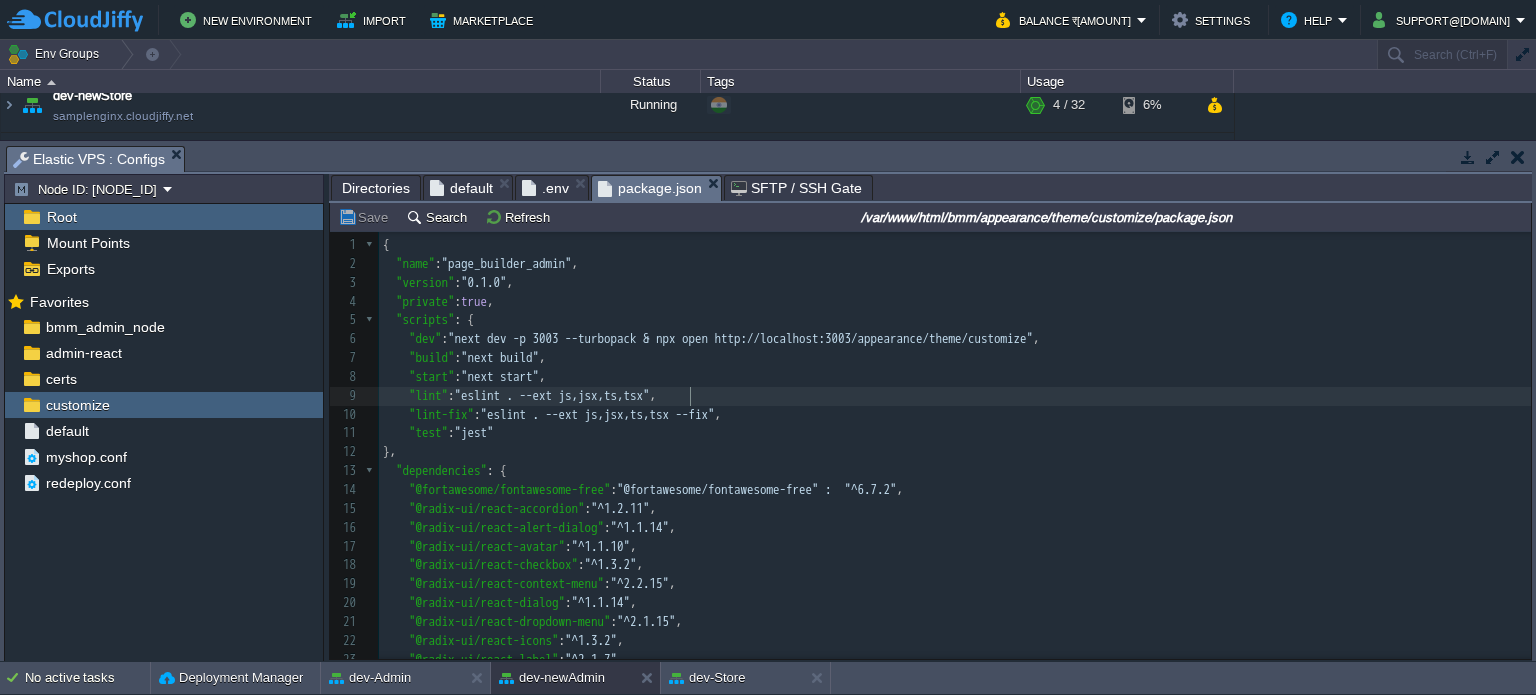 type on ""," 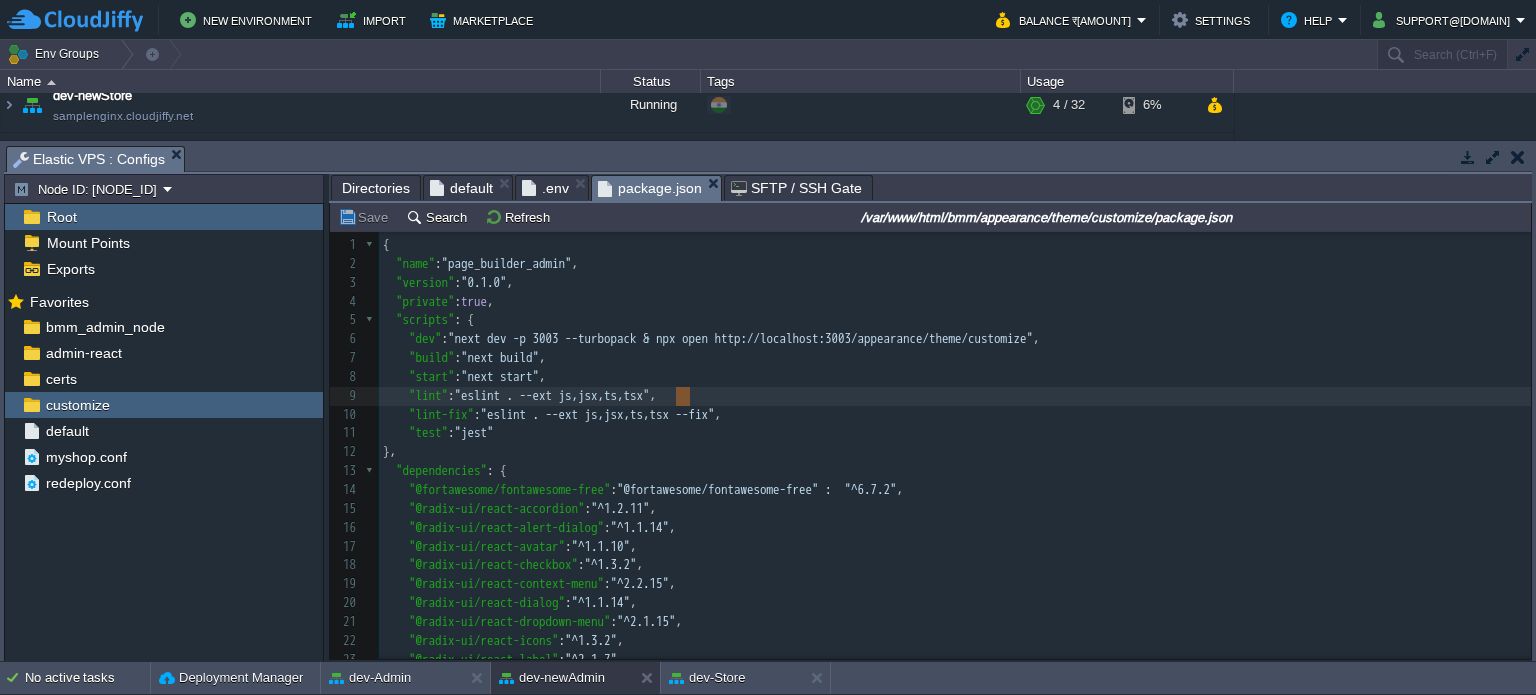 click on ""build" :  "next build" ," at bounding box center (955, 358) 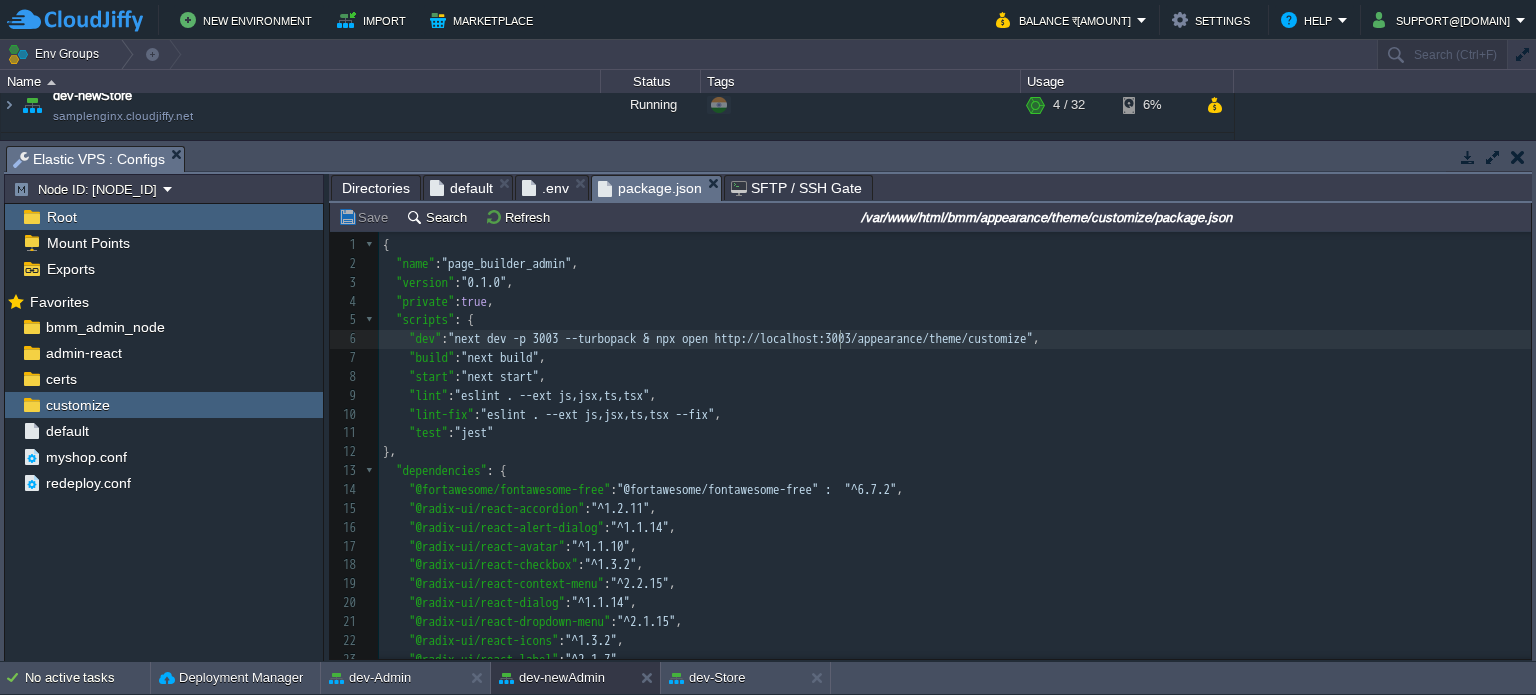 click on ""build" :  "next build" ," at bounding box center [955, 358] 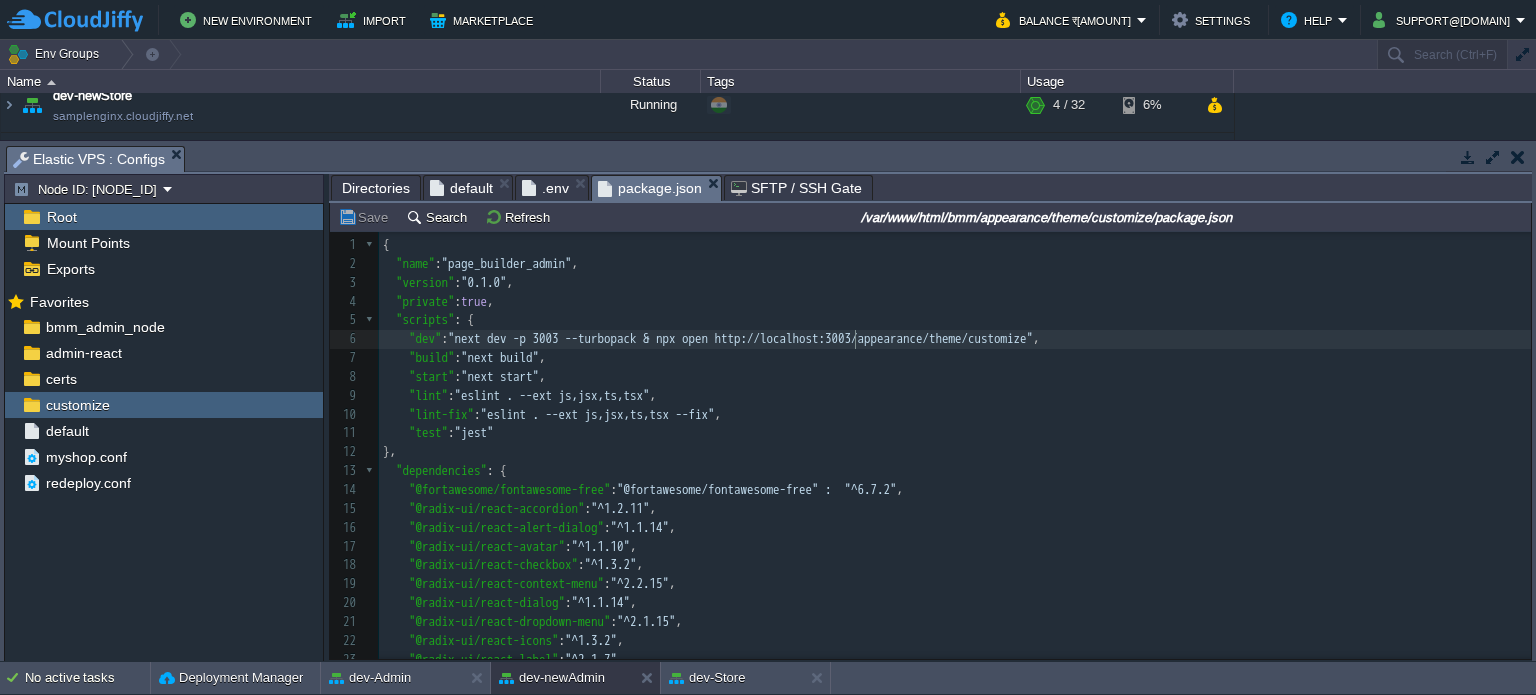 type on "localhost" 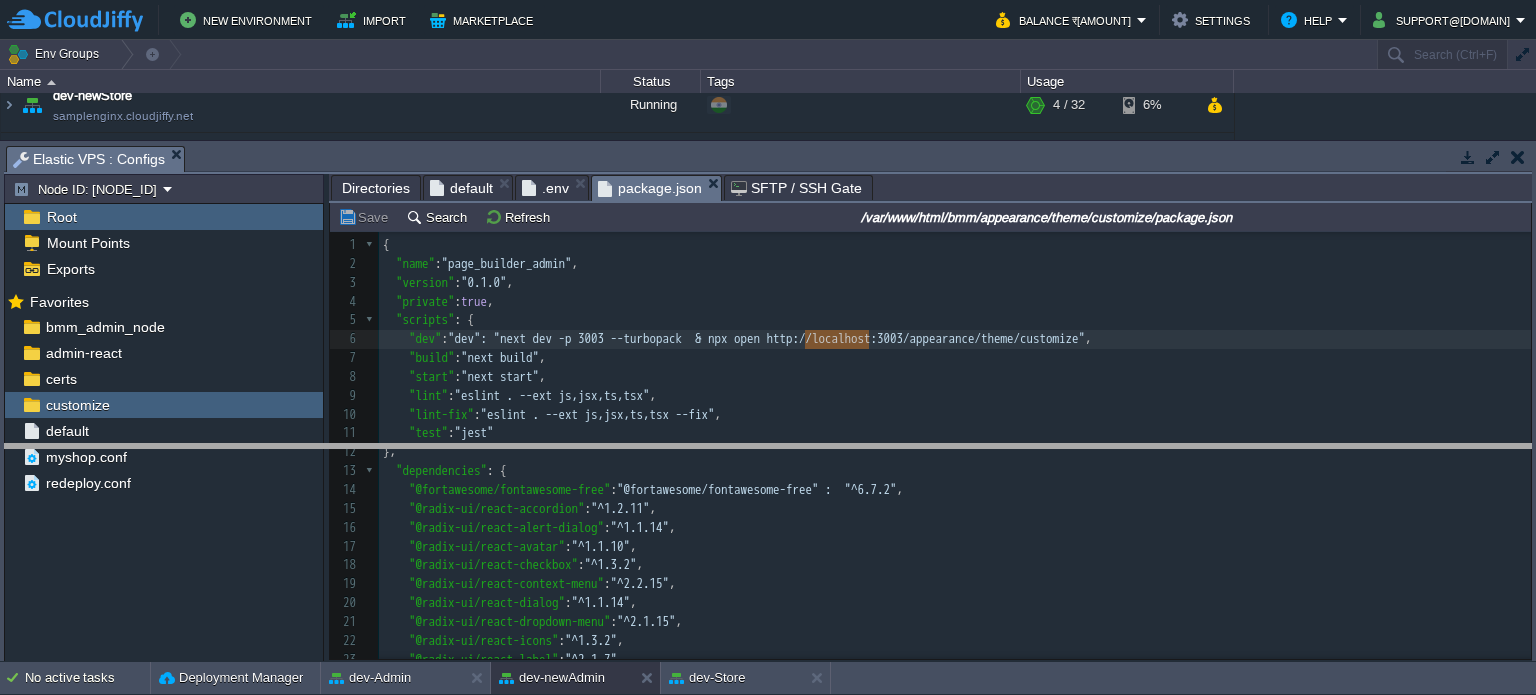 drag, startPoint x: 371, startPoint y: 163, endPoint x: 424, endPoint y: 475, distance: 316.46957 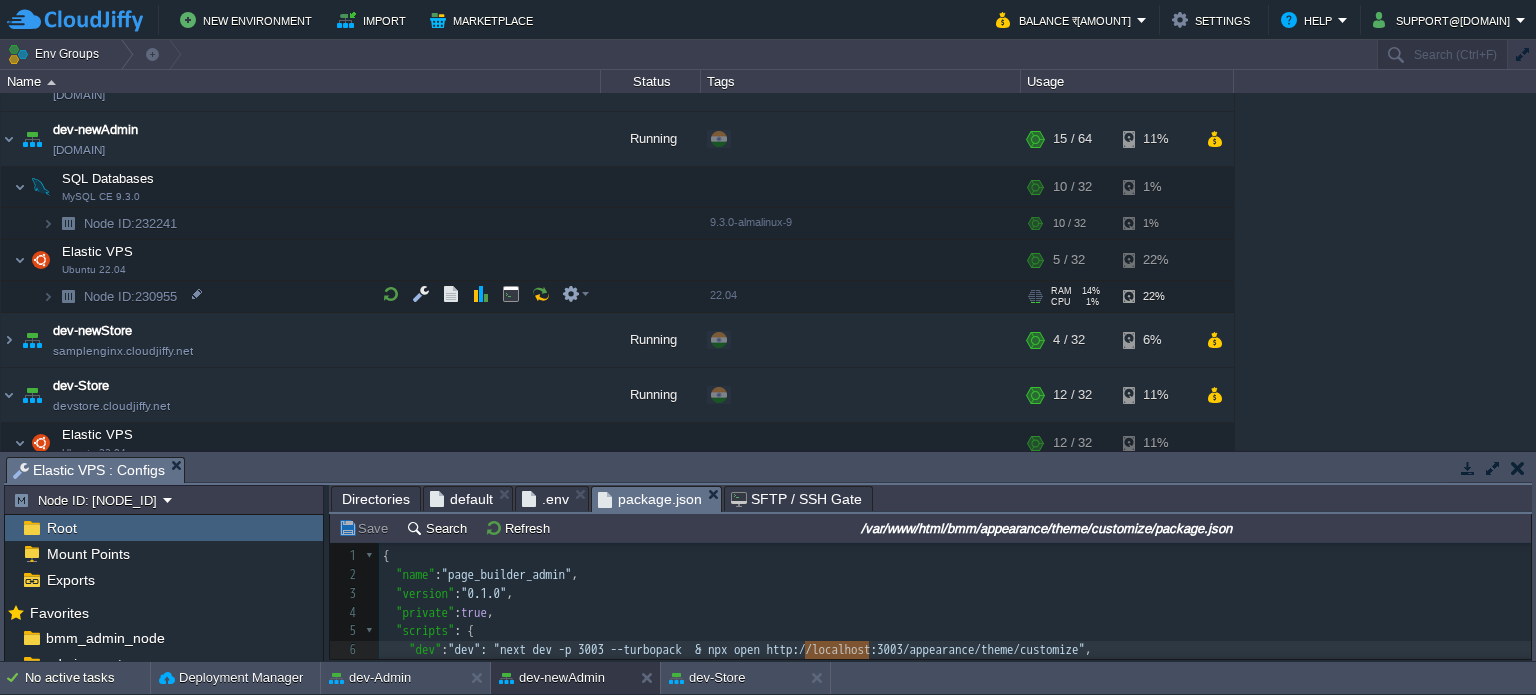 scroll, scrollTop: 400, scrollLeft: 0, axis: vertical 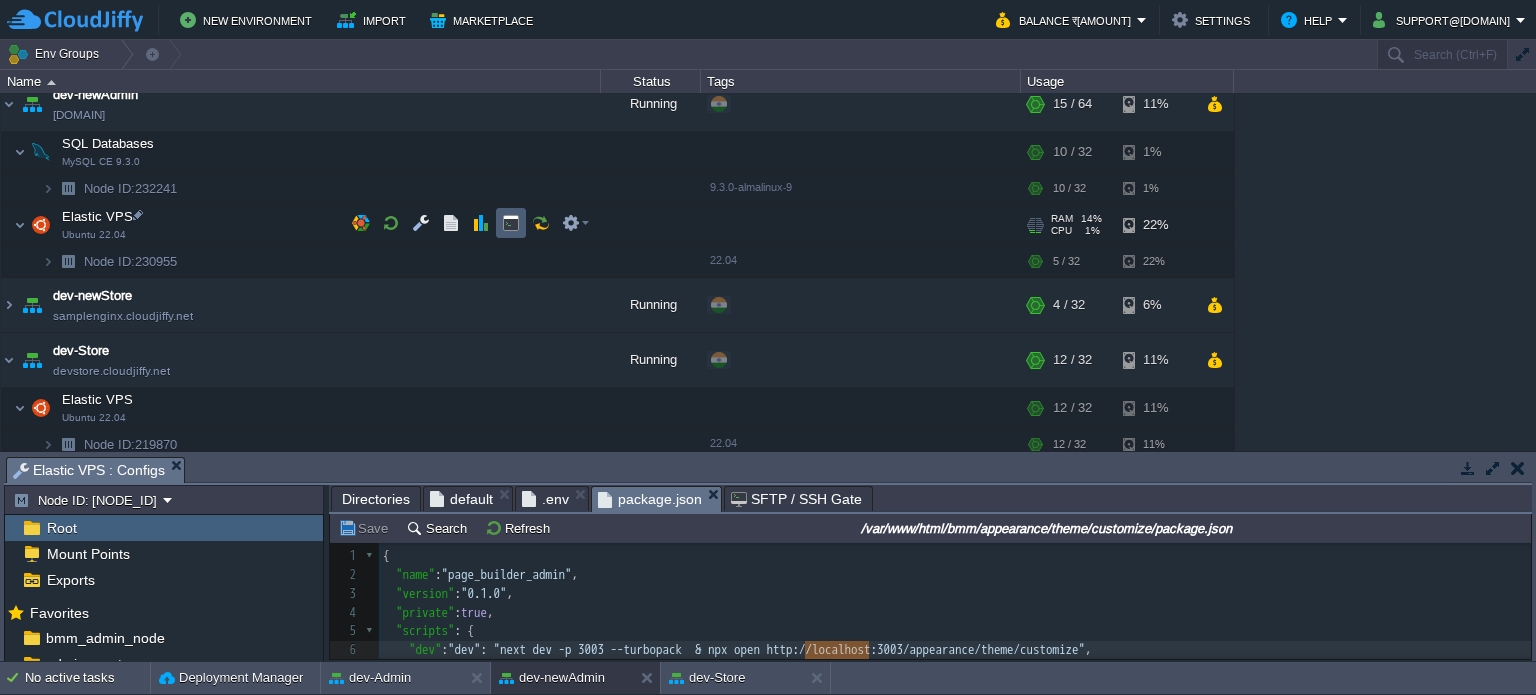 click at bounding box center [511, 223] 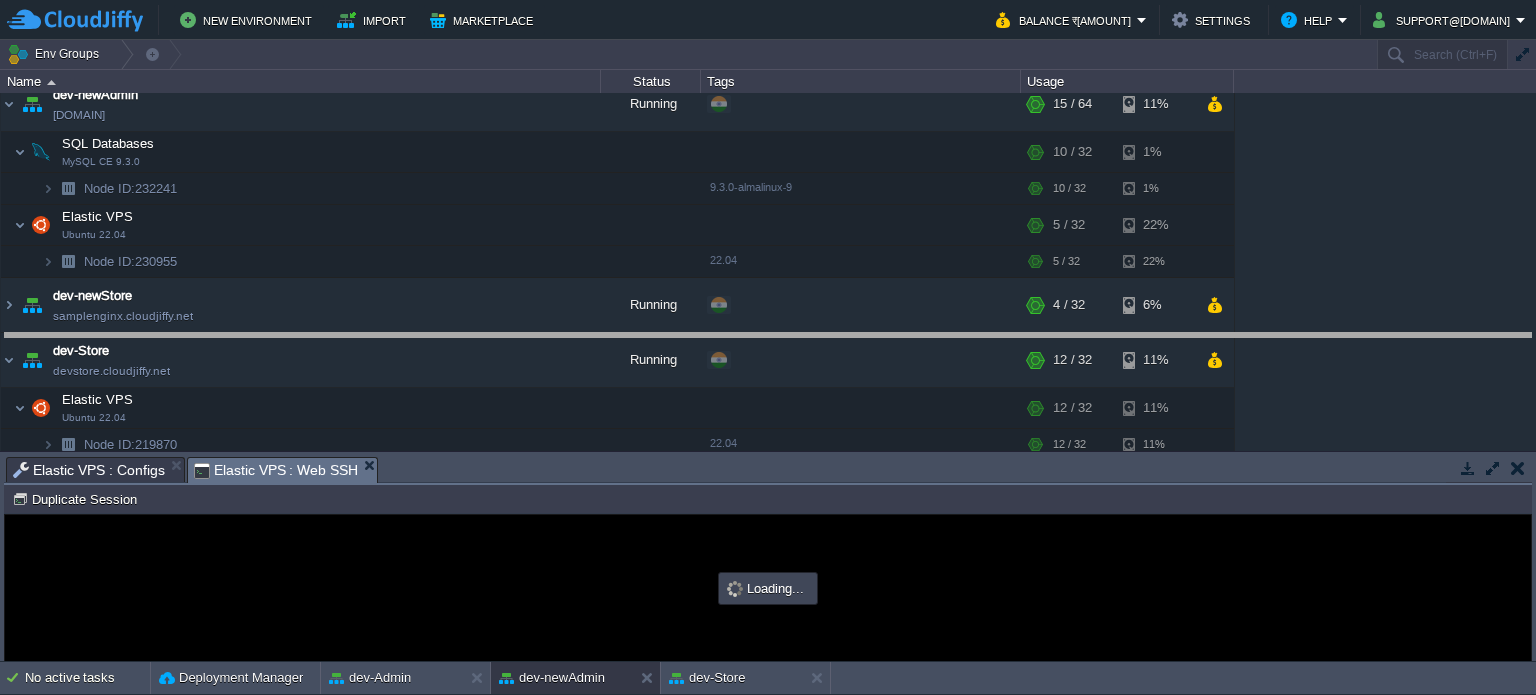 drag, startPoint x: 893, startPoint y: 473, endPoint x: 783, endPoint y: 197, distance: 297.11276 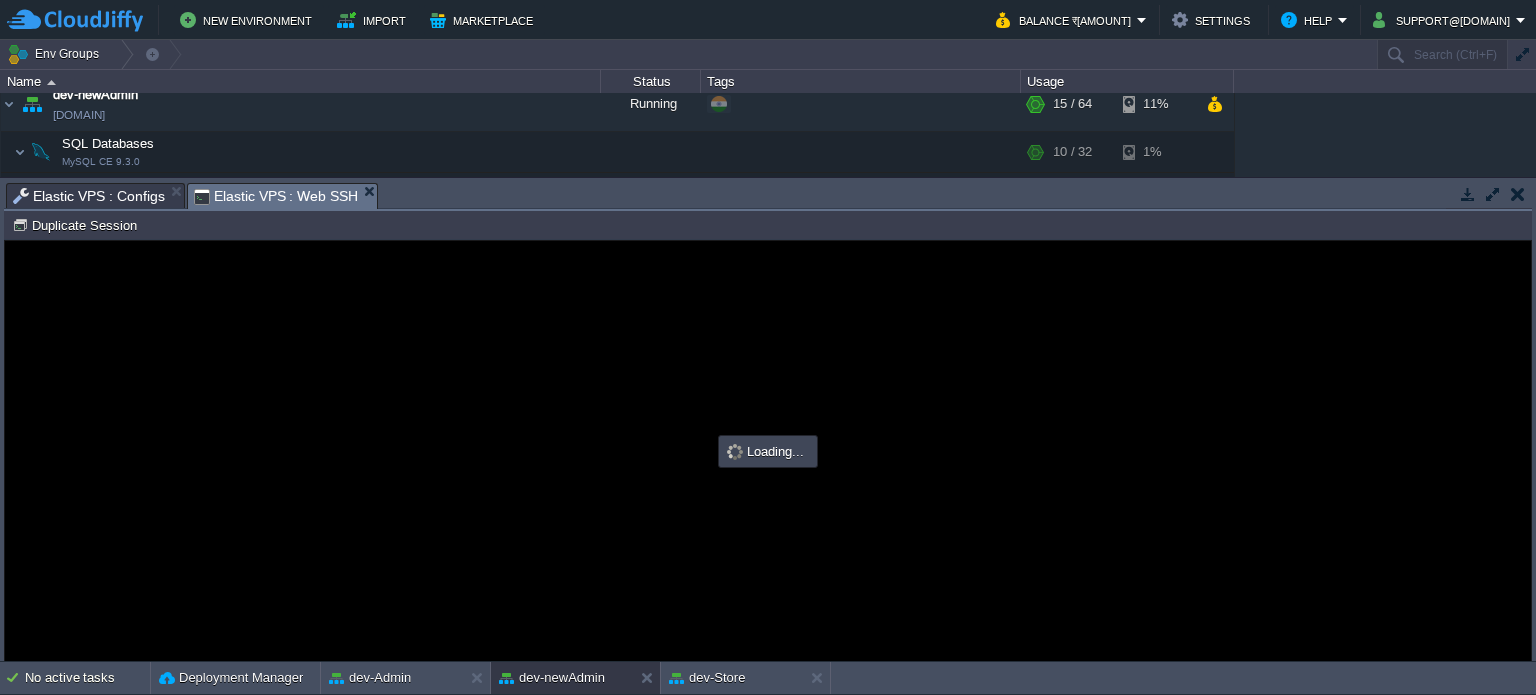 scroll, scrollTop: 0, scrollLeft: 0, axis: both 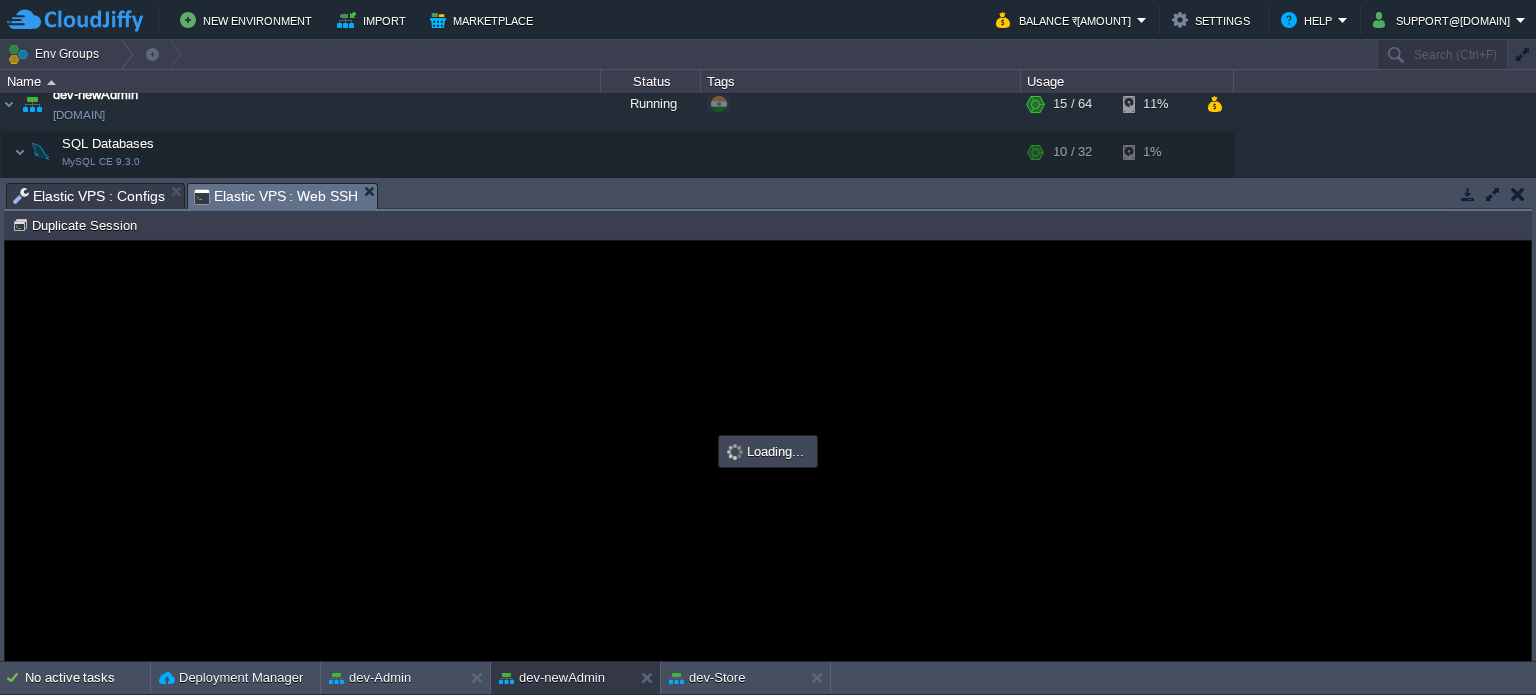type on "#000000" 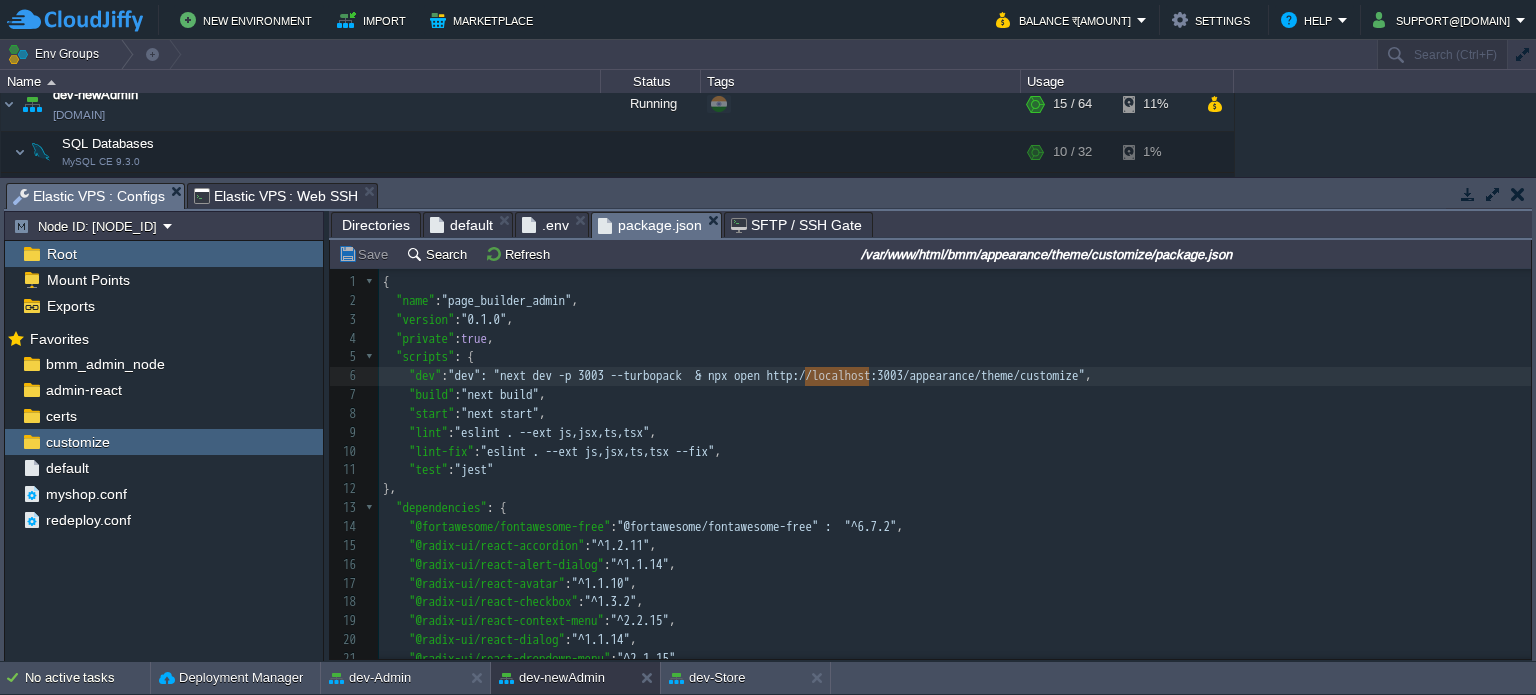 click on "Elastic VPS : Configs" at bounding box center (89, 196) 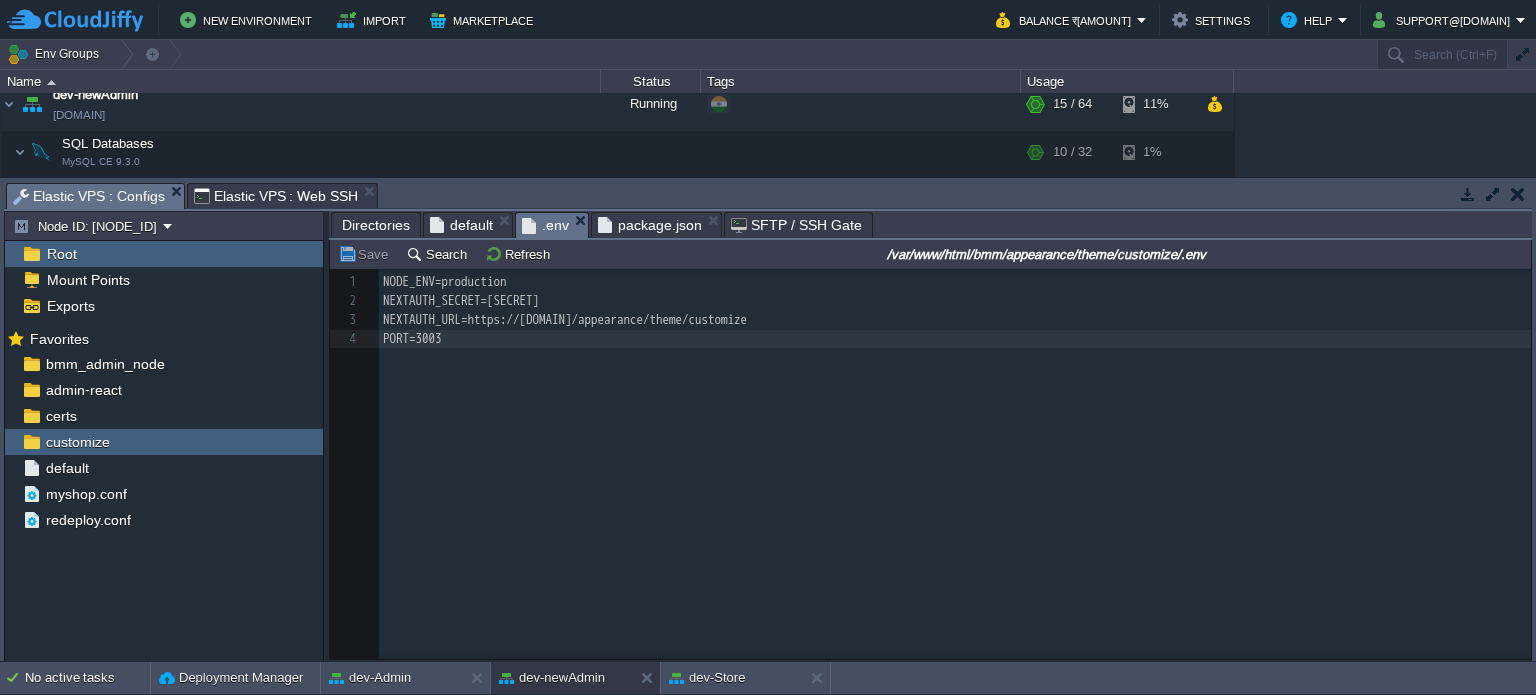 click on ".env" at bounding box center (545, 225) 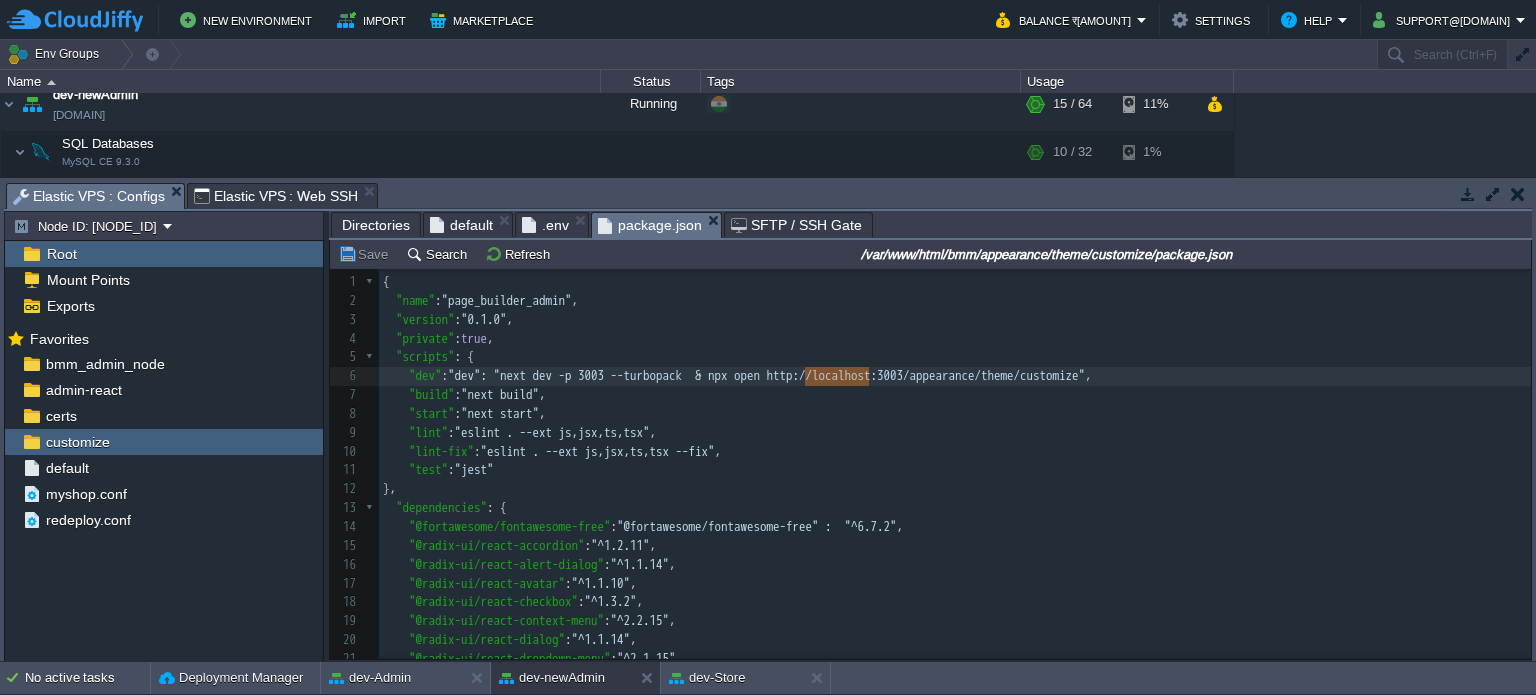 click on "package.json" at bounding box center [650, 225] 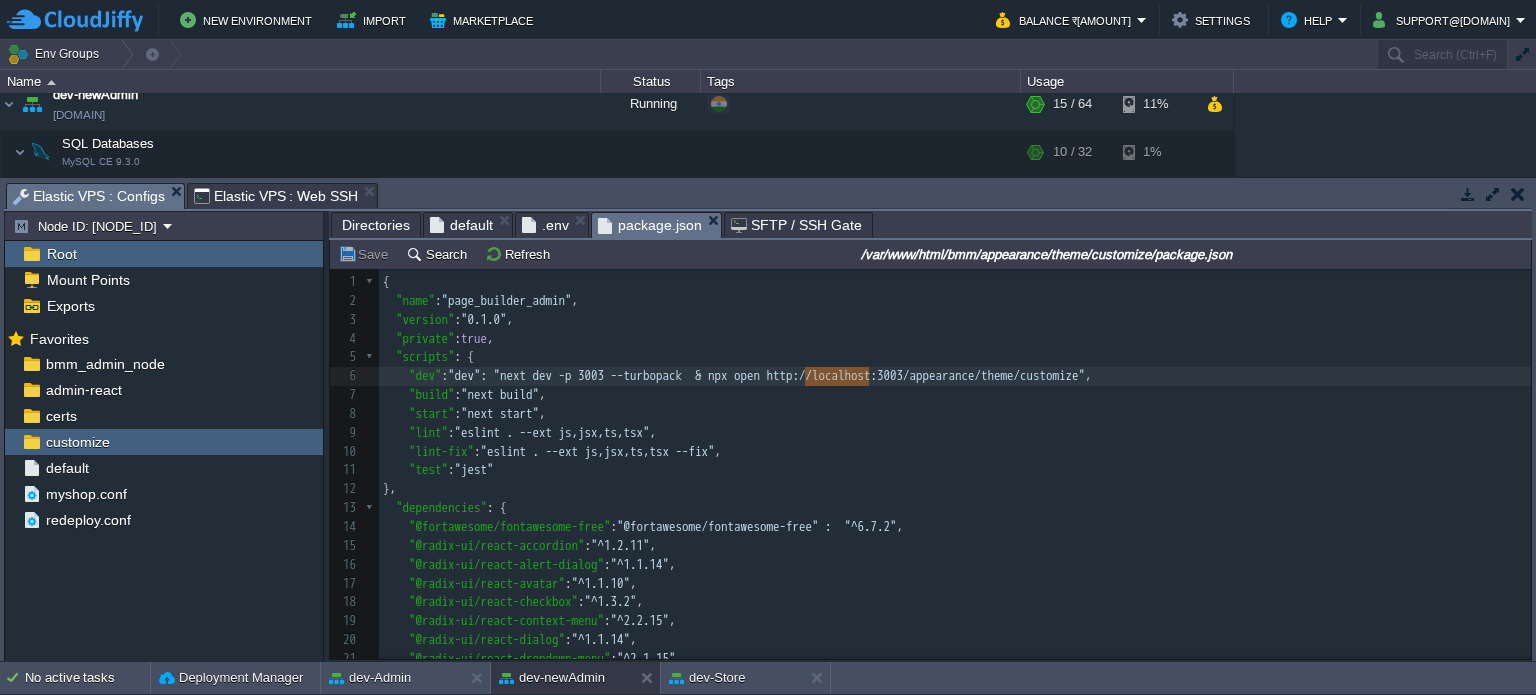 scroll, scrollTop: 358, scrollLeft: 0, axis: vertical 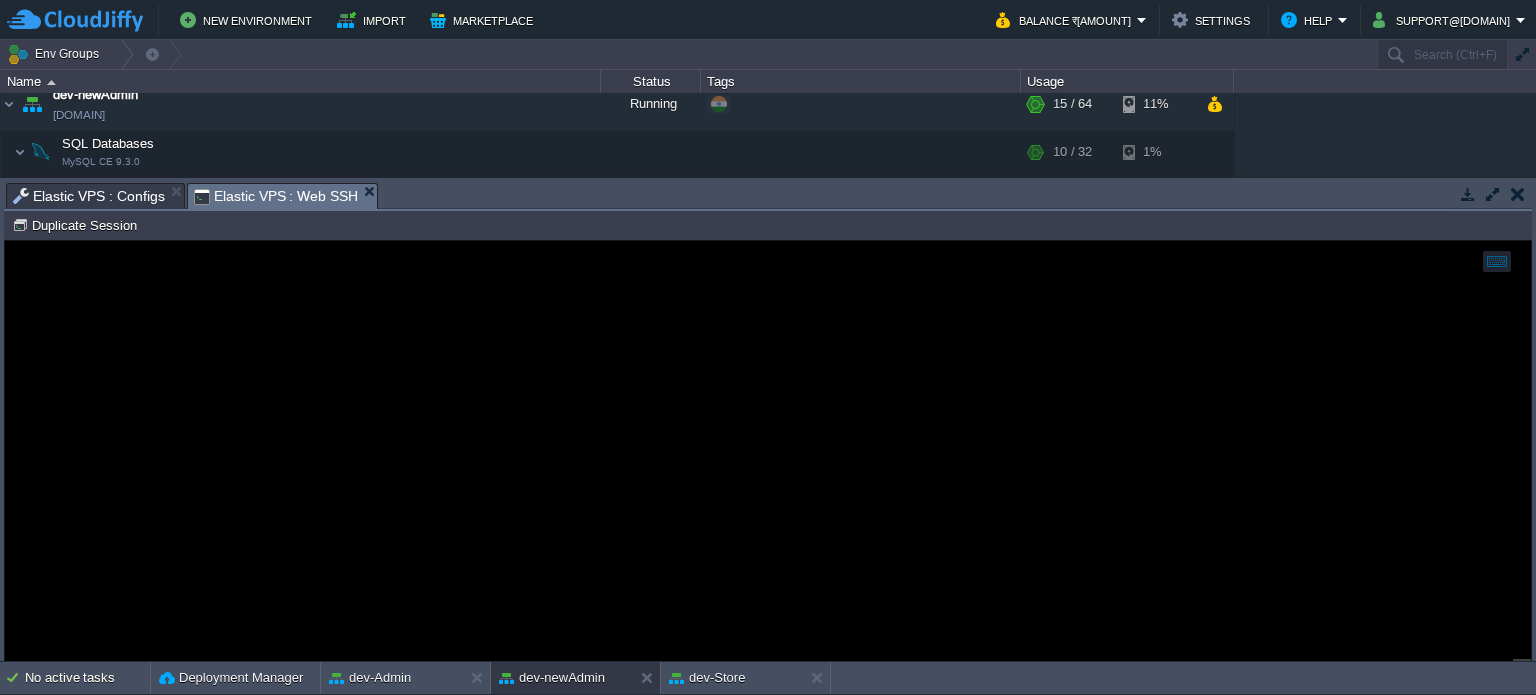 click on "Elastic VPS : Web SSH" at bounding box center [276, 196] 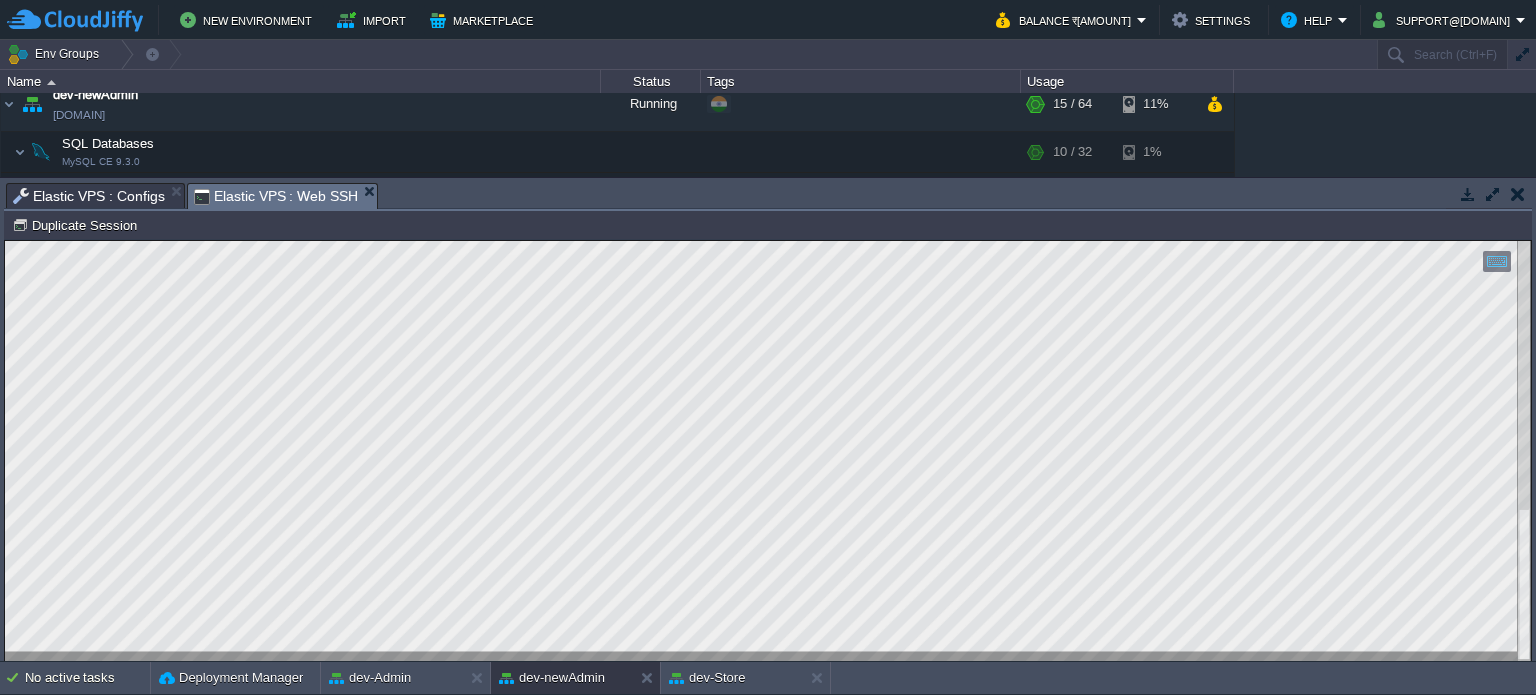 click on "Elastic VPS : Configs" at bounding box center (89, 196) 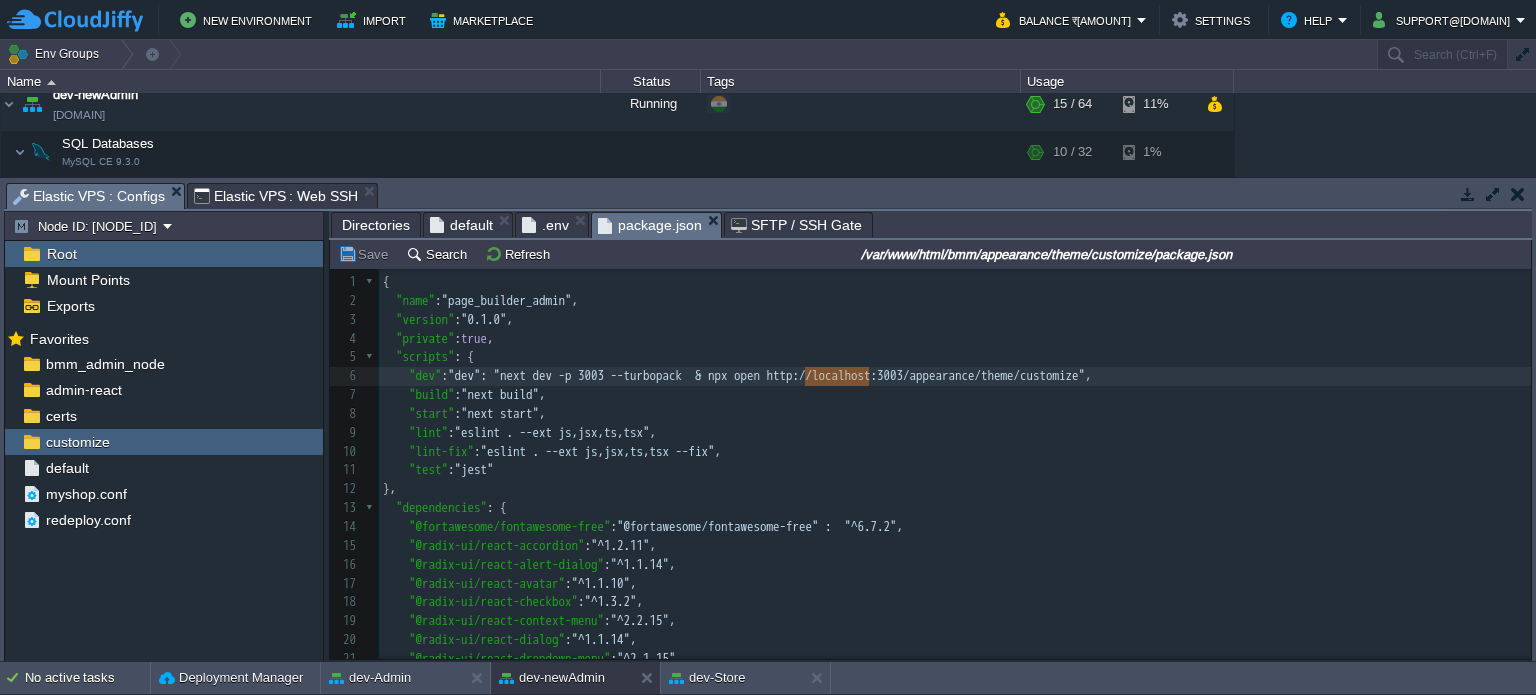 click on "package.json" at bounding box center [650, 225] 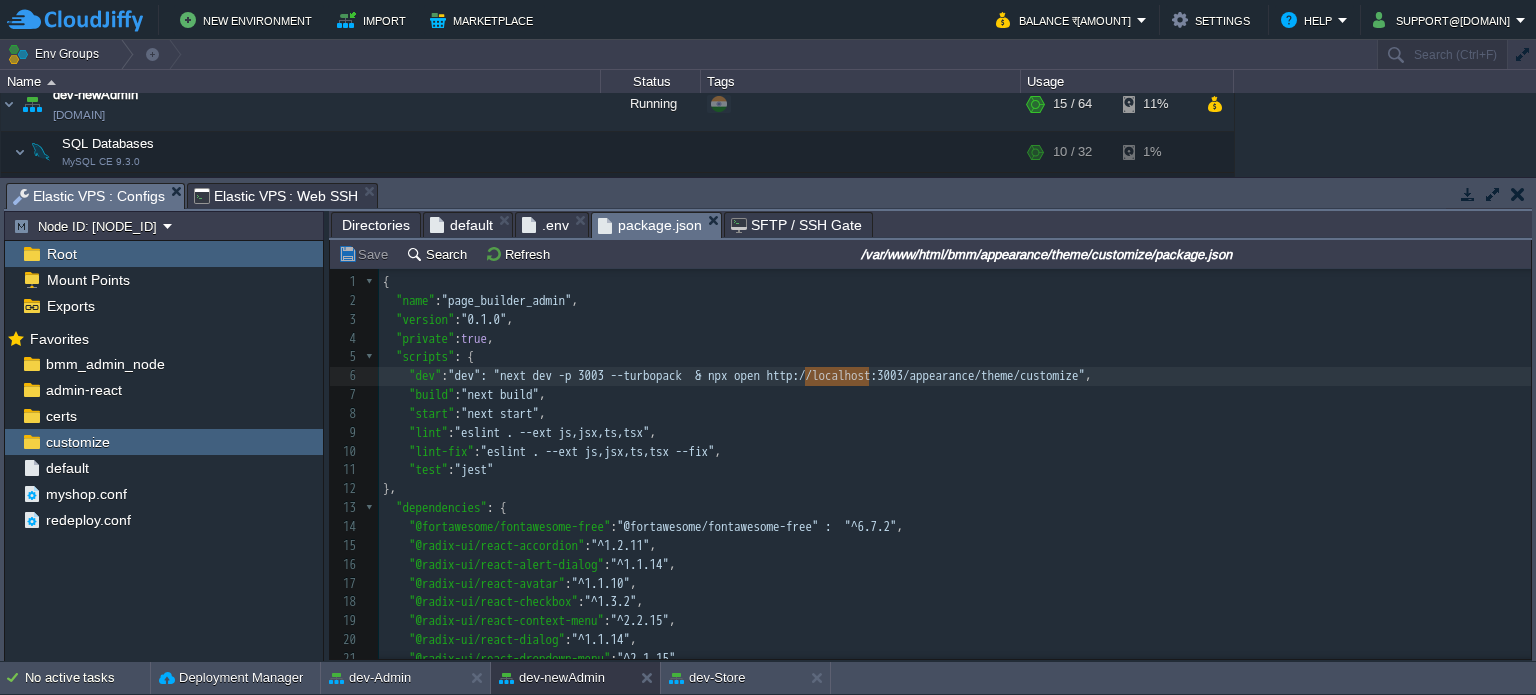click on "Directories" at bounding box center (376, 225) 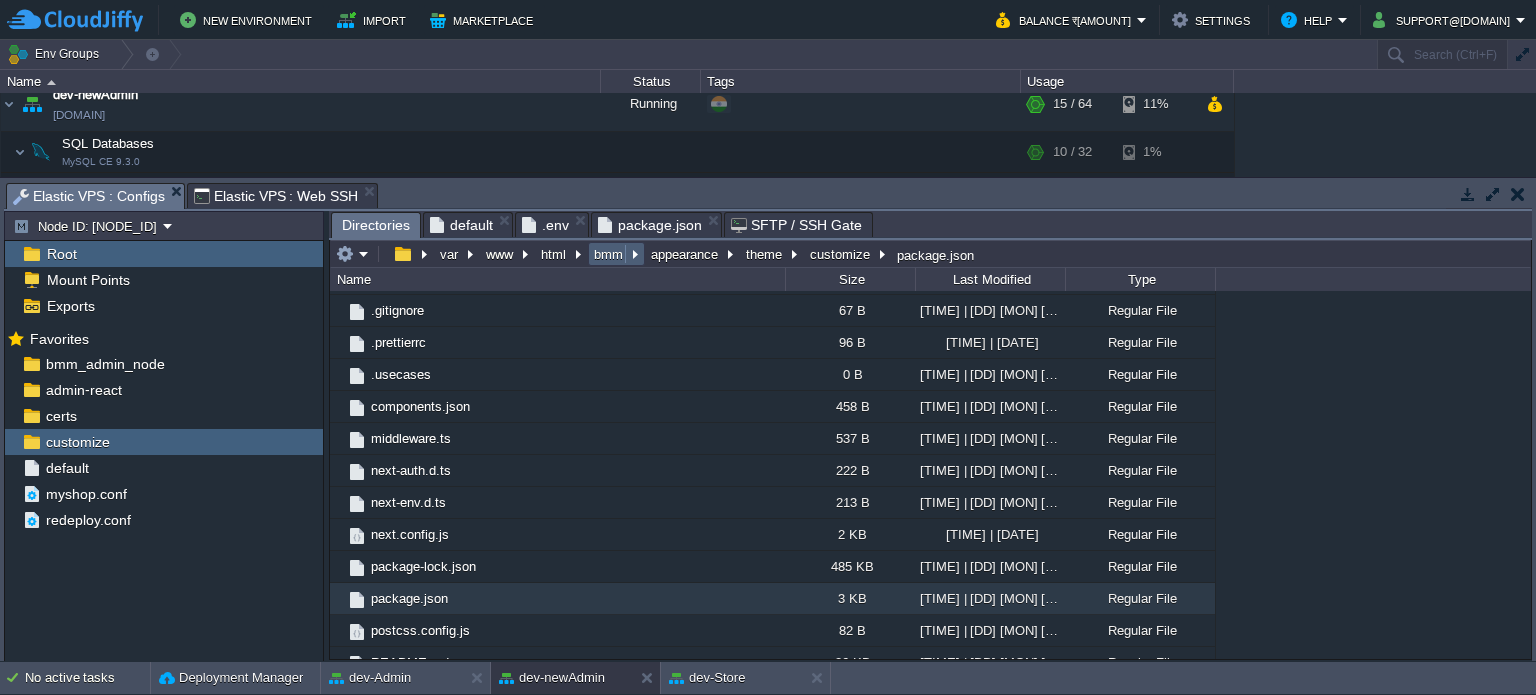 click on "bmm" at bounding box center [609, 254] 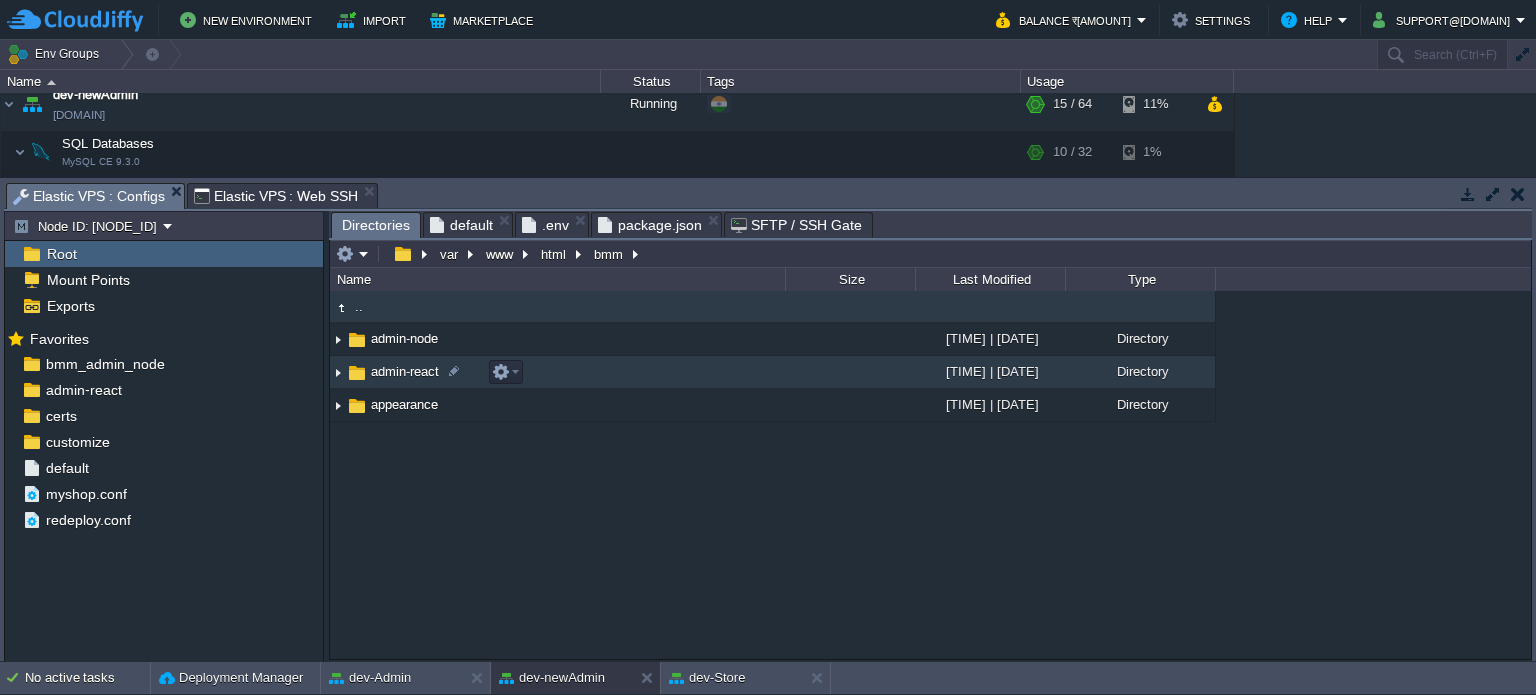 click on "admin-react" at bounding box center (405, 371) 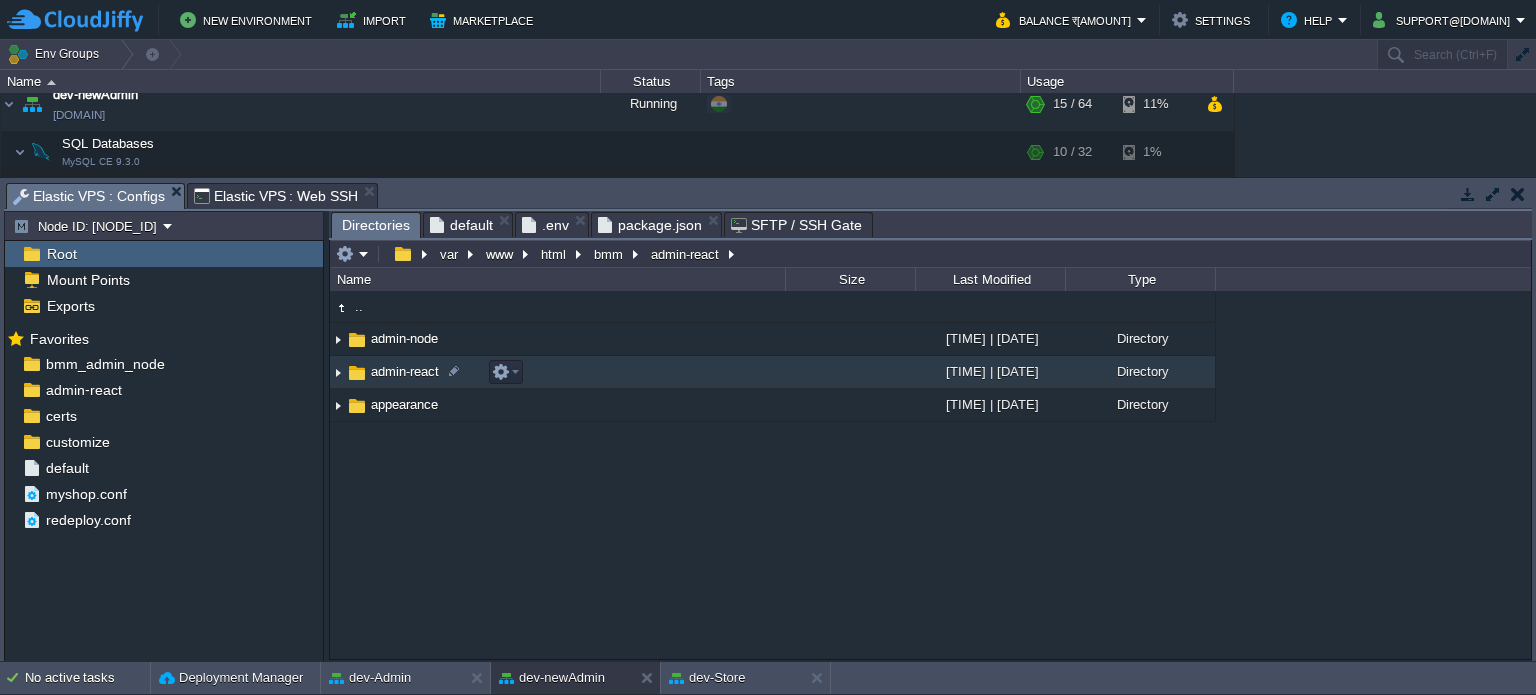 click on "admin-react" at bounding box center (405, 371) 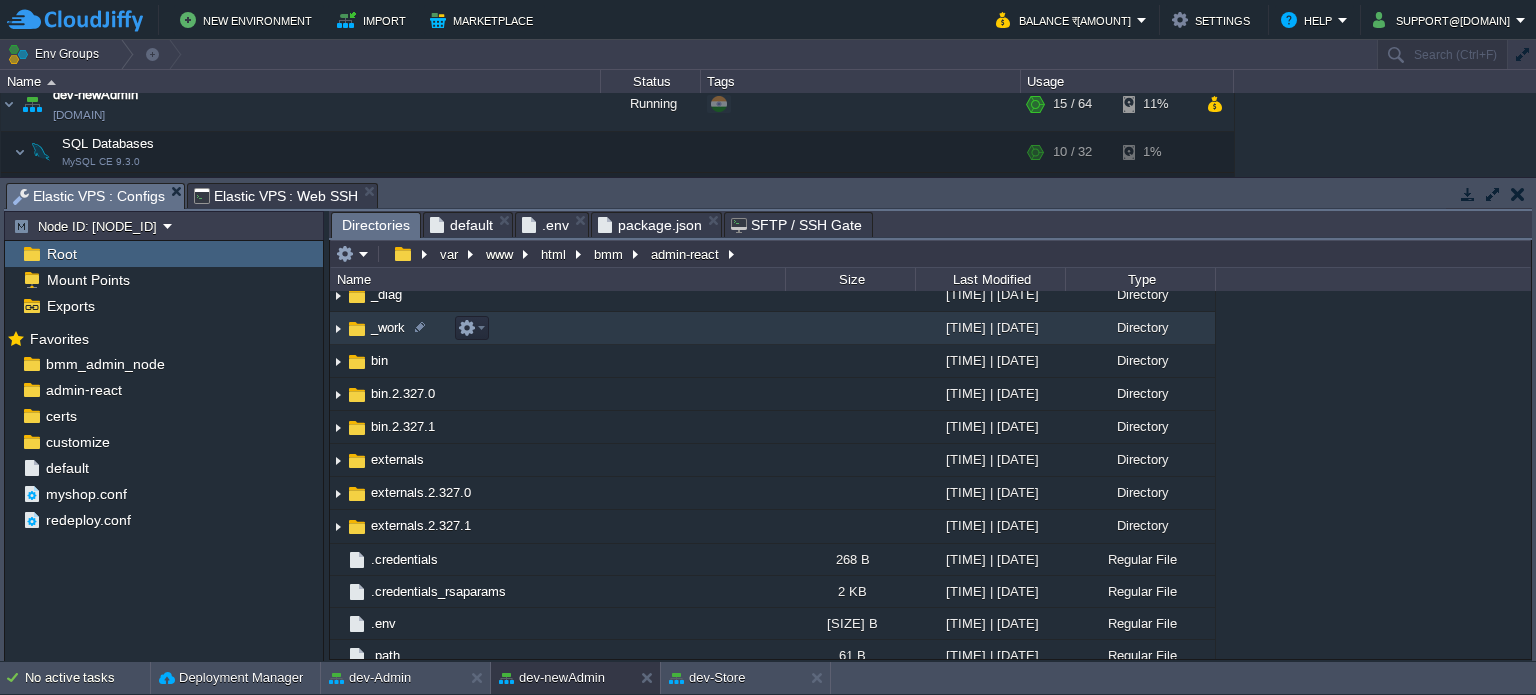 scroll, scrollTop: 0, scrollLeft: 0, axis: both 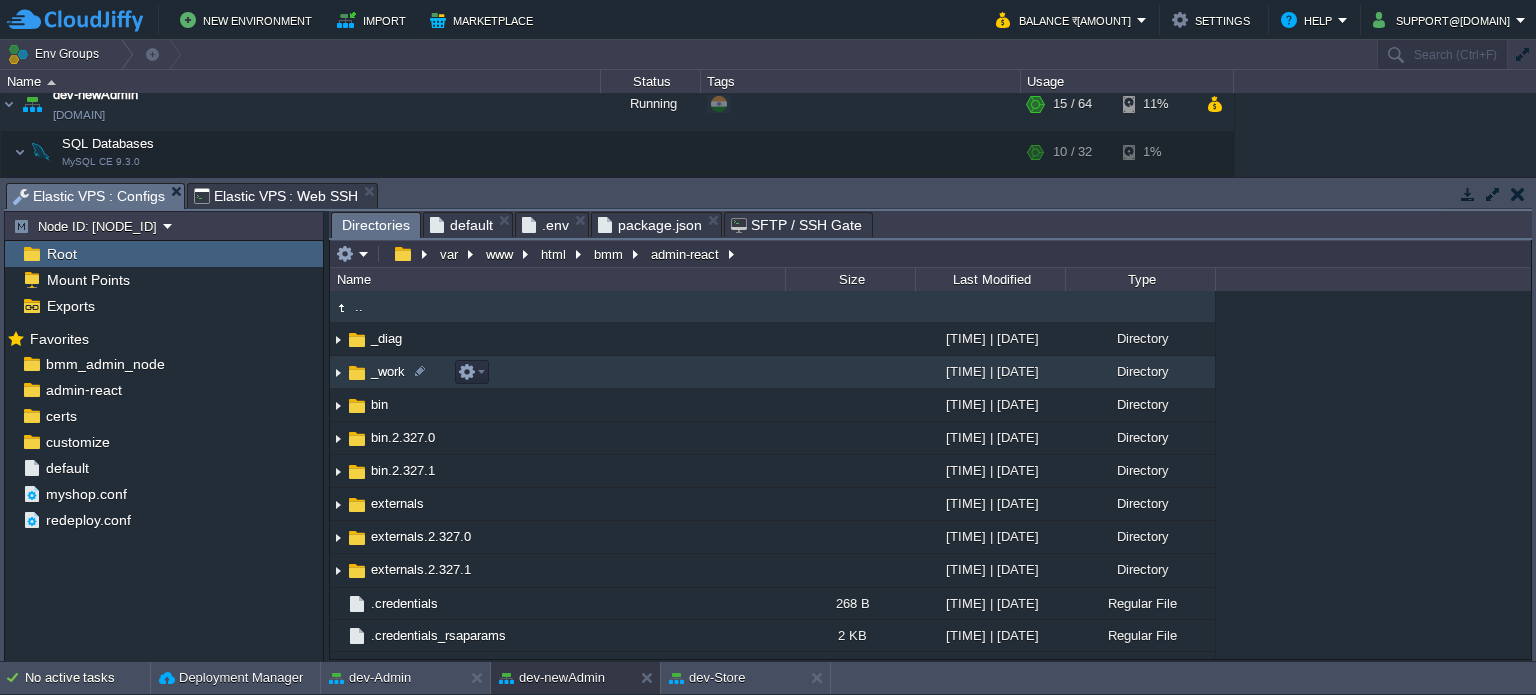 click on "_work" at bounding box center (388, 371) 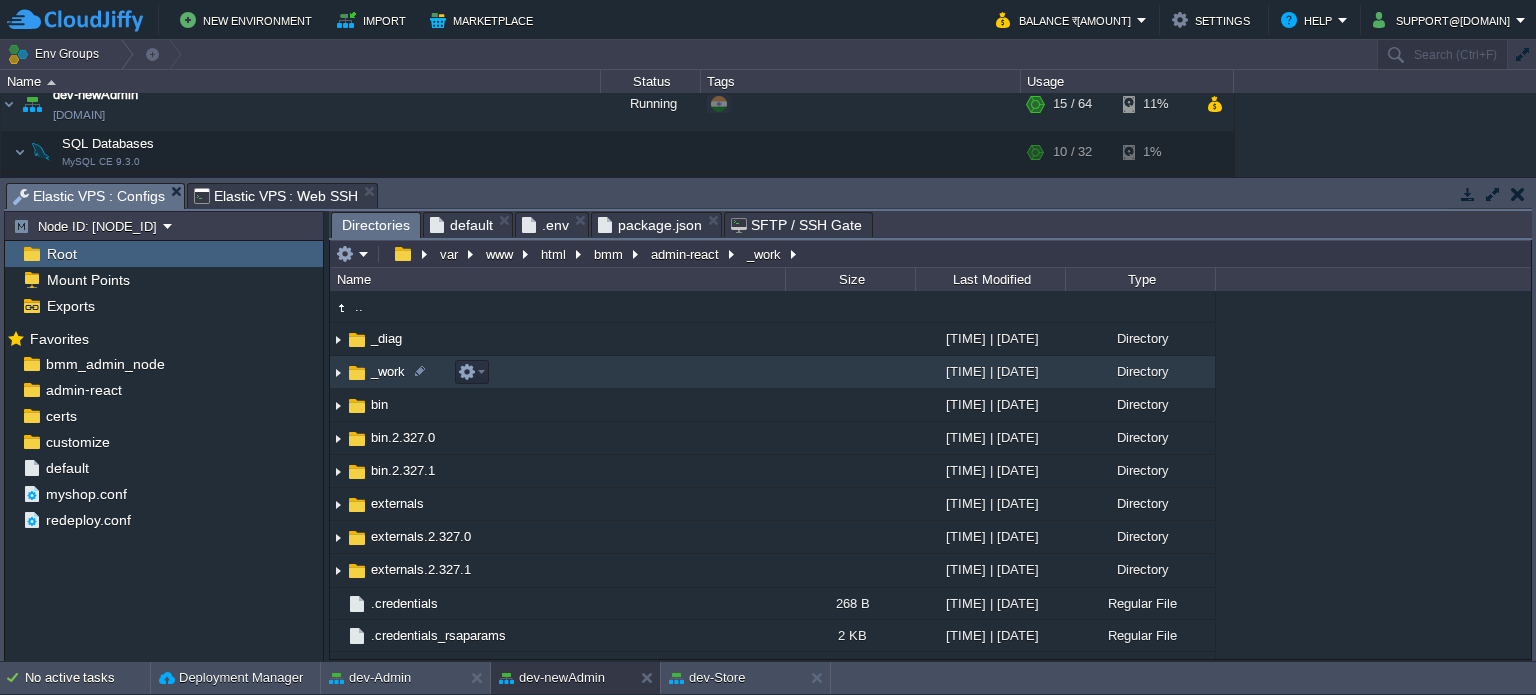 click on "_work" at bounding box center [388, 371] 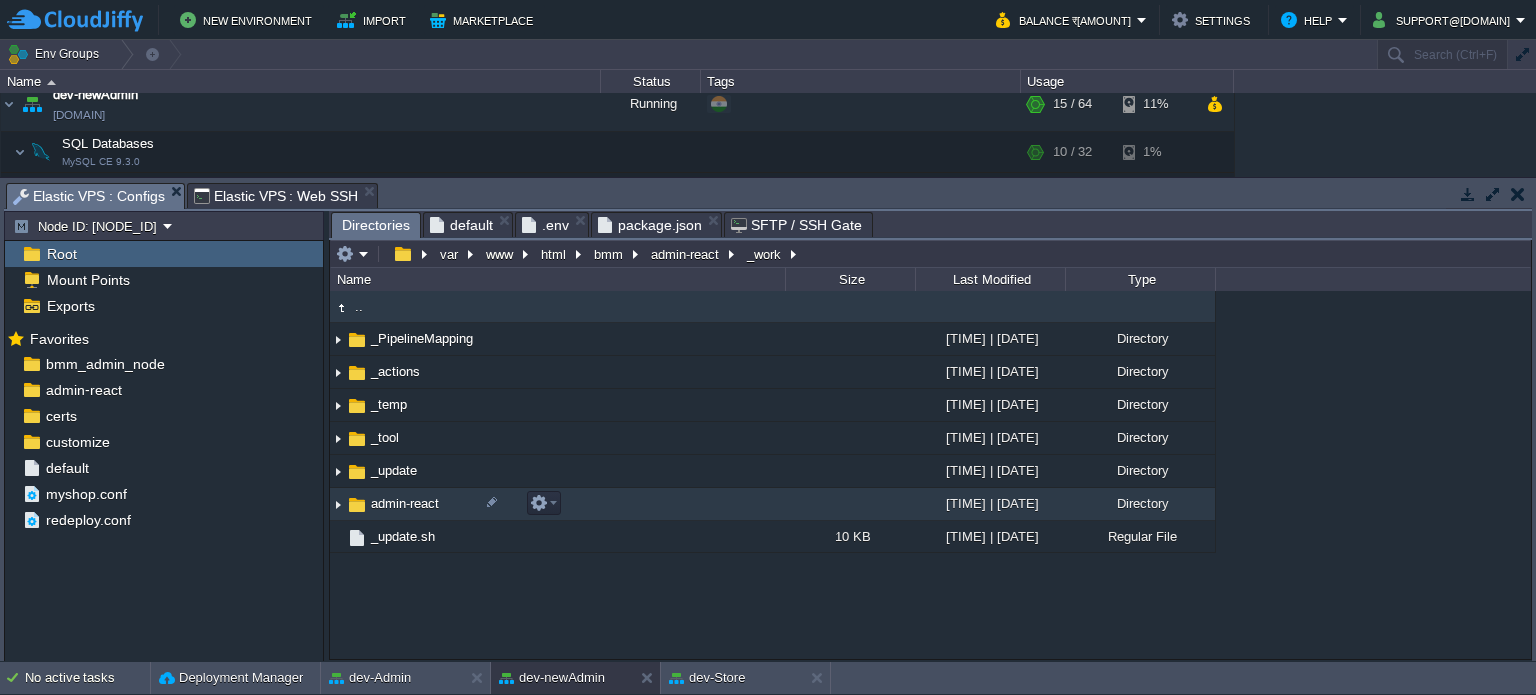 click on "admin-react" at bounding box center [557, 504] 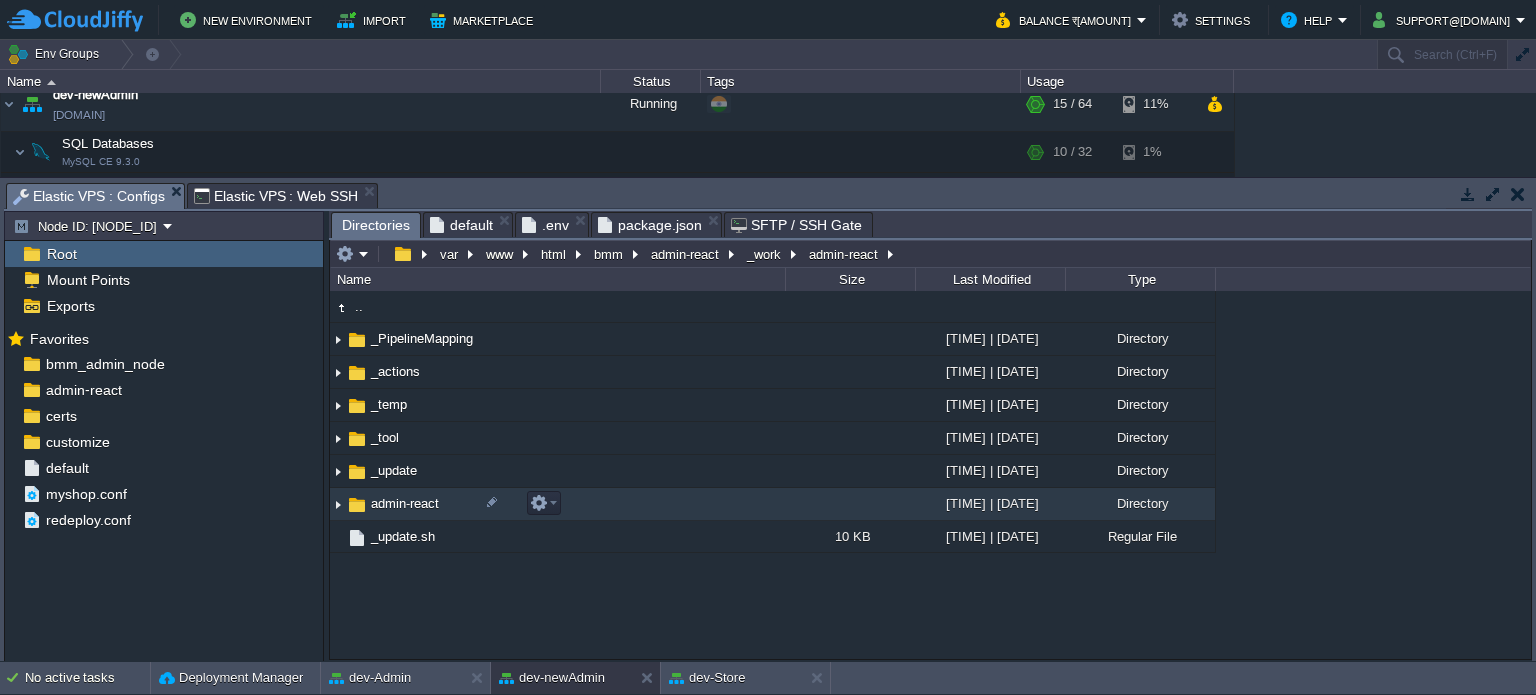 click on "admin-react" at bounding box center [557, 504] 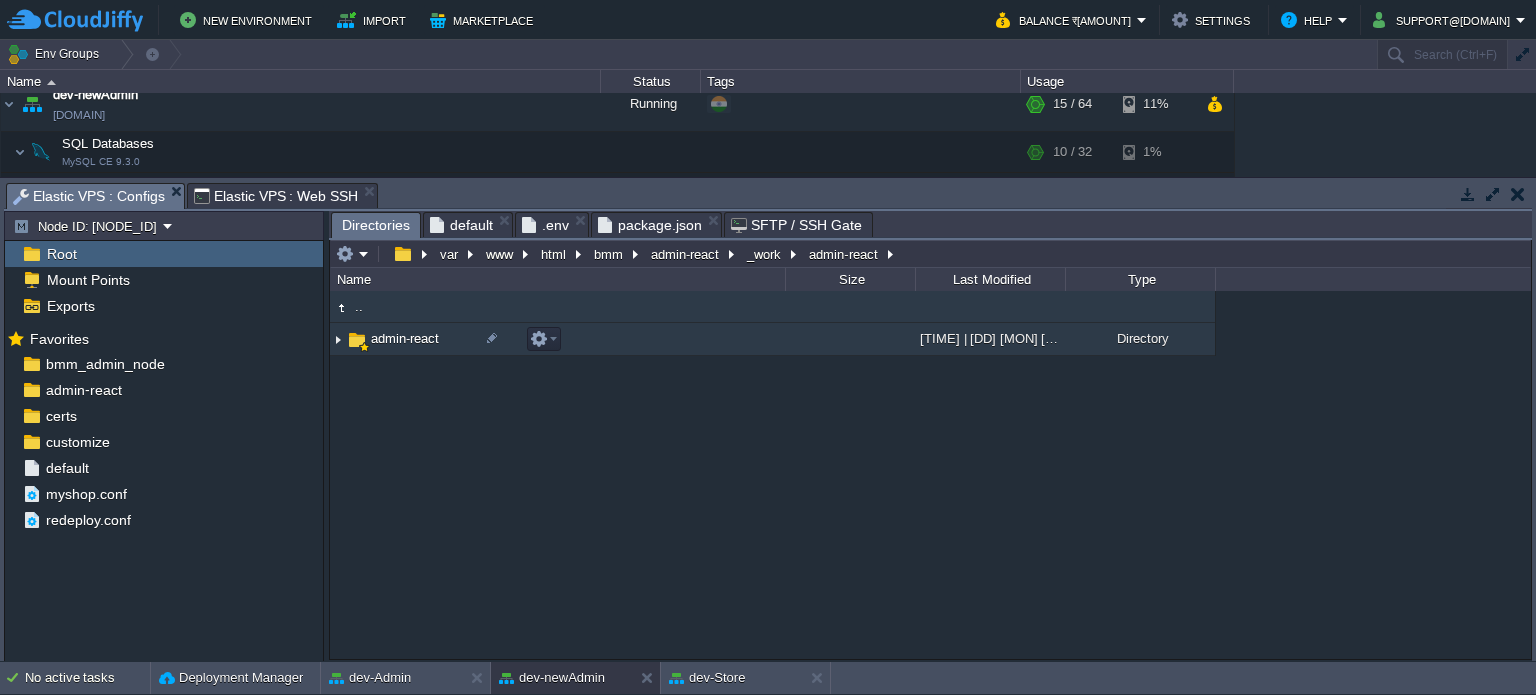 click on "admin-react" at bounding box center (405, 338) 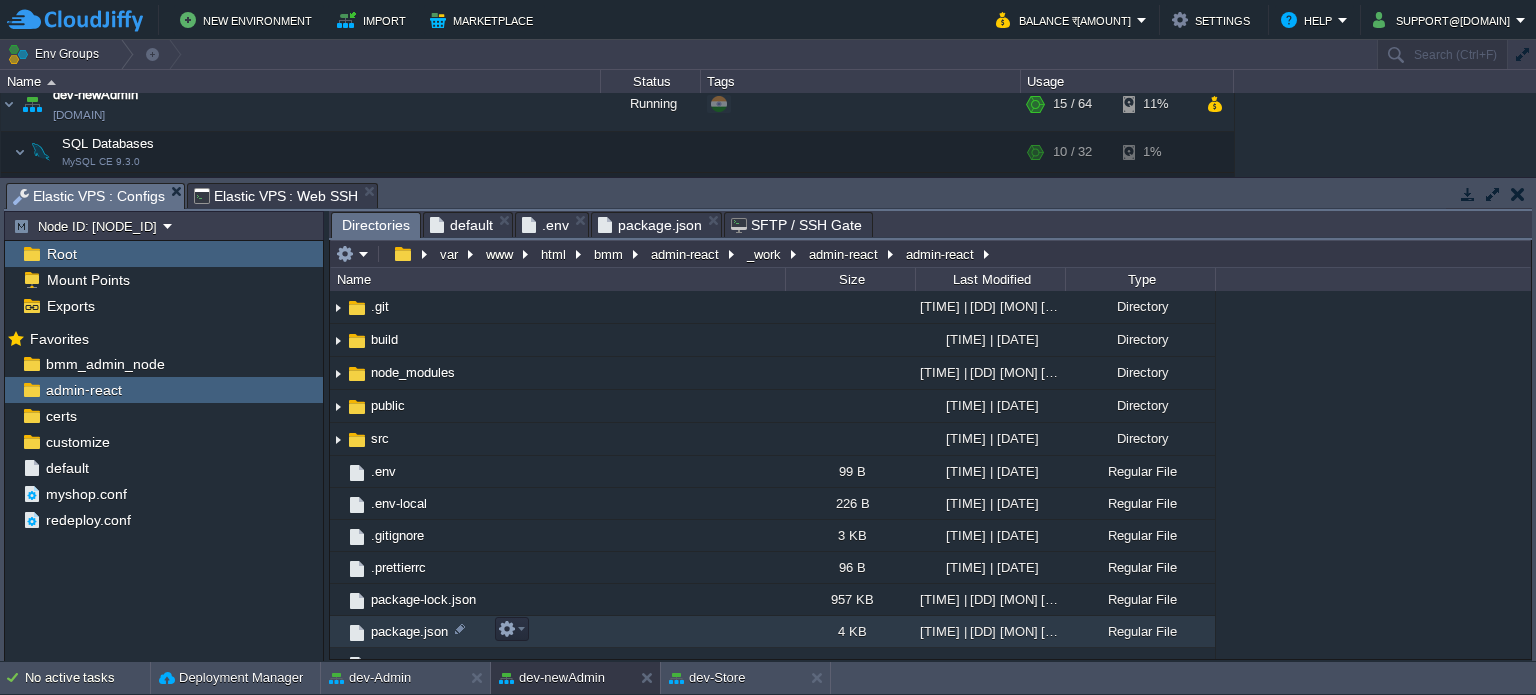 scroll, scrollTop: 49, scrollLeft: 0, axis: vertical 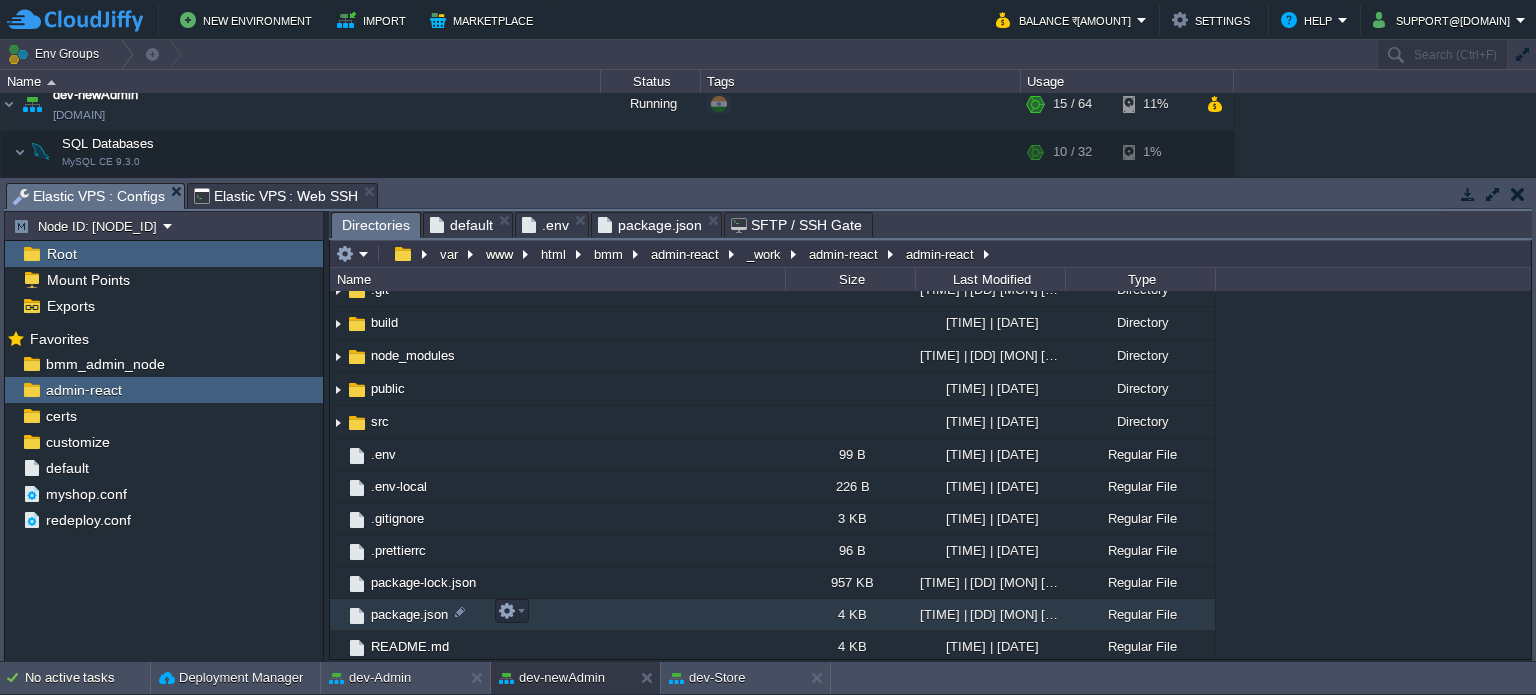 click on "package.json" at bounding box center [409, 614] 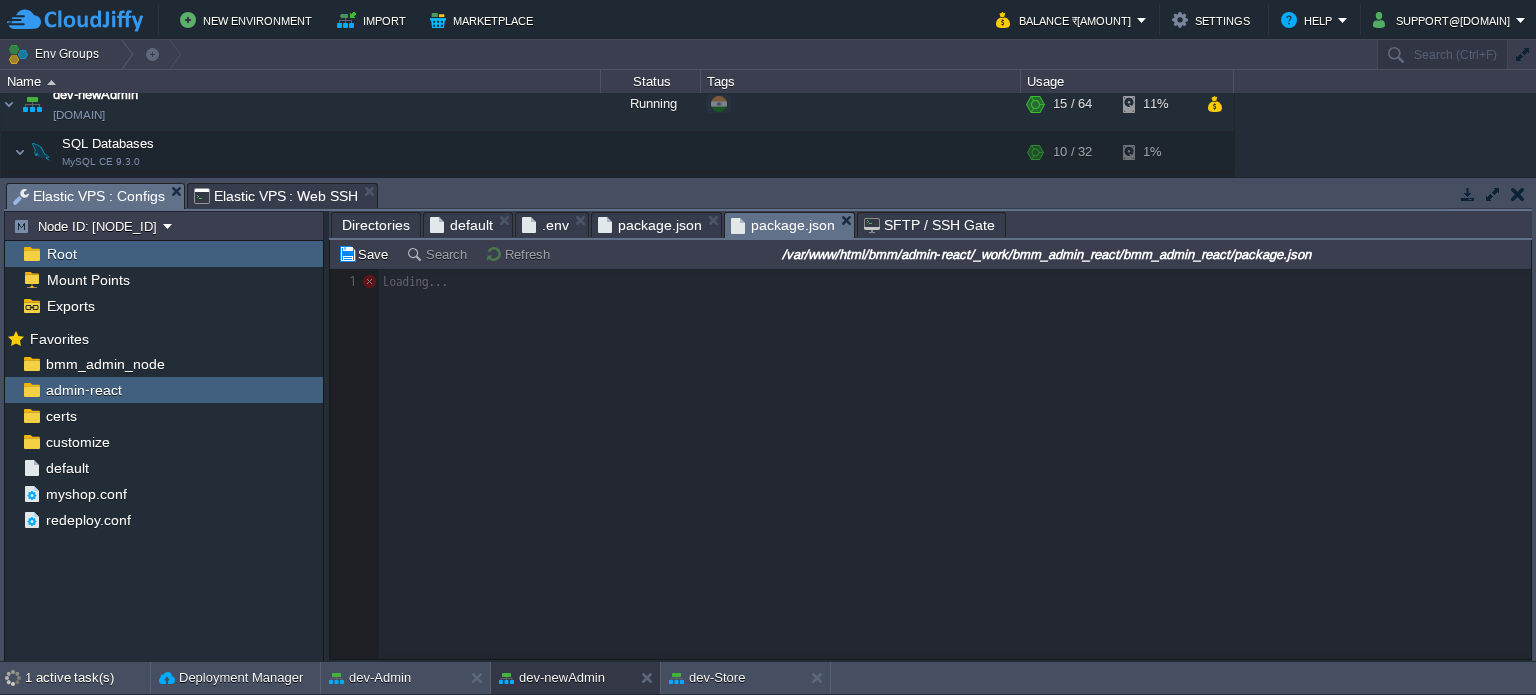 scroll, scrollTop: 6, scrollLeft: 0, axis: vertical 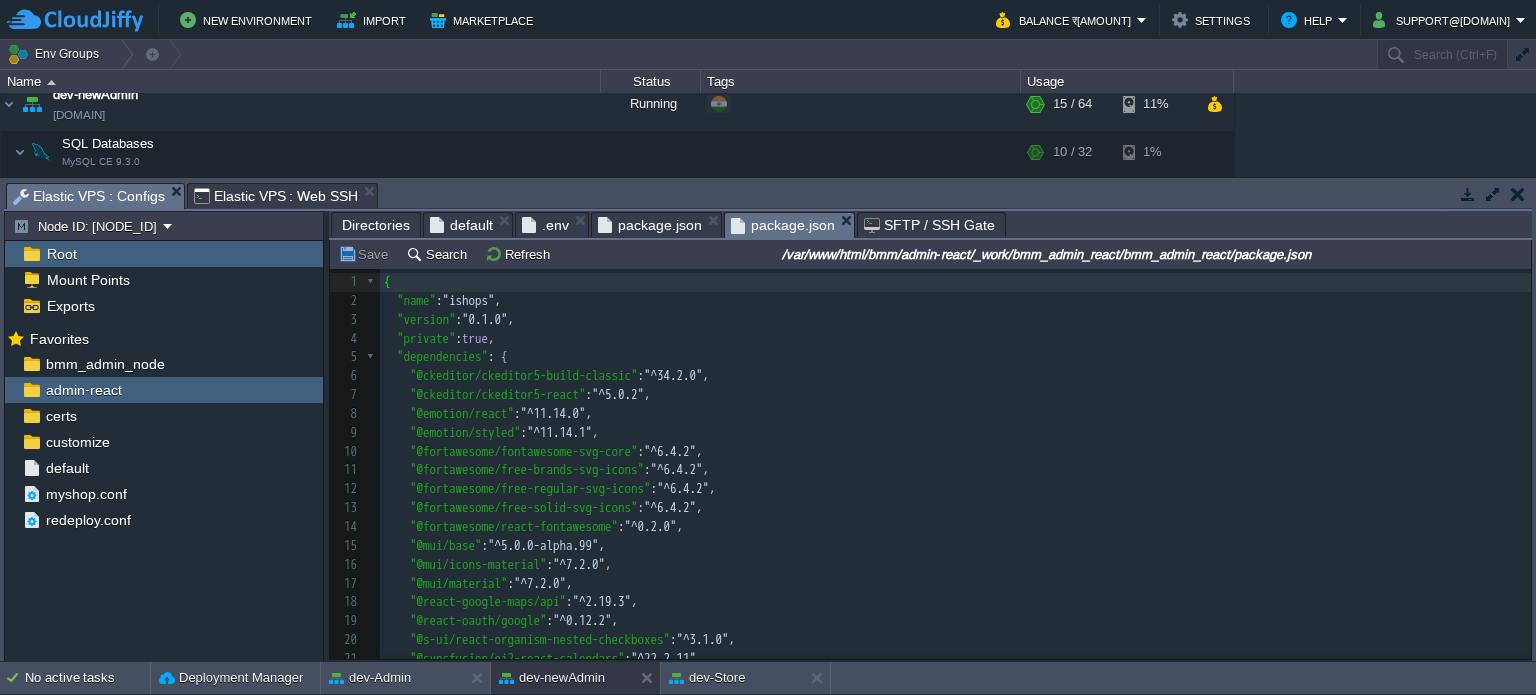 click on ""ishops"" at bounding box center [469, 300] 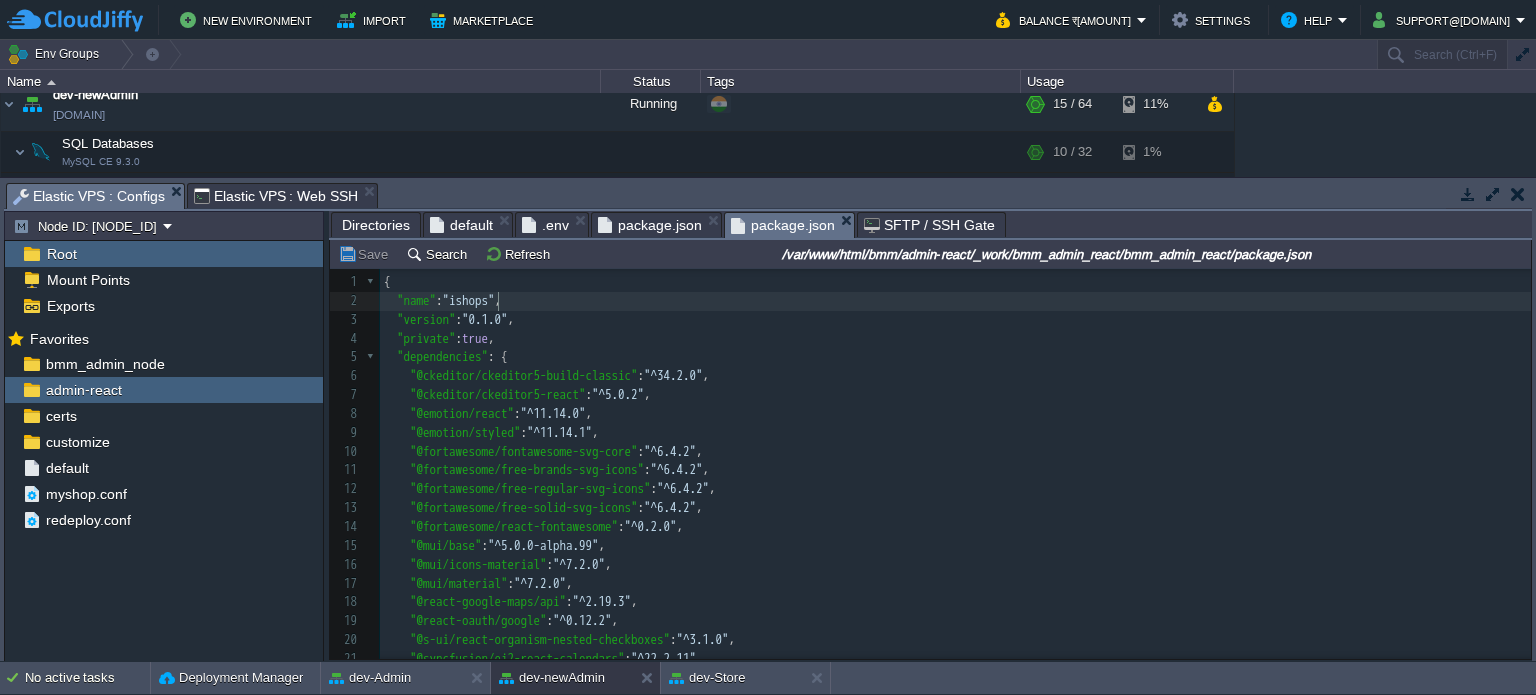 type on "ishops" 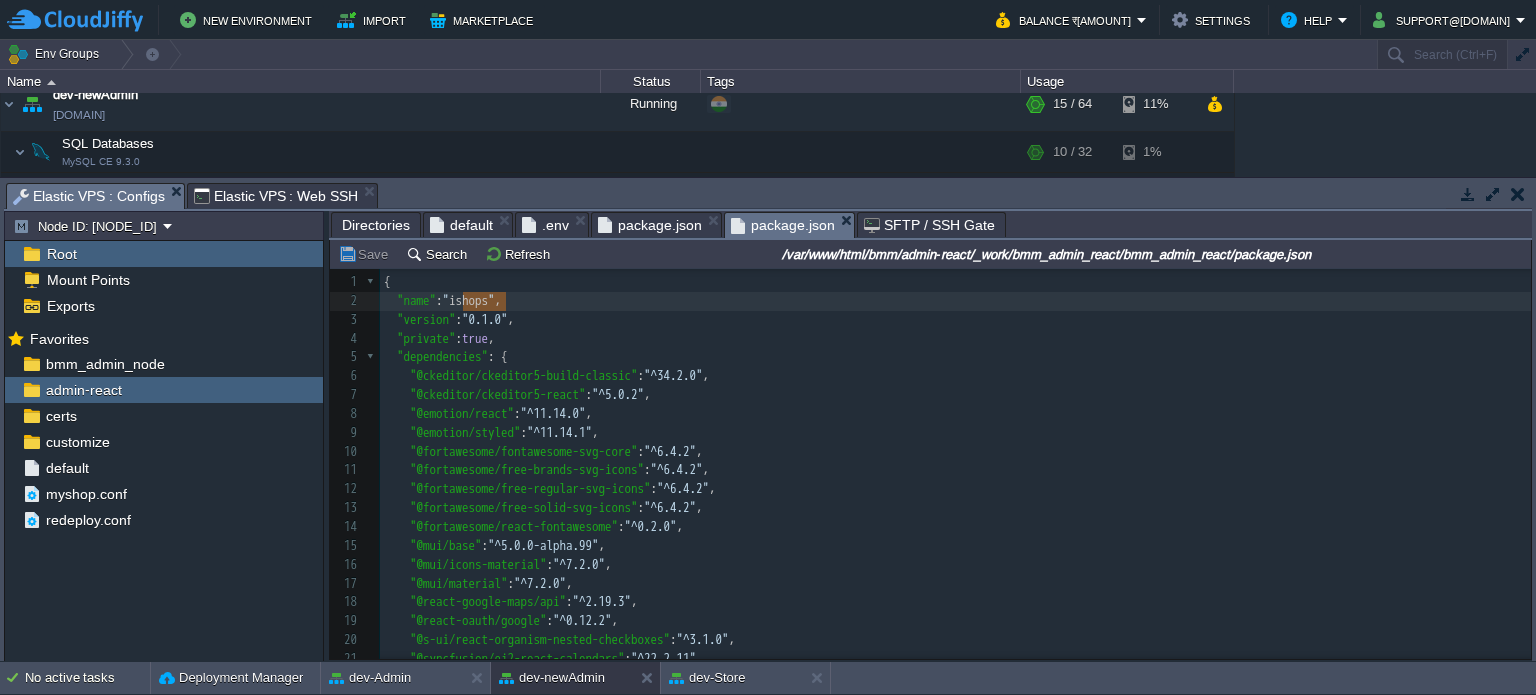 type 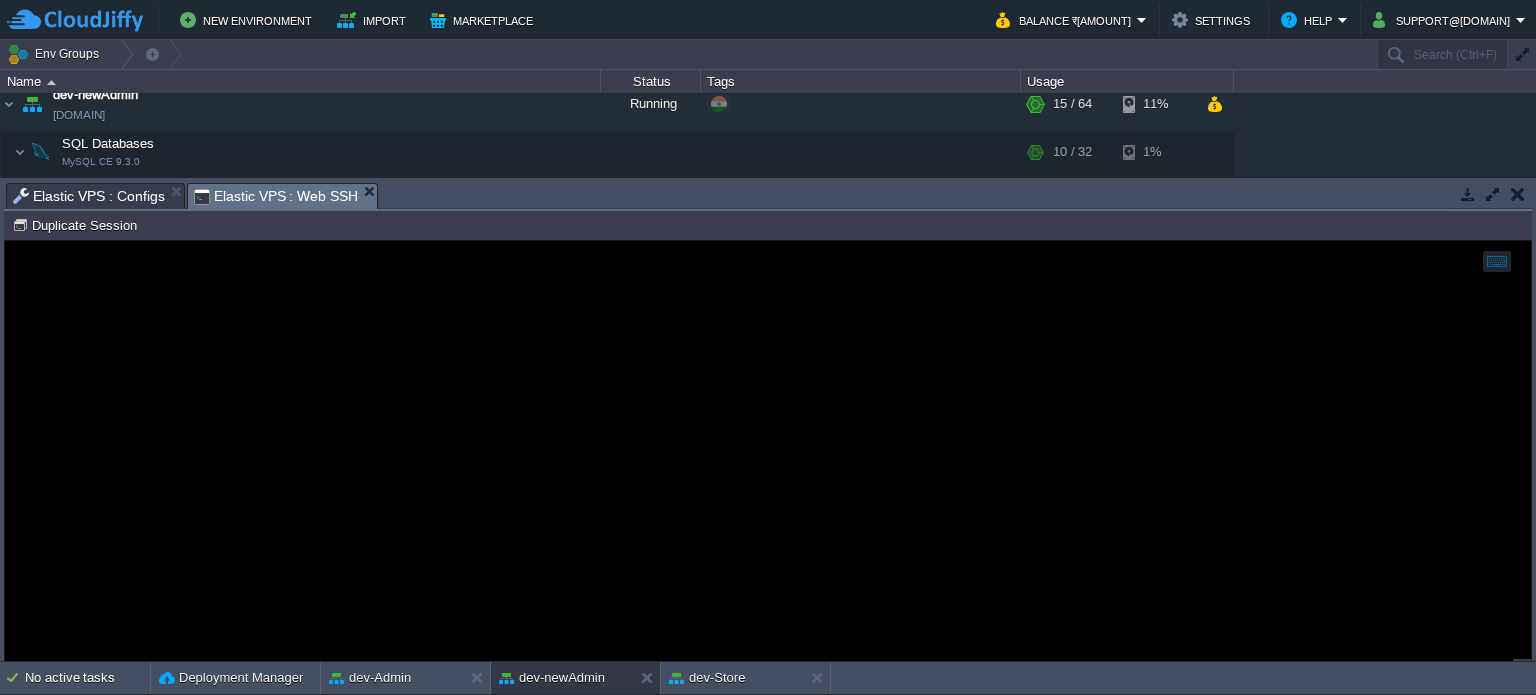 click on "Elastic VPS : Web SSH" at bounding box center (276, 196) 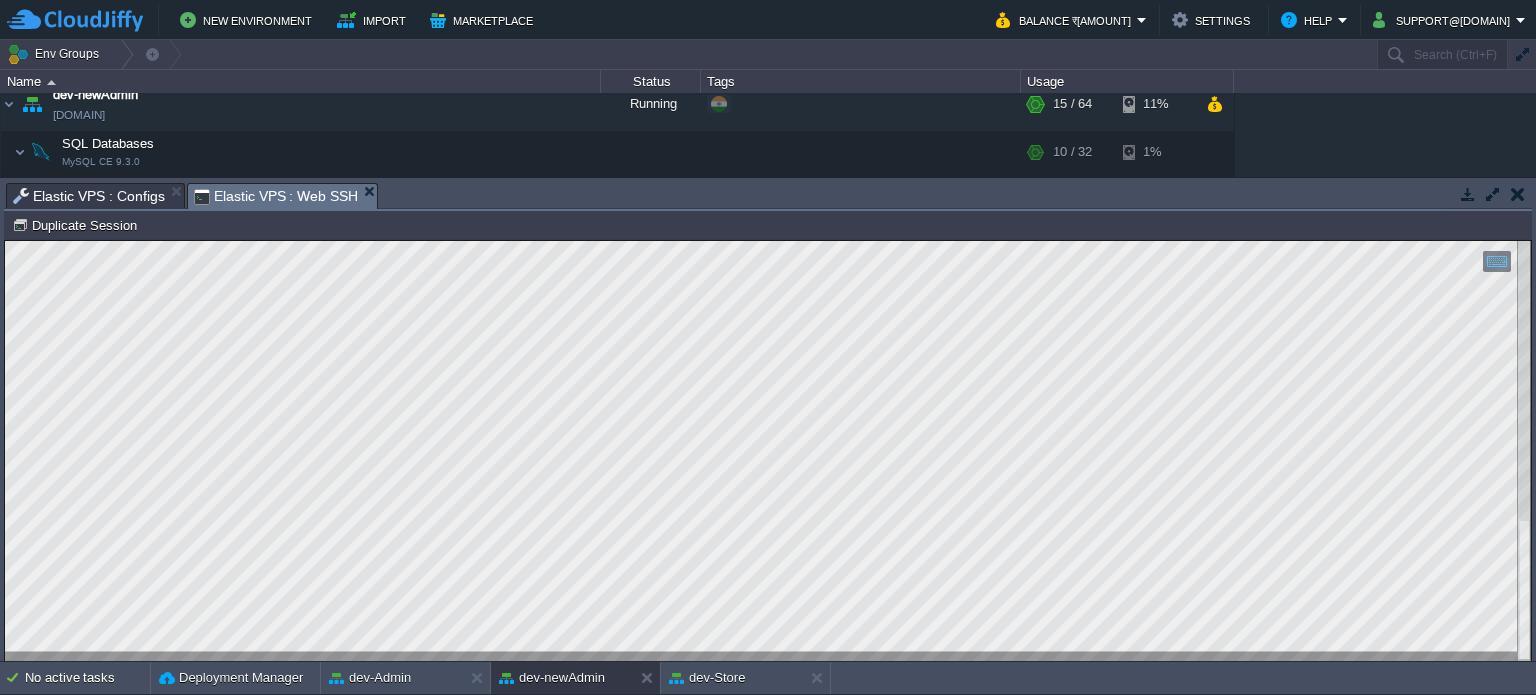 click on "Elastic VPS : Configs" at bounding box center [89, 196] 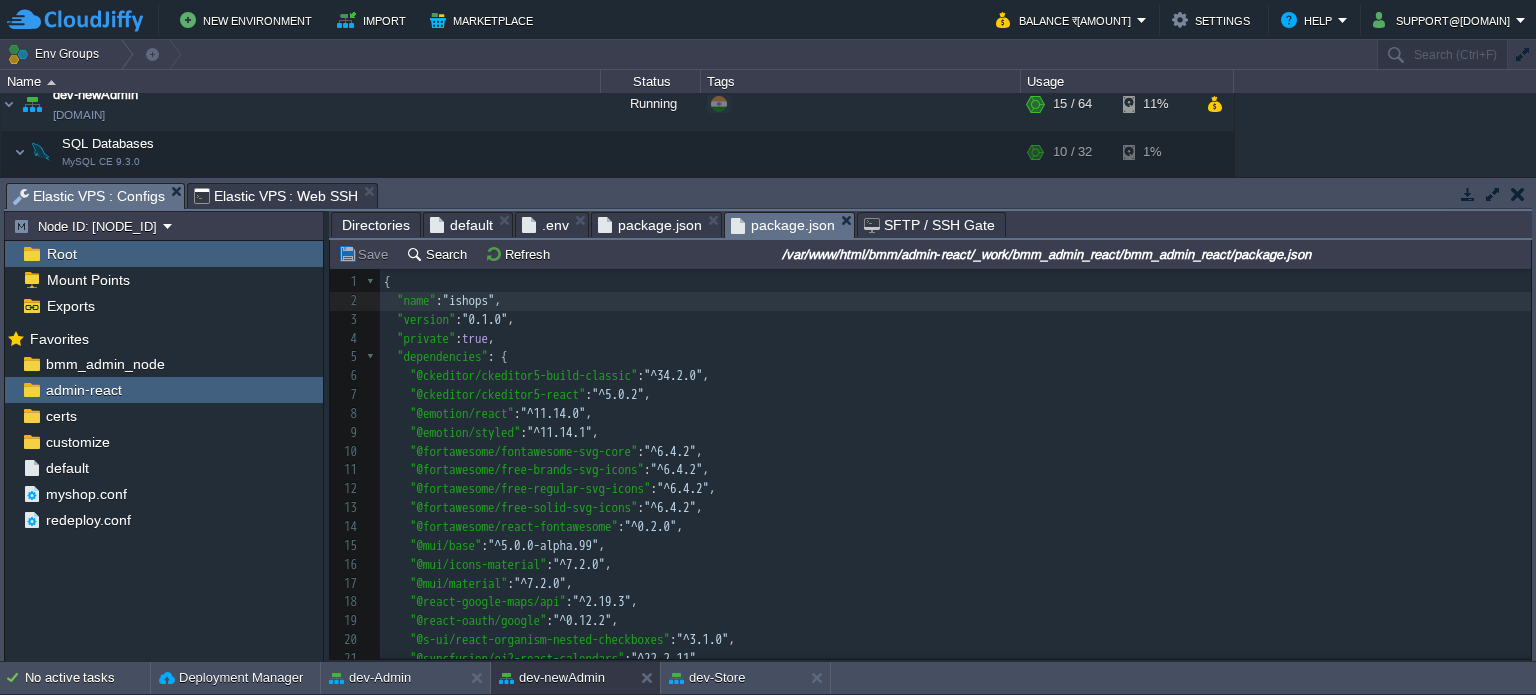click on "package.json" at bounding box center [650, 225] 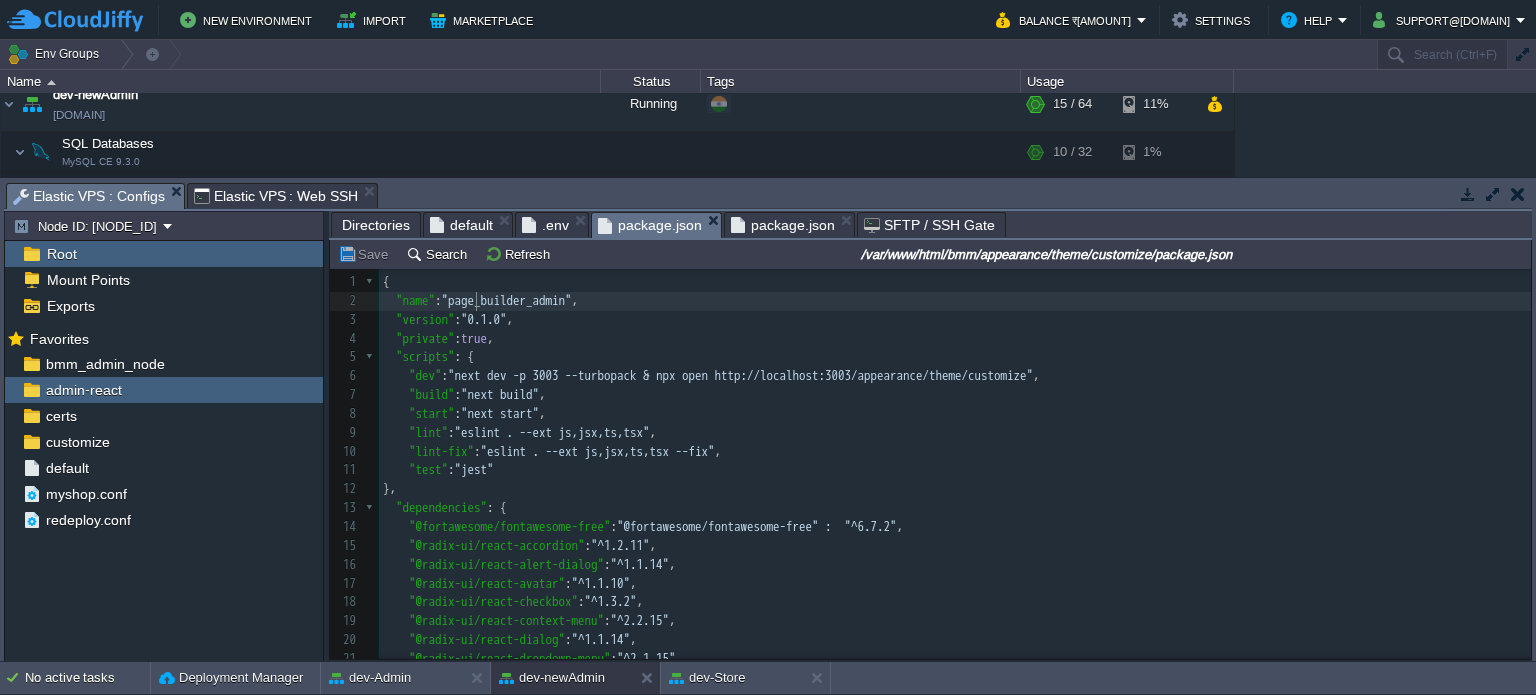 click on "x 1 { 2    "name" :  "page_builder_admin" , 3    "version" :  "0.1.0" , 4    "private" :  true , 5    "scripts" : { 6      "dev" :  "next dev -p 3003 --turbopack & npx open http://localhost:3003/appearance/theme/customize" , 7      "build" :  "next build" , 8      "start" :  "next start" , 9      "lint" :  "eslint . --ext js,jsx,ts,tsx" , 10      "lint-fix" :  "eslint . --ext js,jsx,ts,tsx --fix" , 11      "test" :  "jest" 12   }, 13    "dependencies" : { 14      "@fortawesome/fontawesome-free" :  "^6.7.2" , 15      "@radix-ui/react-accordion" :  "^1.2.11" , 16      "@radix-ui/react-alert-dialog" :  "^1.1.14" , 17      "@radix-ui/react-avatar" :  "^1.1.10" , 18      "@radix-ui/react-checkbox" :  "^1.3.2" , 19      "@radix-ui/react-context-menu" :  "^2.2.15" , 20      "@radix-ui/react-dialog" :  "^1.1.14" , 21      "@radix-ui/react-dropdown-menu" :  "^2.1.15" , 22      "@radix-ui/react-icons" :  "^1.3.2" , 23      "@radix-ui/react-label" :  "^2.1.7" , 24      "@radix-ui/react-popover" :  ," at bounding box center (955, 555) 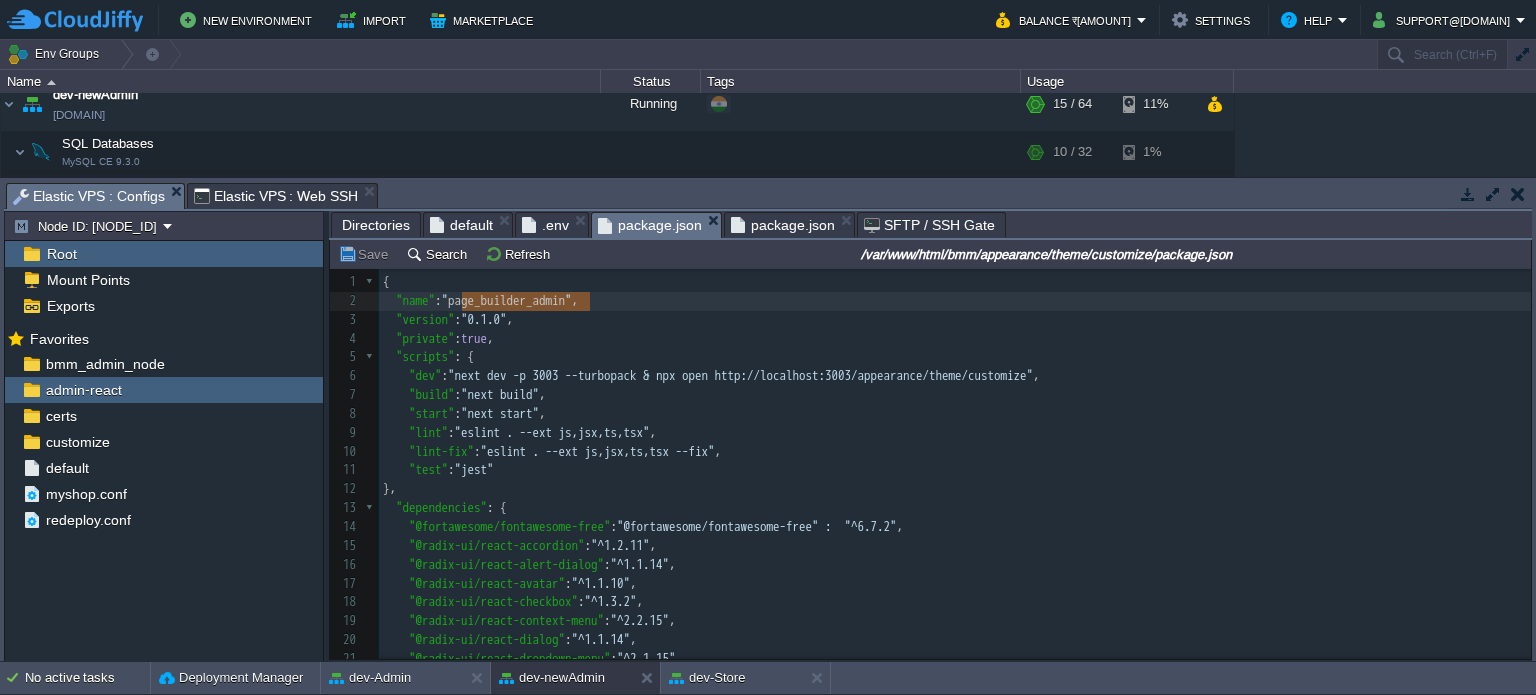 click on "Elastic VPS : Web SSH" at bounding box center [276, 196] 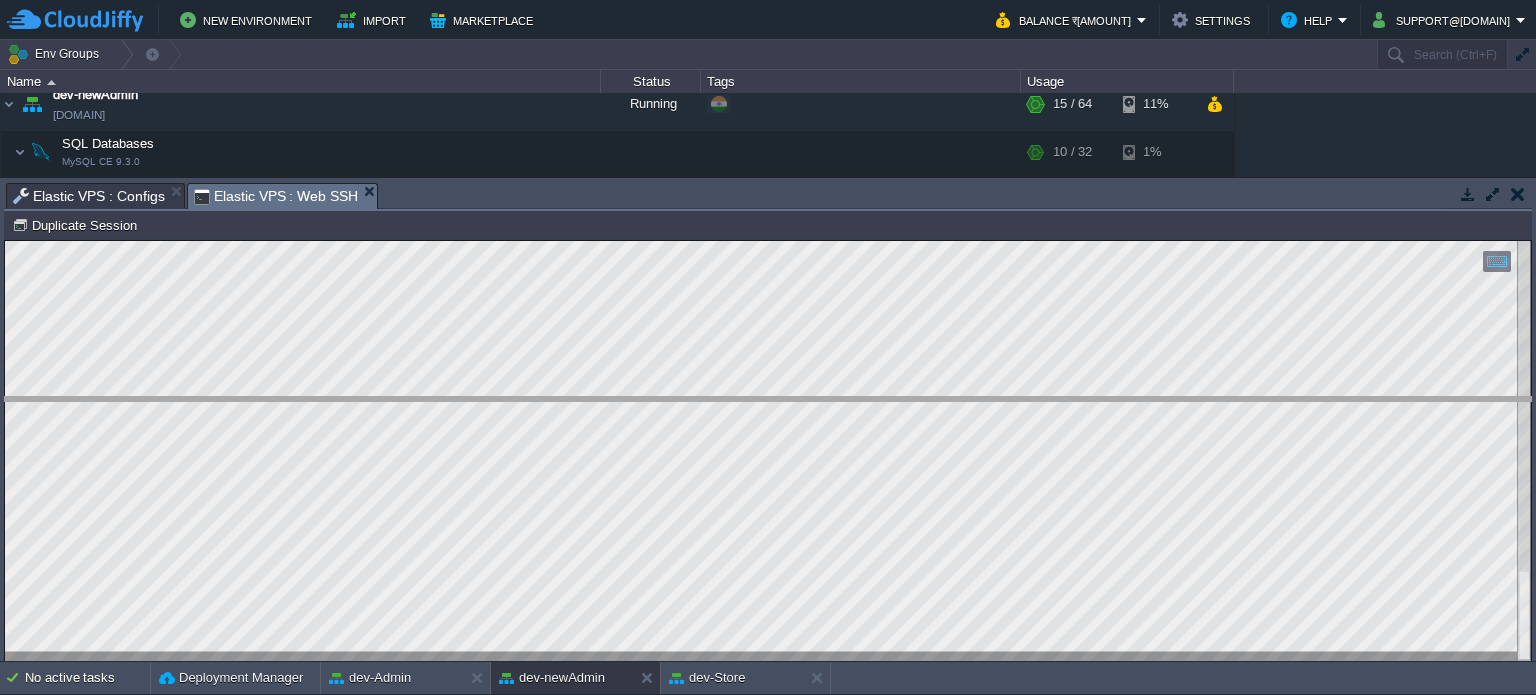 drag, startPoint x: 548, startPoint y: 205, endPoint x: 544, endPoint y: 423, distance: 218.0367 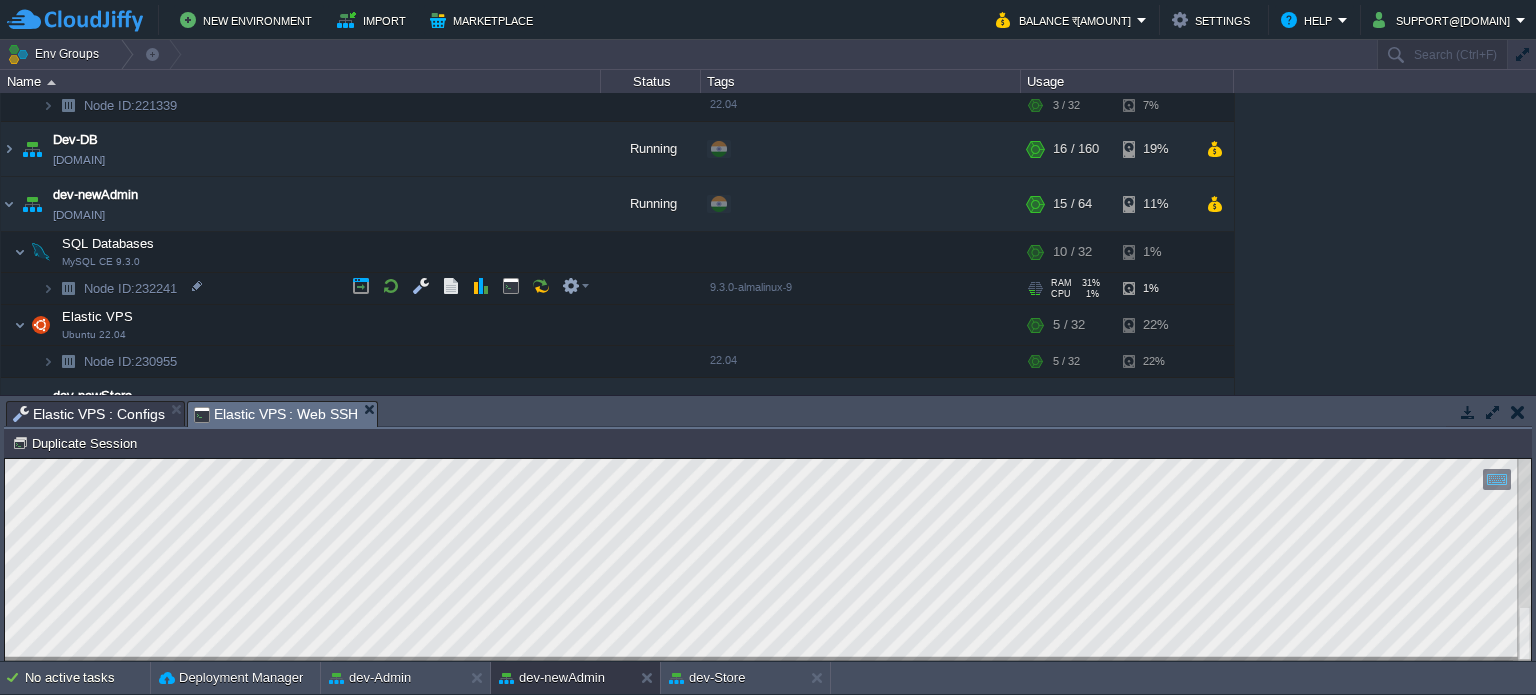 scroll, scrollTop: 400, scrollLeft: 0, axis: vertical 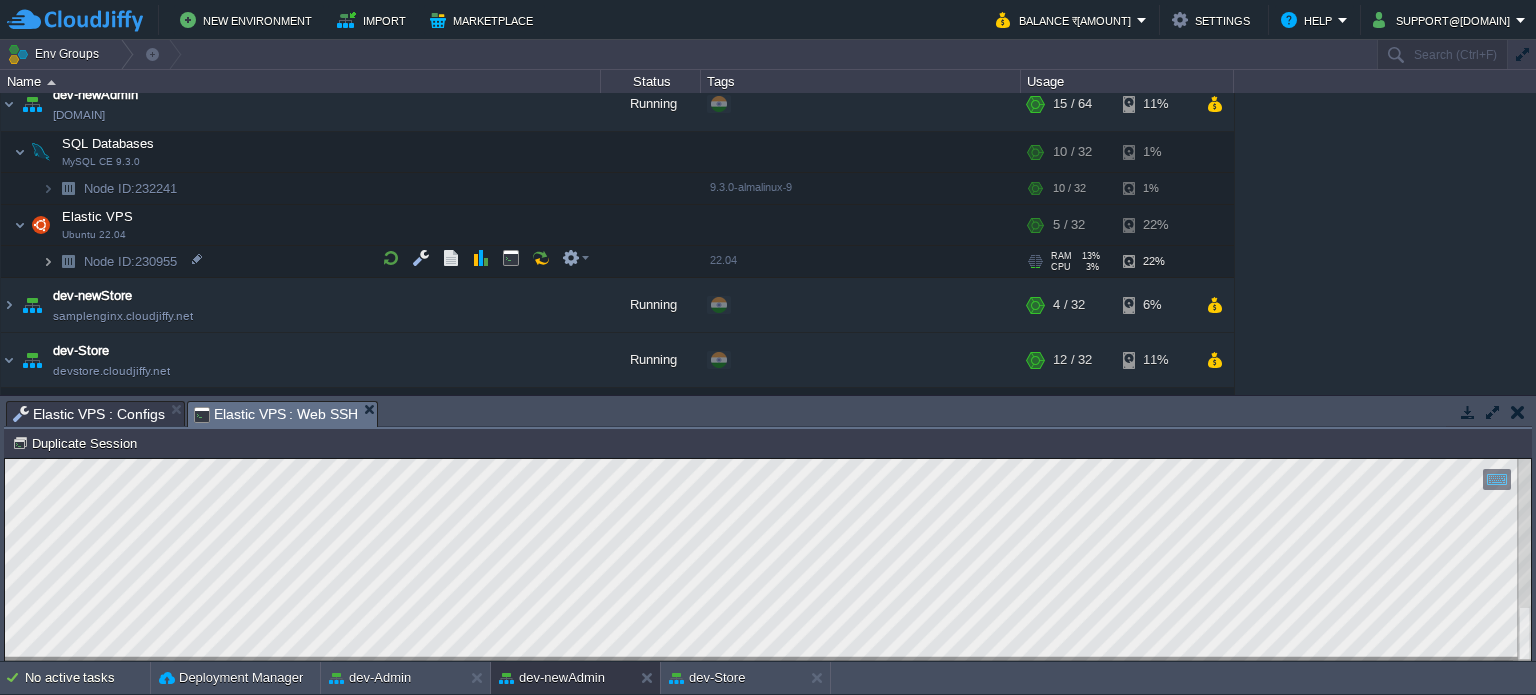 click at bounding box center [48, 261] 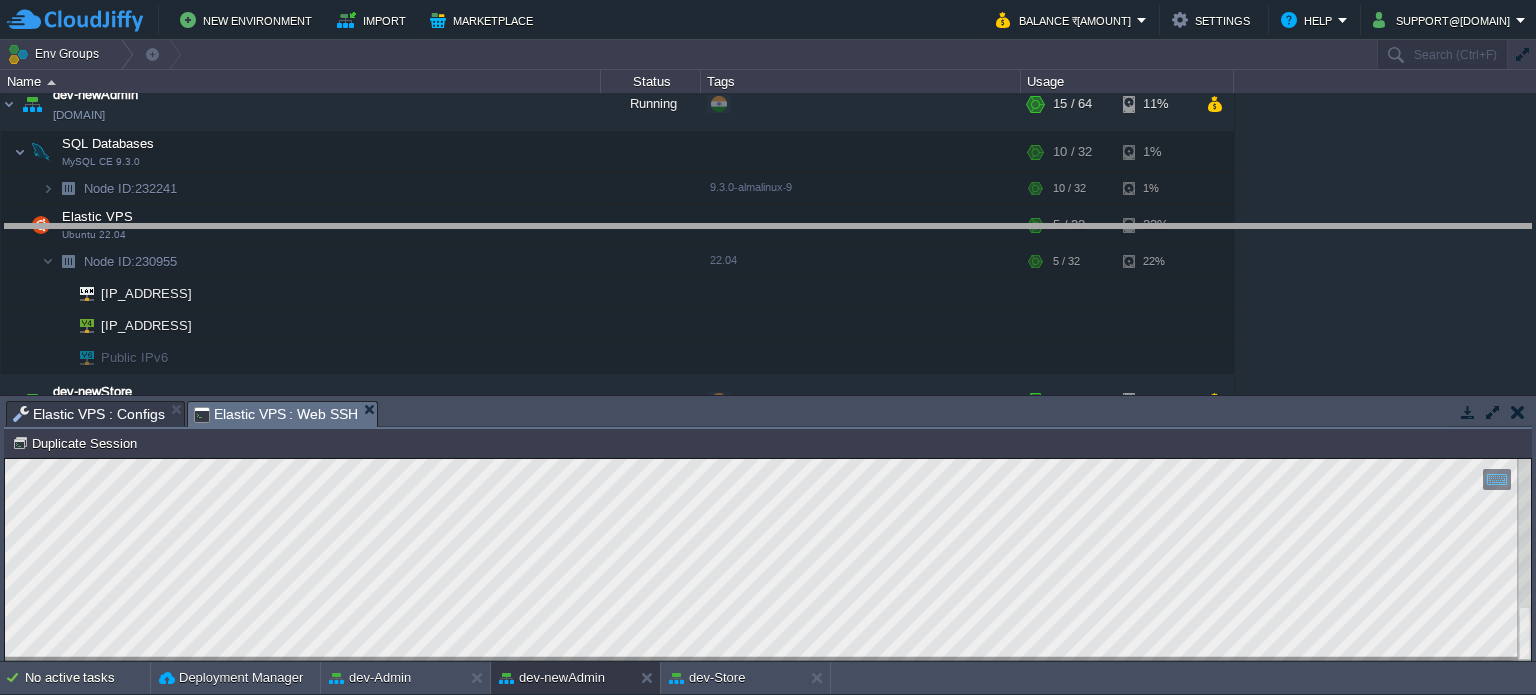 drag, startPoint x: 632, startPoint y: 419, endPoint x: 628, endPoint y: 242, distance: 177.0452 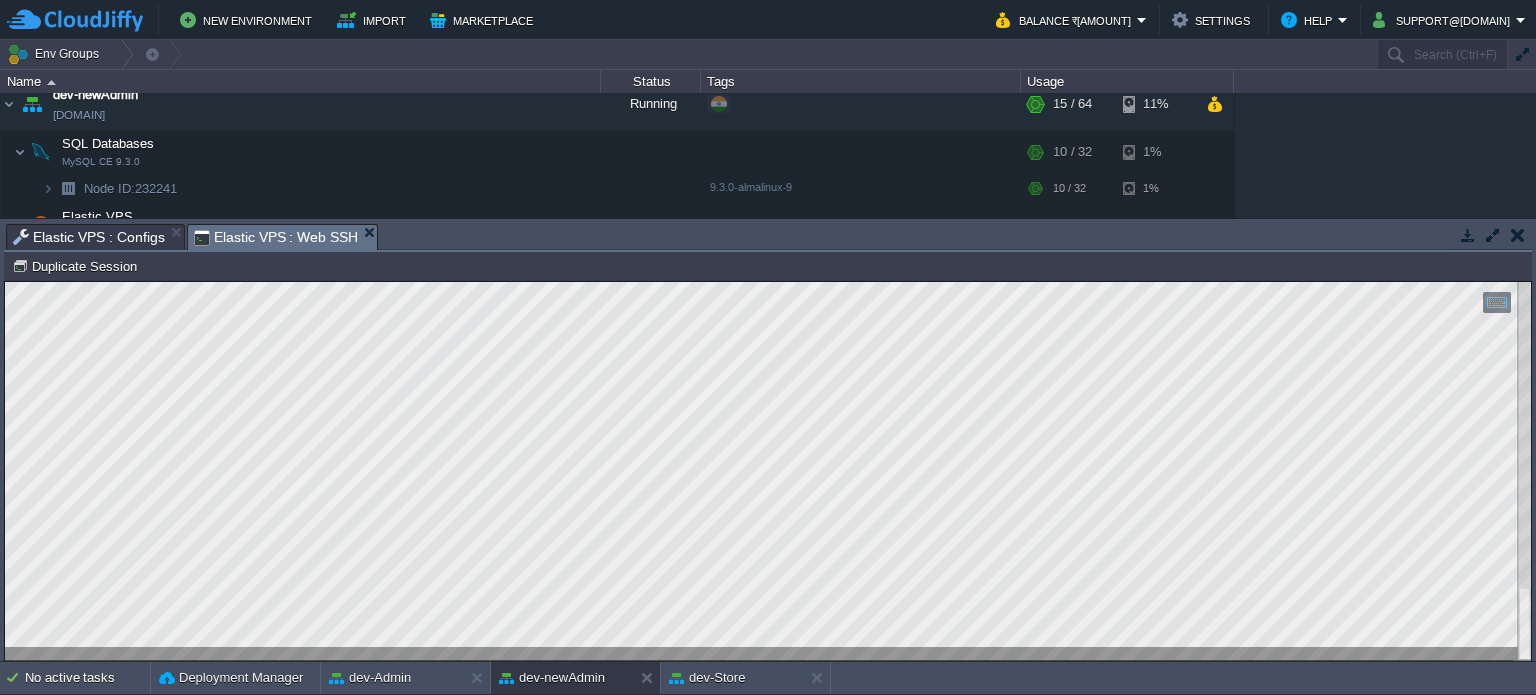 click on "Elastic VPS : Configs" at bounding box center [89, 237] 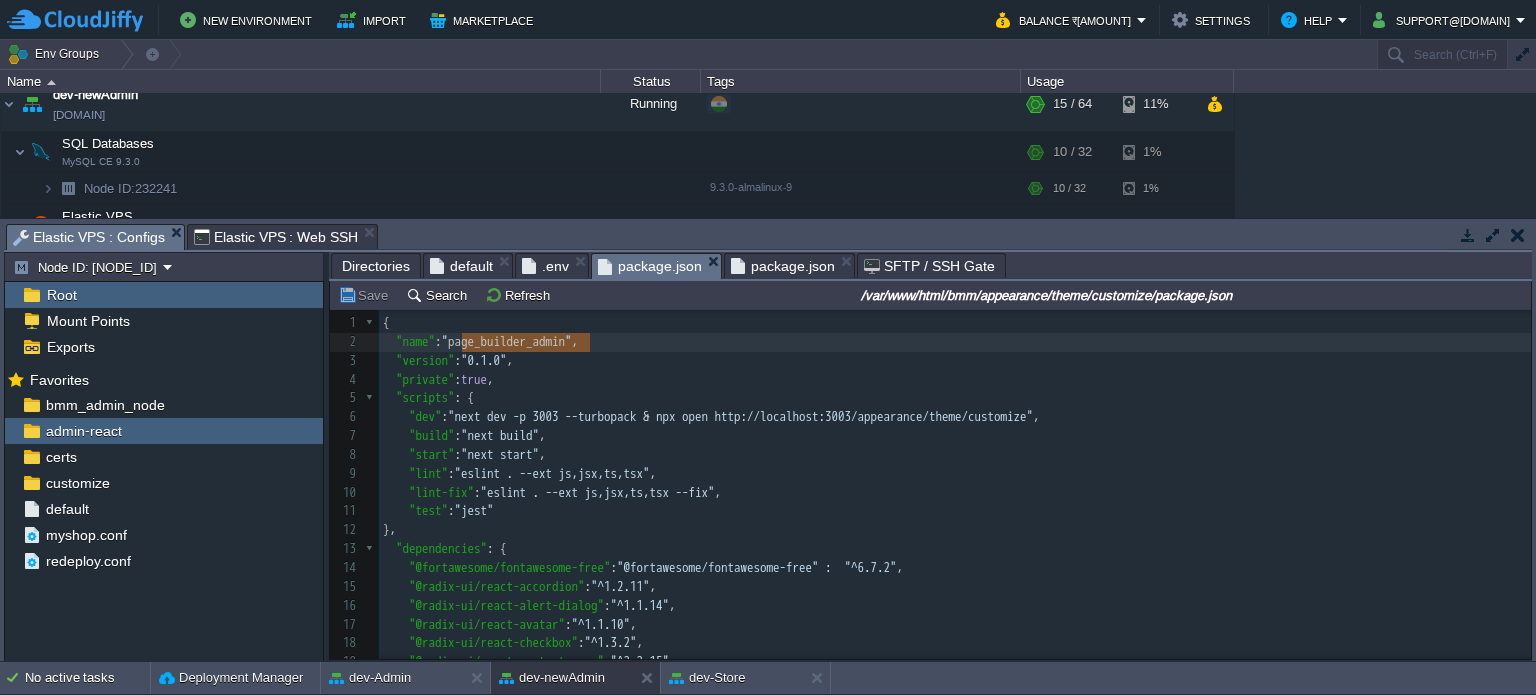 scroll, scrollTop: 69, scrollLeft: 0, axis: vertical 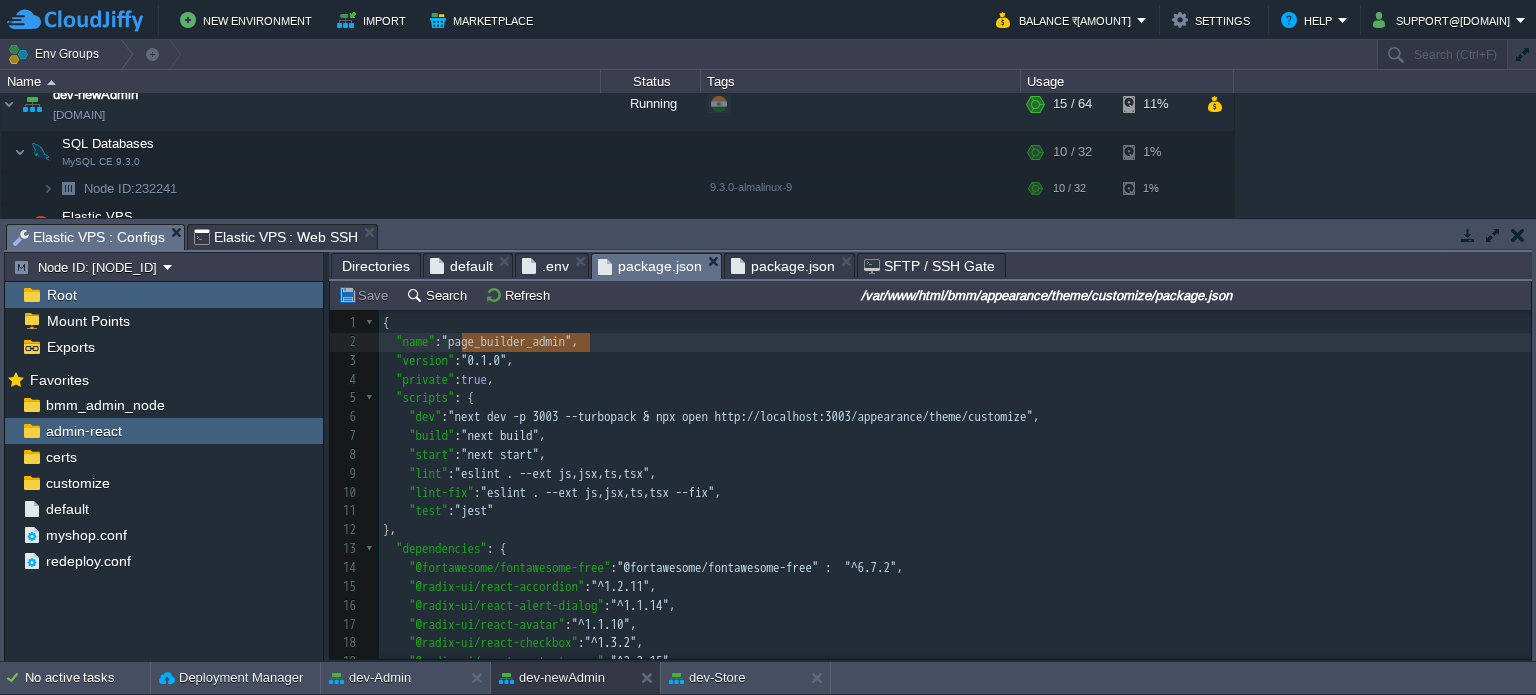 click on "default" at bounding box center (461, 266) 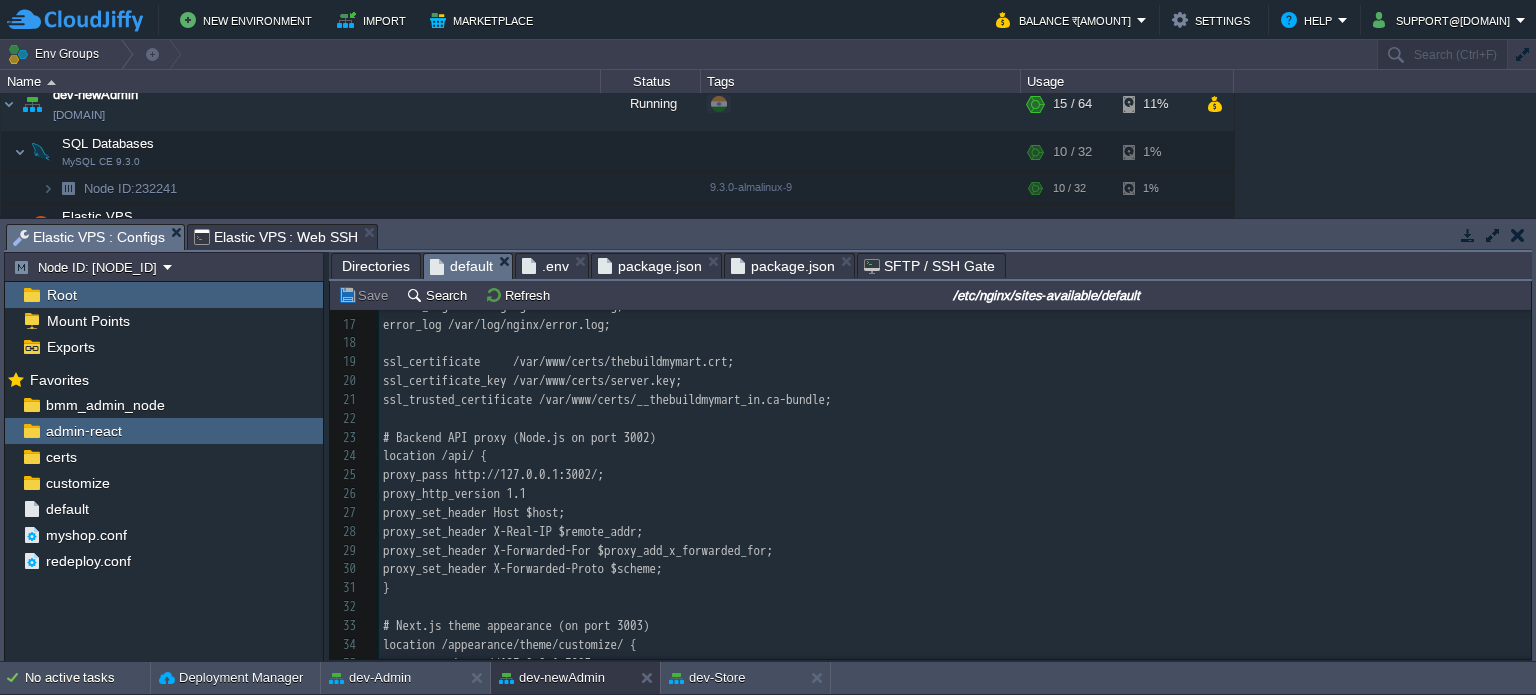 scroll, scrollTop: 371, scrollLeft: 0, axis: vertical 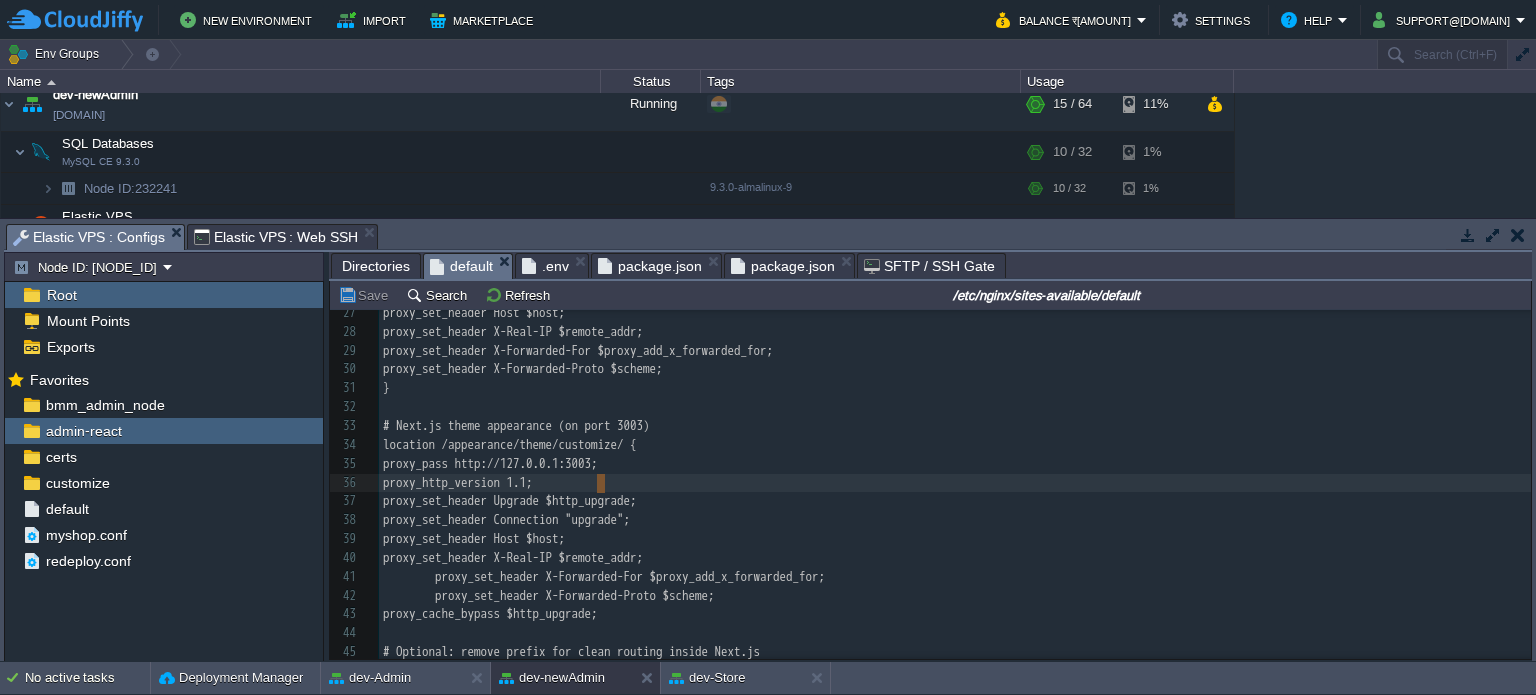 click on "proxy_pass http://127.0.0.1:3003;" at bounding box center [490, 463] 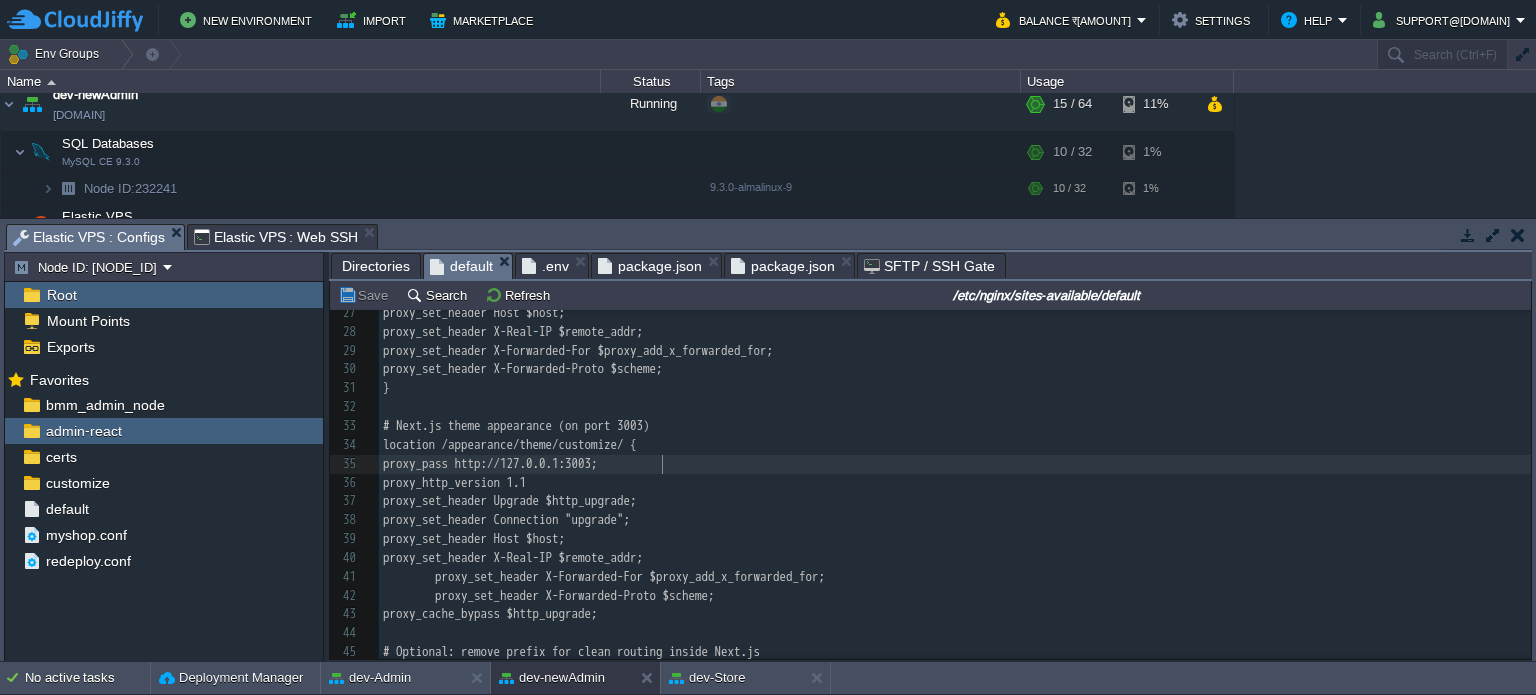 type on "3003" 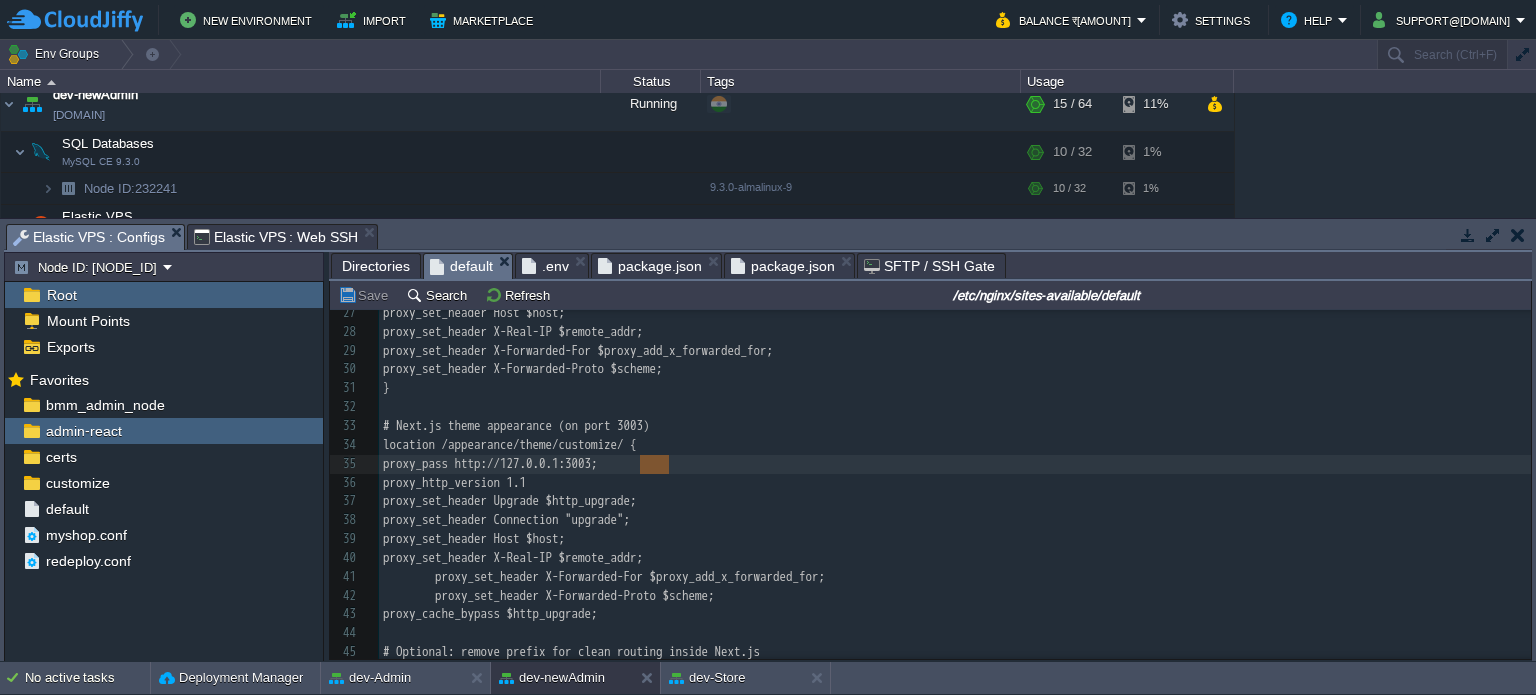click on "package.json" at bounding box center [650, 266] 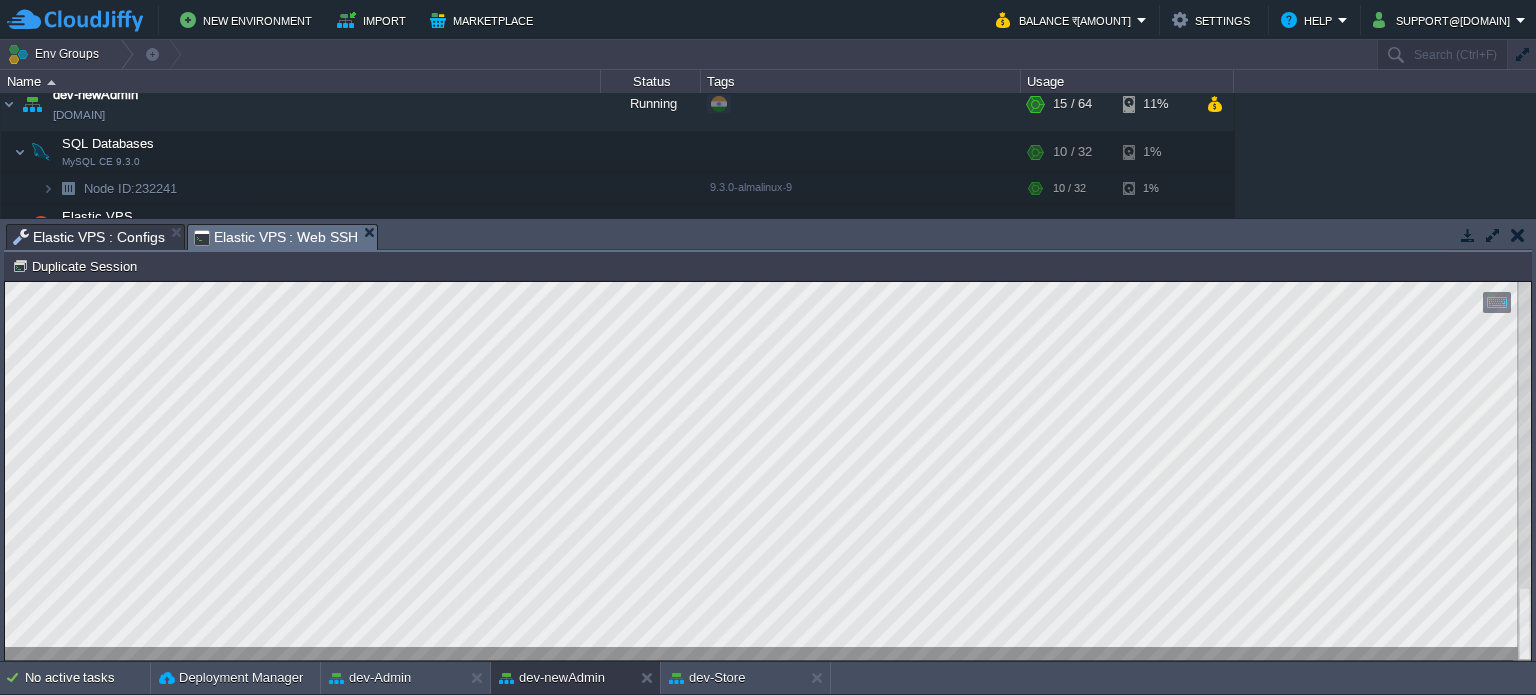 click on "Elastic VPS : Web SSH" at bounding box center [276, 237] 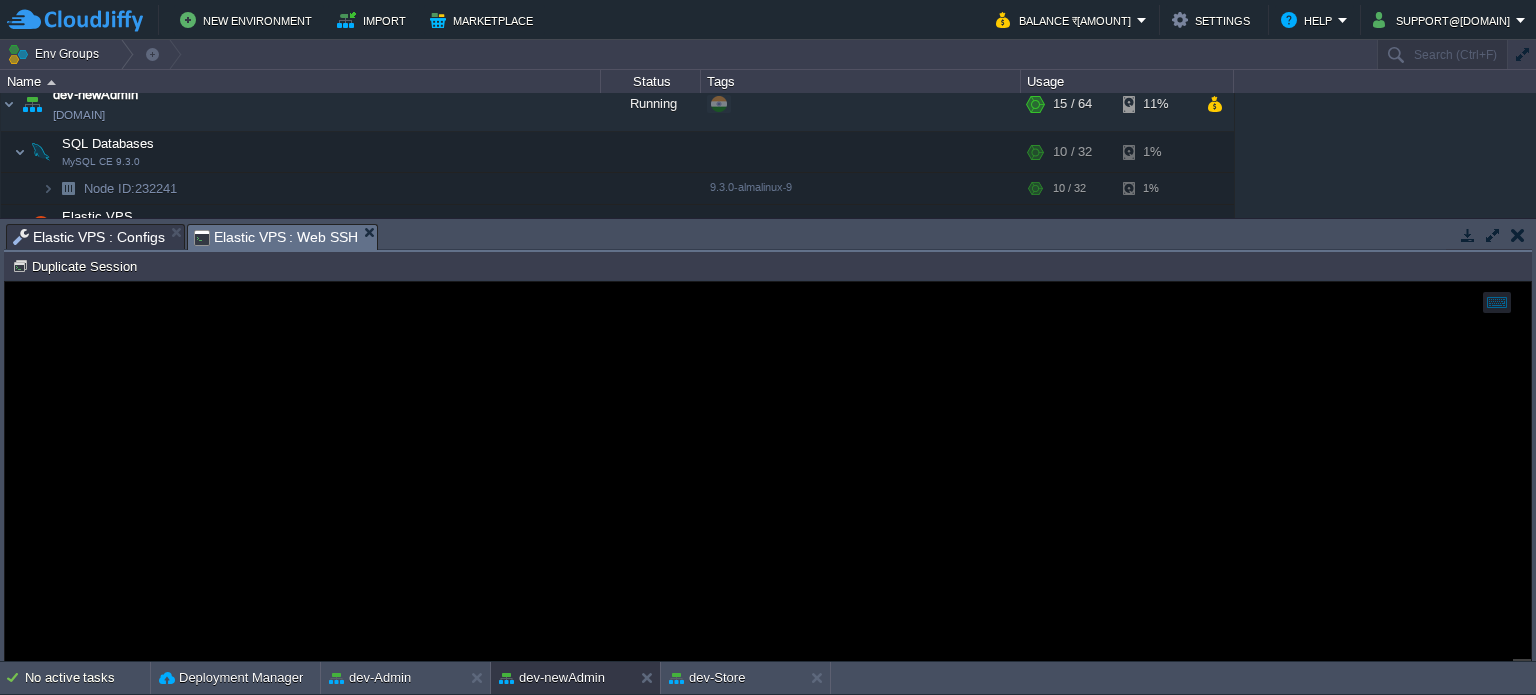 click on "Elastic VPS : Configs" at bounding box center (89, 237) 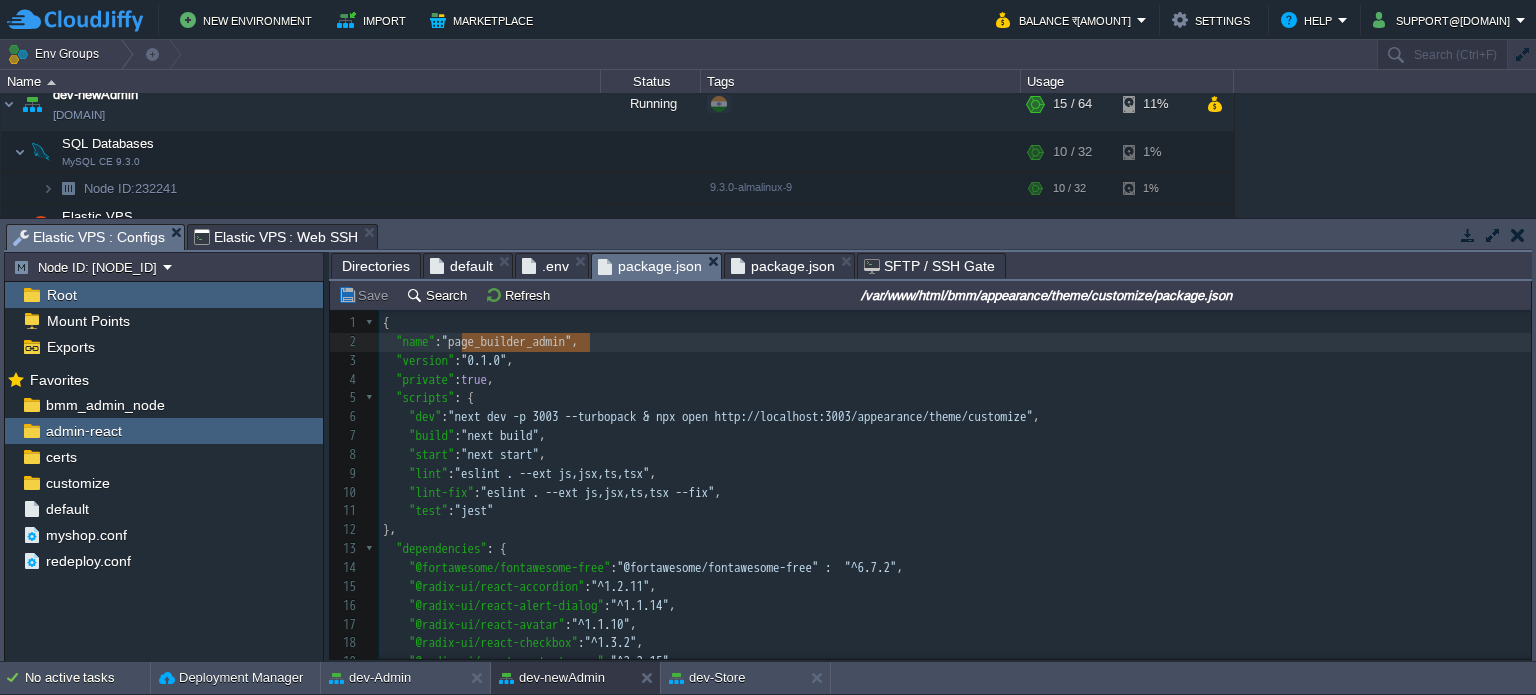 click on "Elastic VPS : Web SSH" at bounding box center [283, 236] 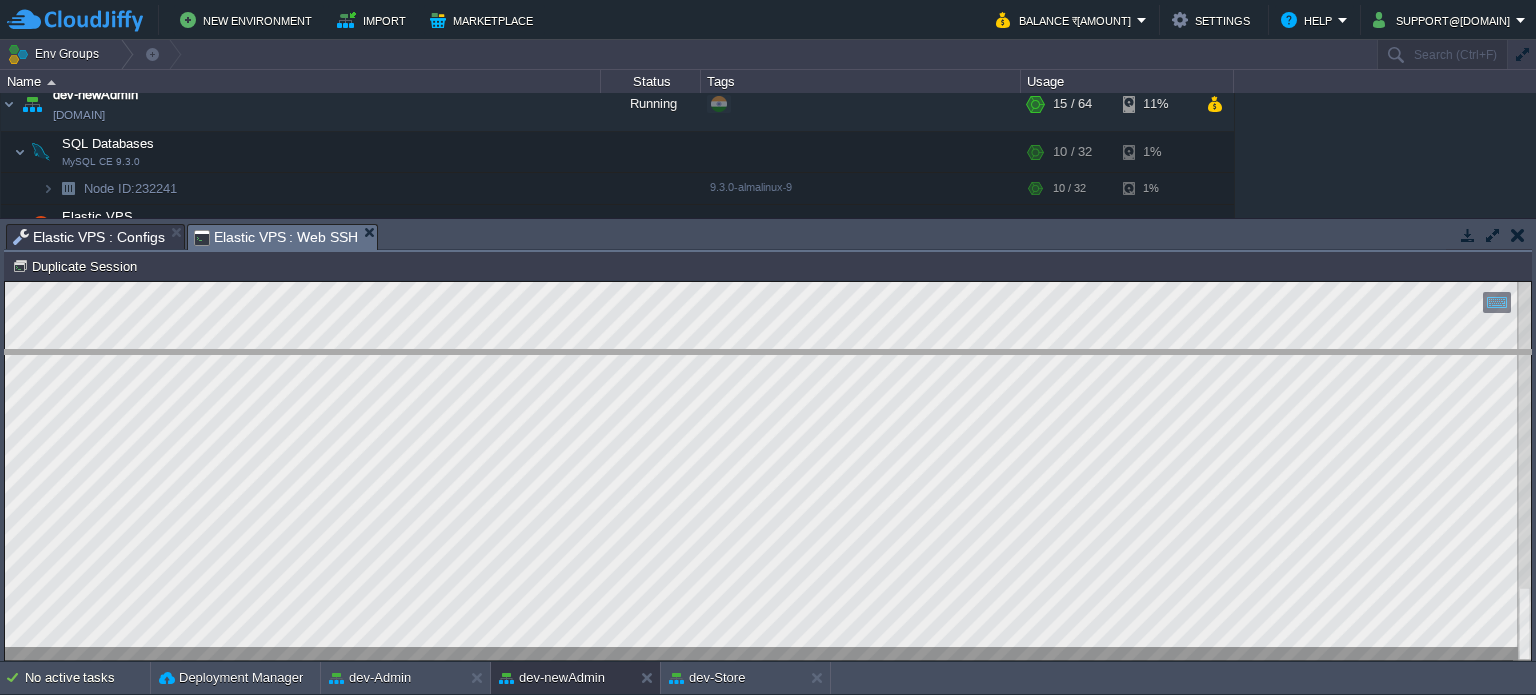 drag, startPoint x: 495, startPoint y: 238, endPoint x: 496, endPoint y: 387, distance: 149.00336 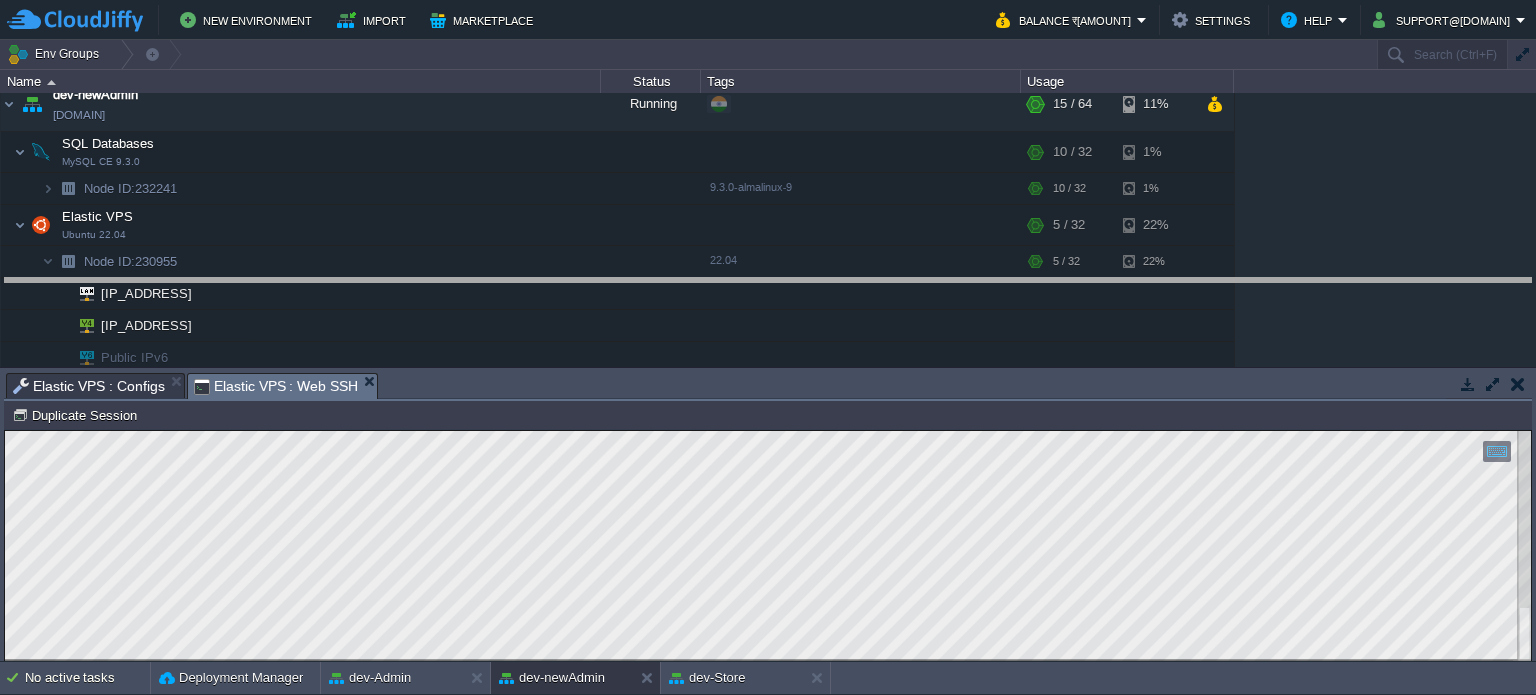 drag, startPoint x: 561, startPoint y: 387, endPoint x: 531, endPoint y: 193, distance: 196.30588 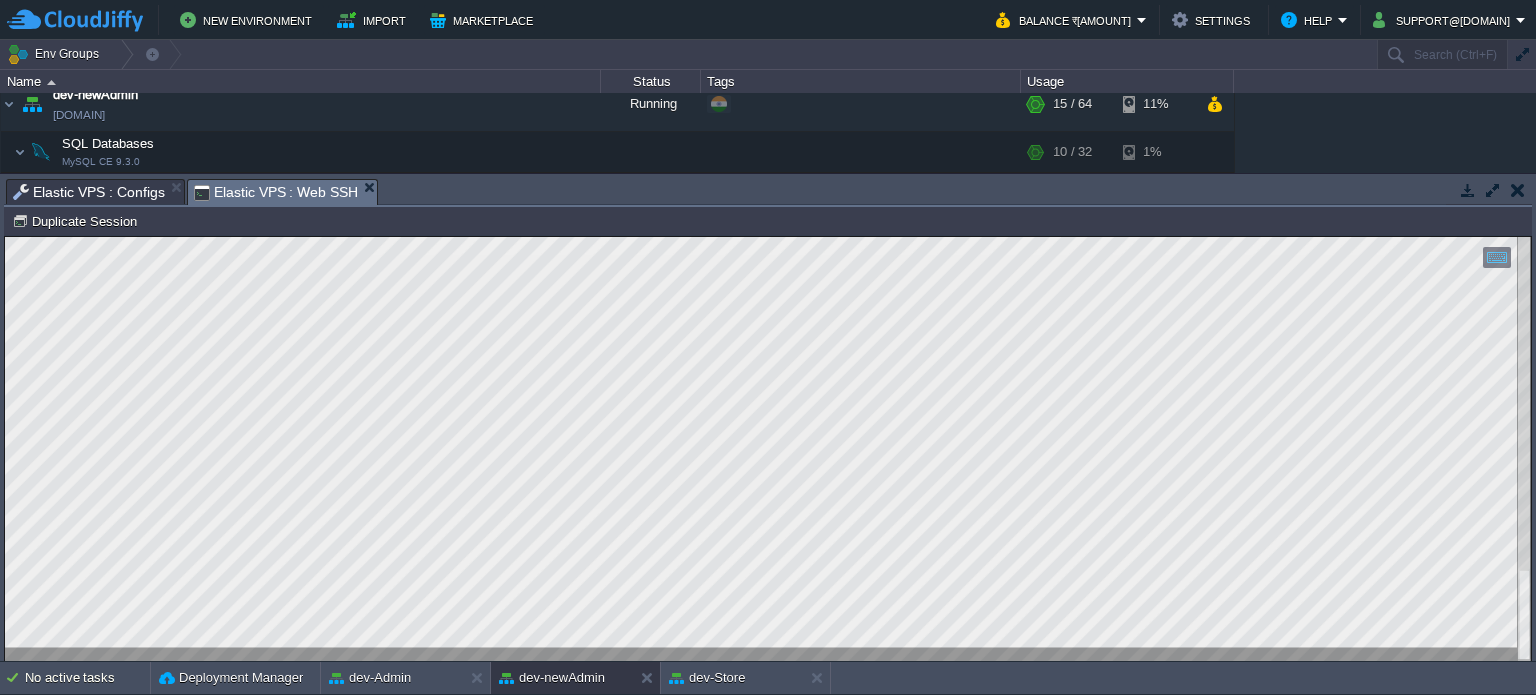 click on "Elastic VPS : Configs" at bounding box center [89, 192] 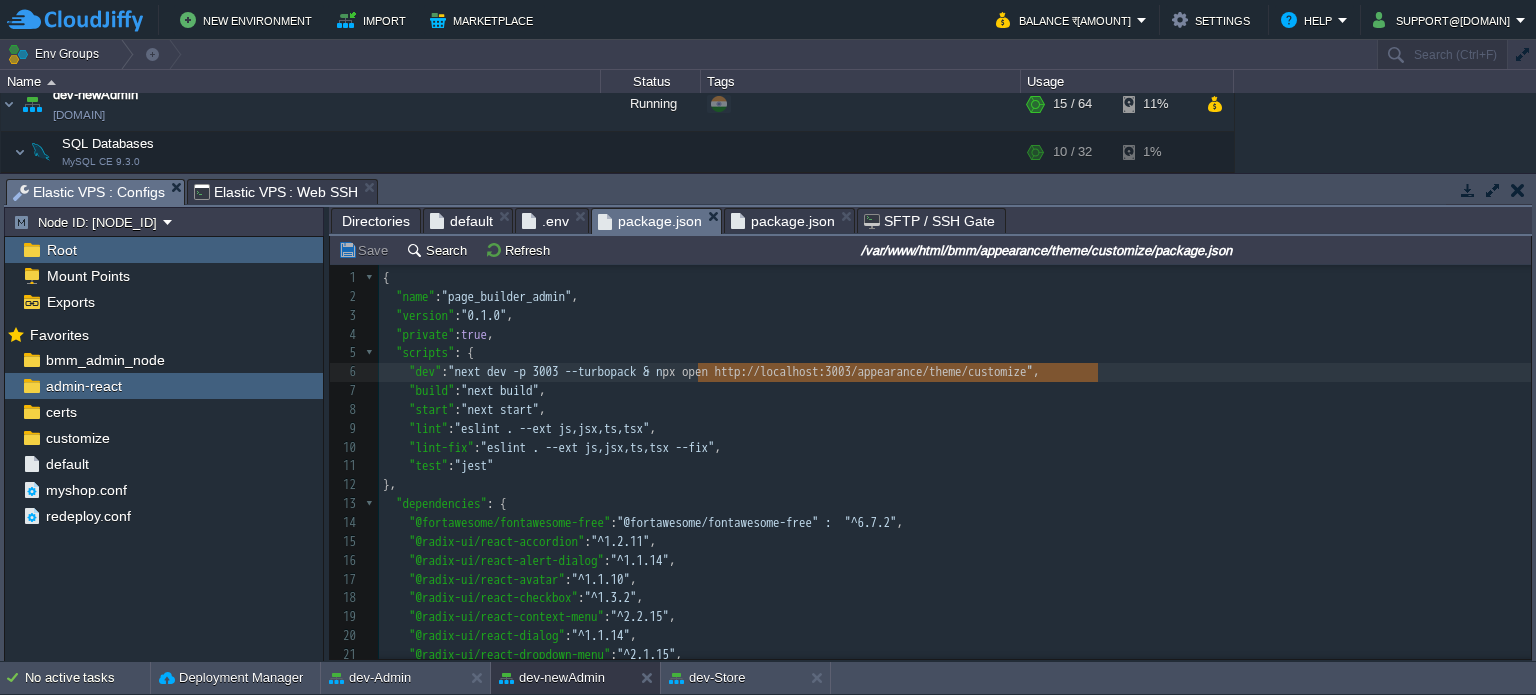 type on "npx open http://localhost:3003/appearance/theme/customize" 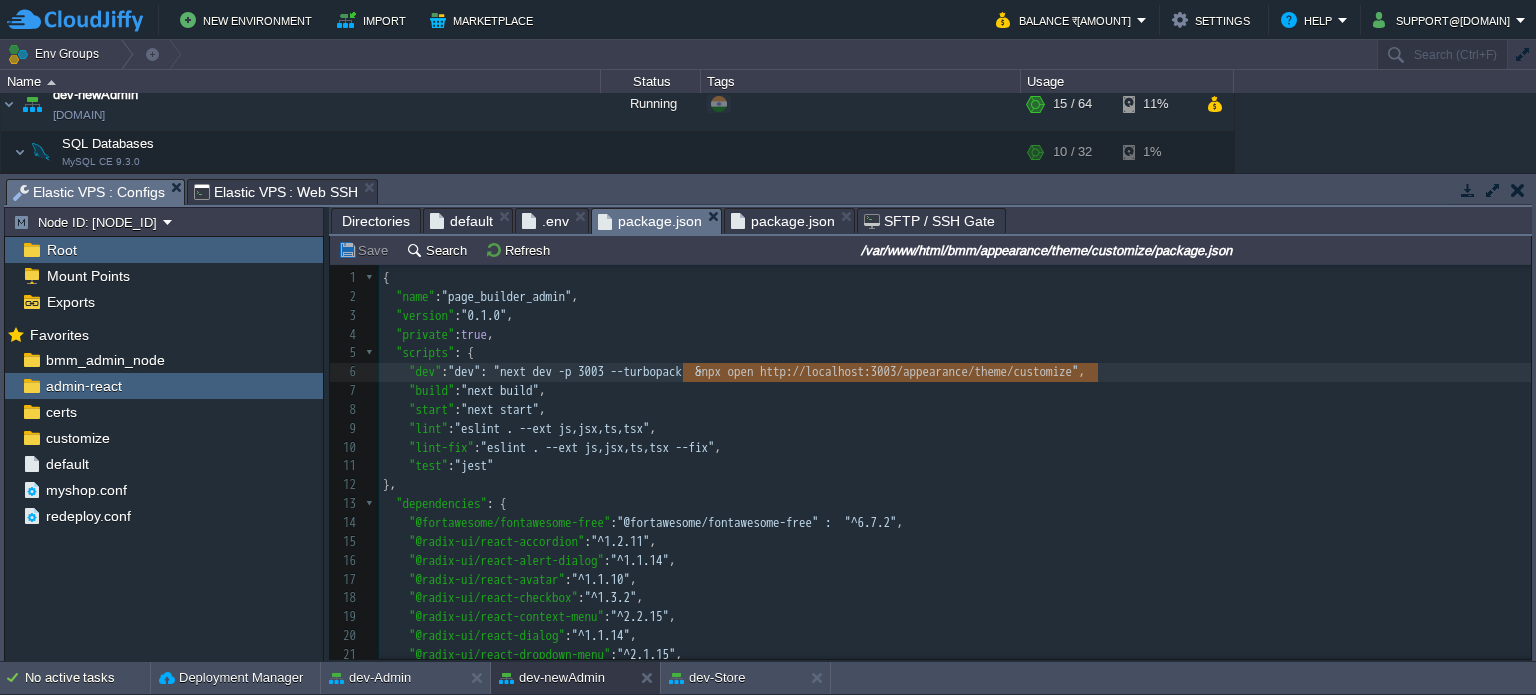 drag, startPoint x: 1098, startPoint y: 374, endPoint x: 680, endPoint y: 374, distance: 418 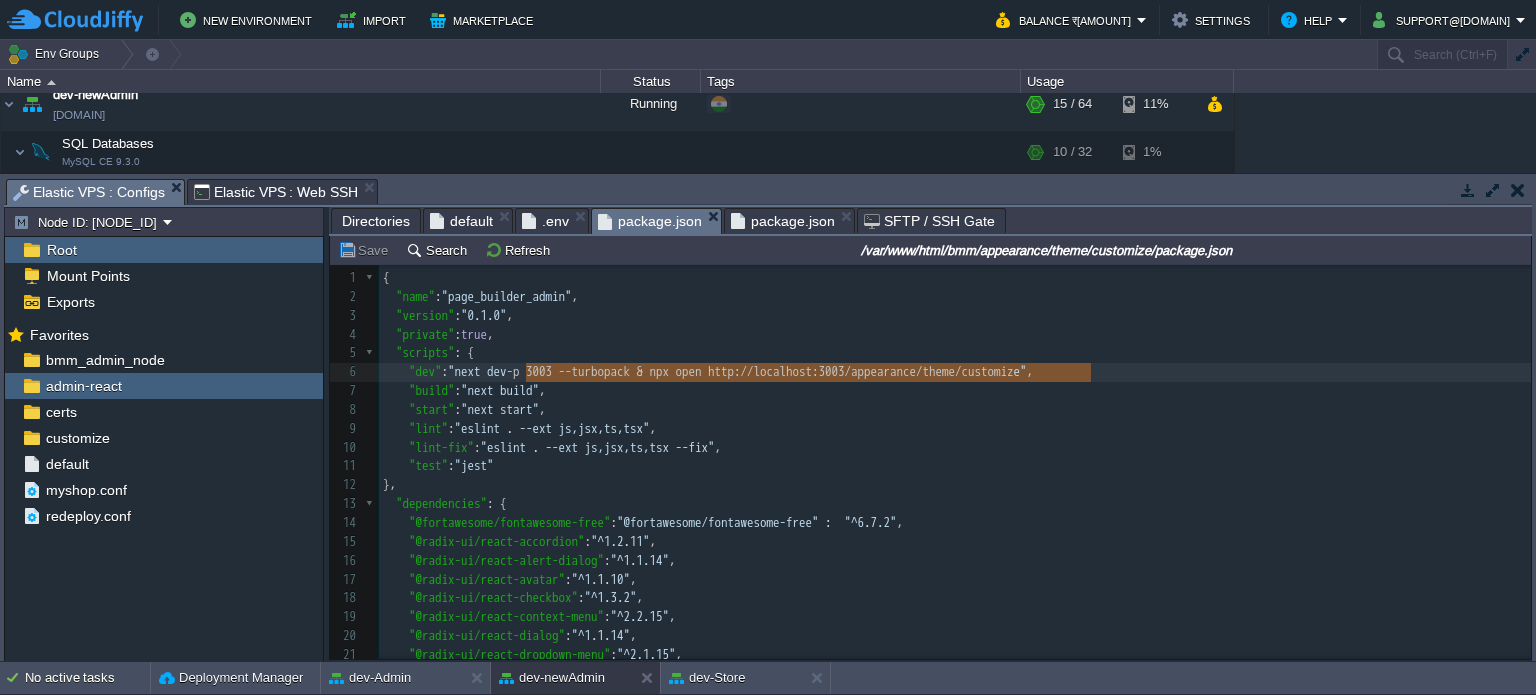 type on "-p 3003 --turbopack & npx open http://localhost:3003/appearance/theme/customize" 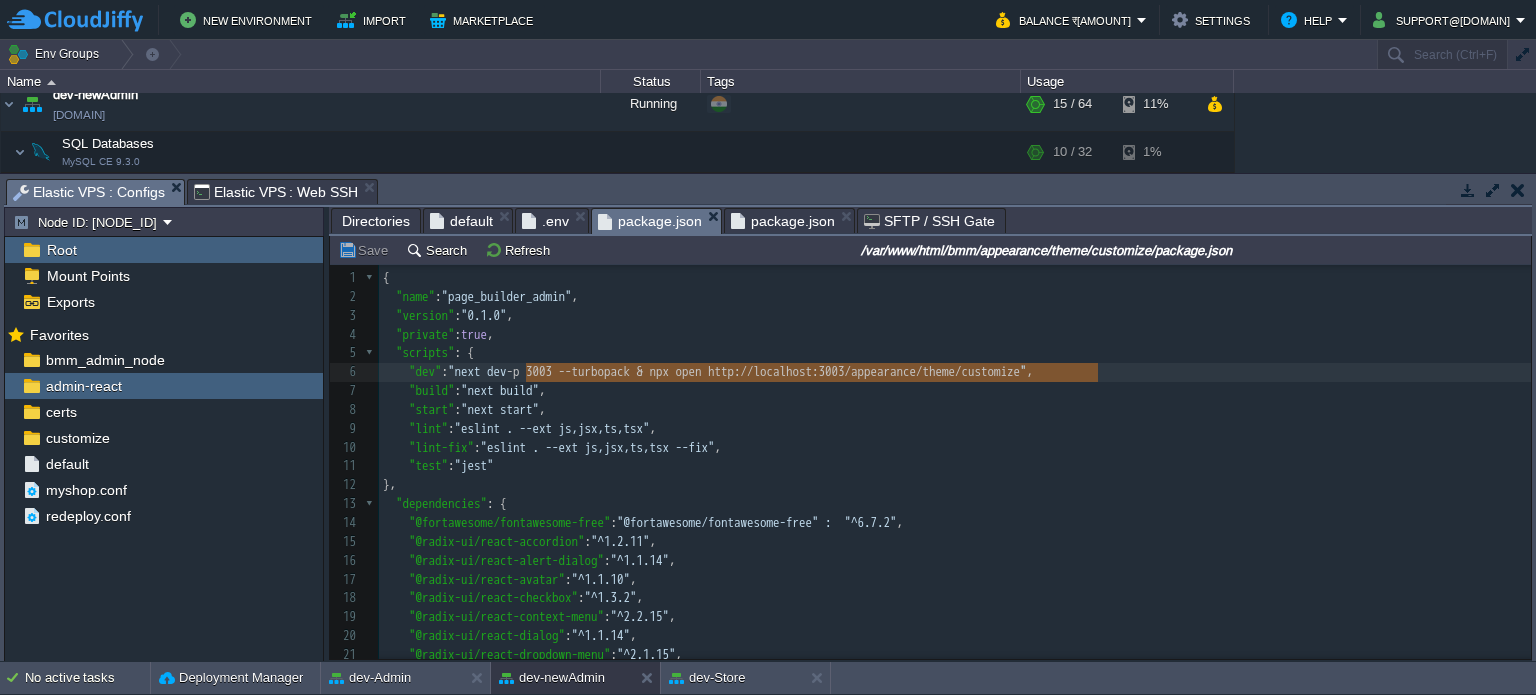 drag, startPoint x: 524, startPoint y: 376, endPoint x: 1097, endPoint y: 373, distance: 573.0079 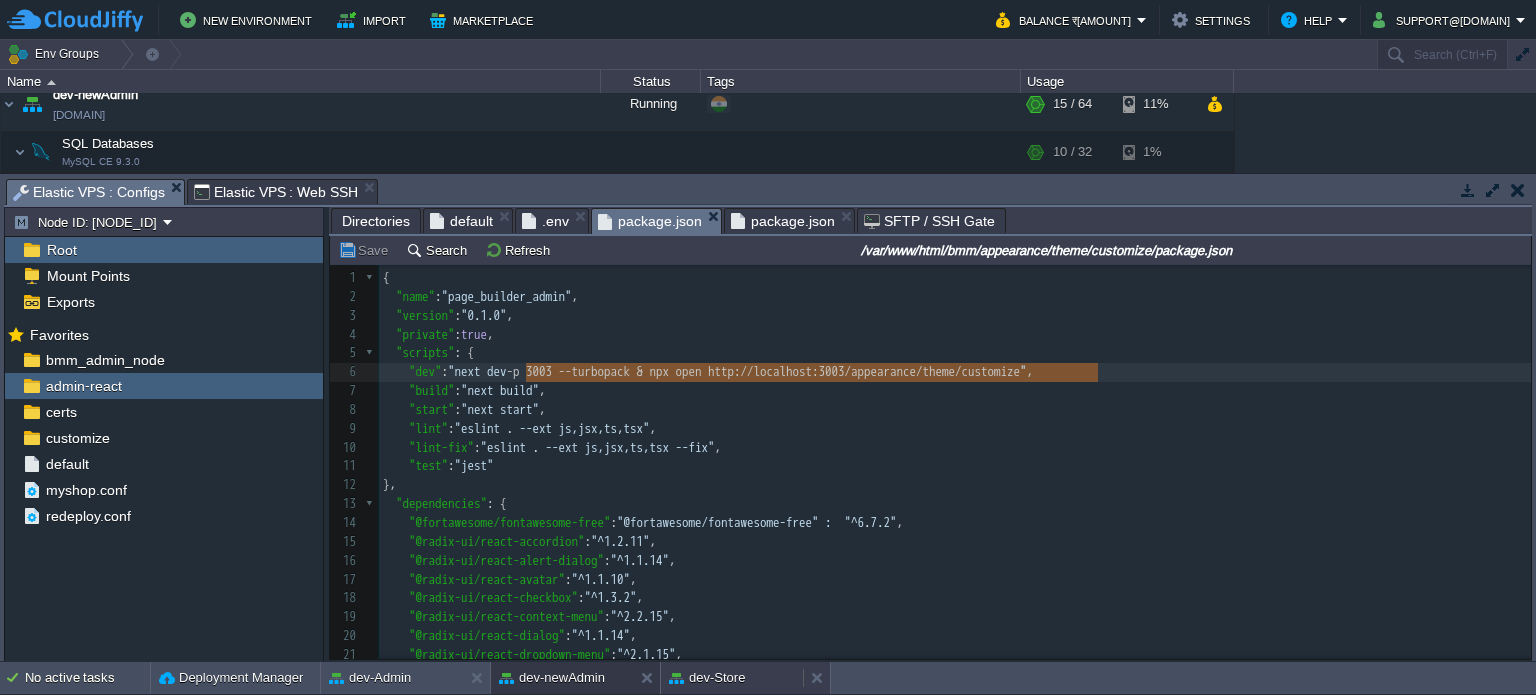click on "dev-Store" at bounding box center (732, 678) 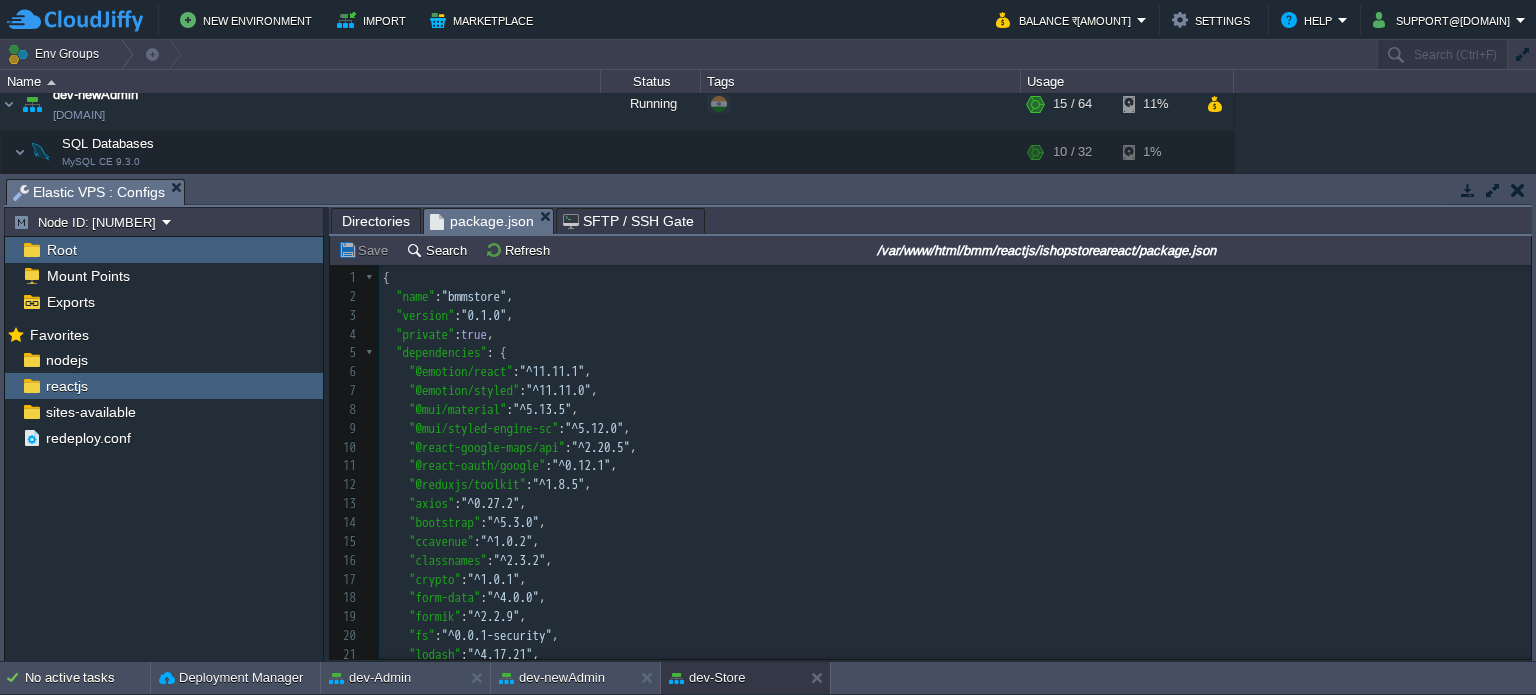 scroll, scrollTop: 189, scrollLeft: 0, axis: vertical 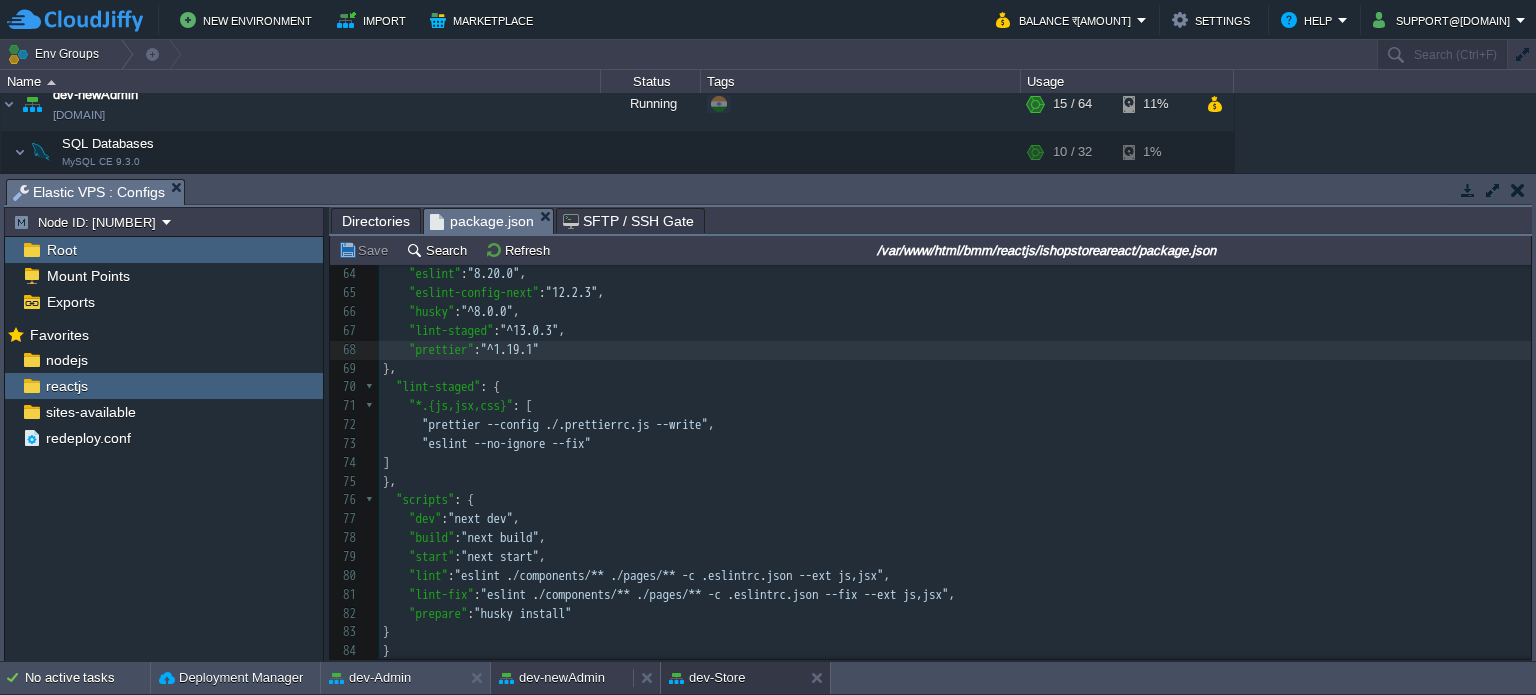 click on "dev-newAdmin" at bounding box center [552, 678] 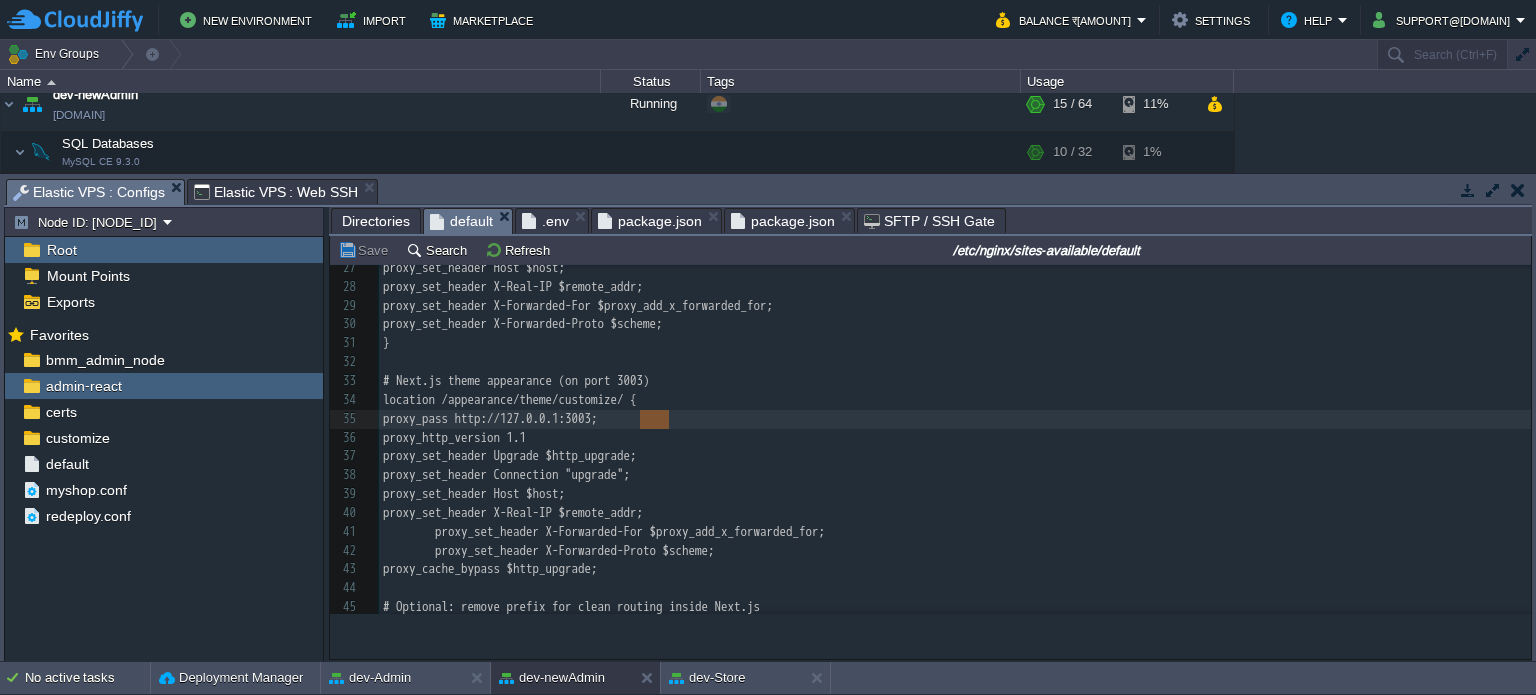 click on "default" at bounding box center [461, 221] 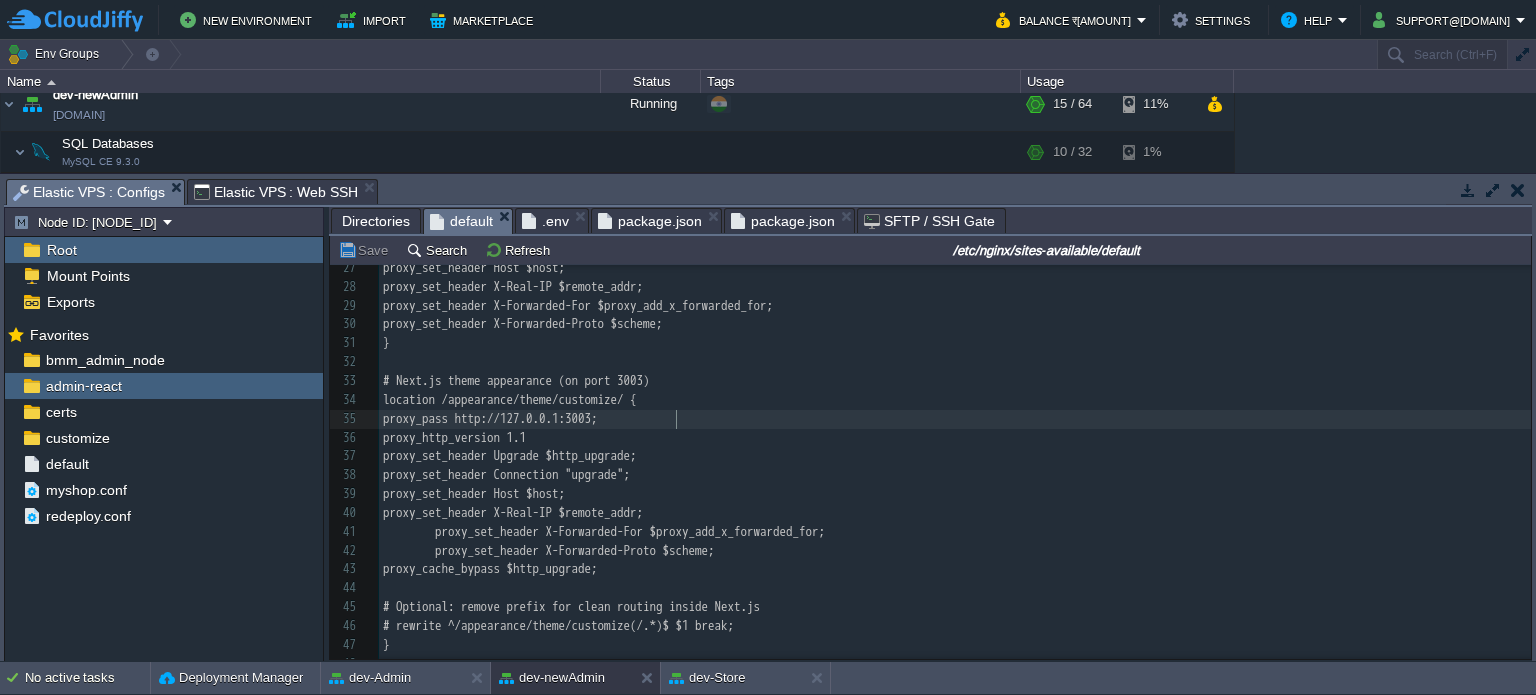 click on "proxy_pass http://127.0.0.1:3003;" at bounding box center [490, 418] 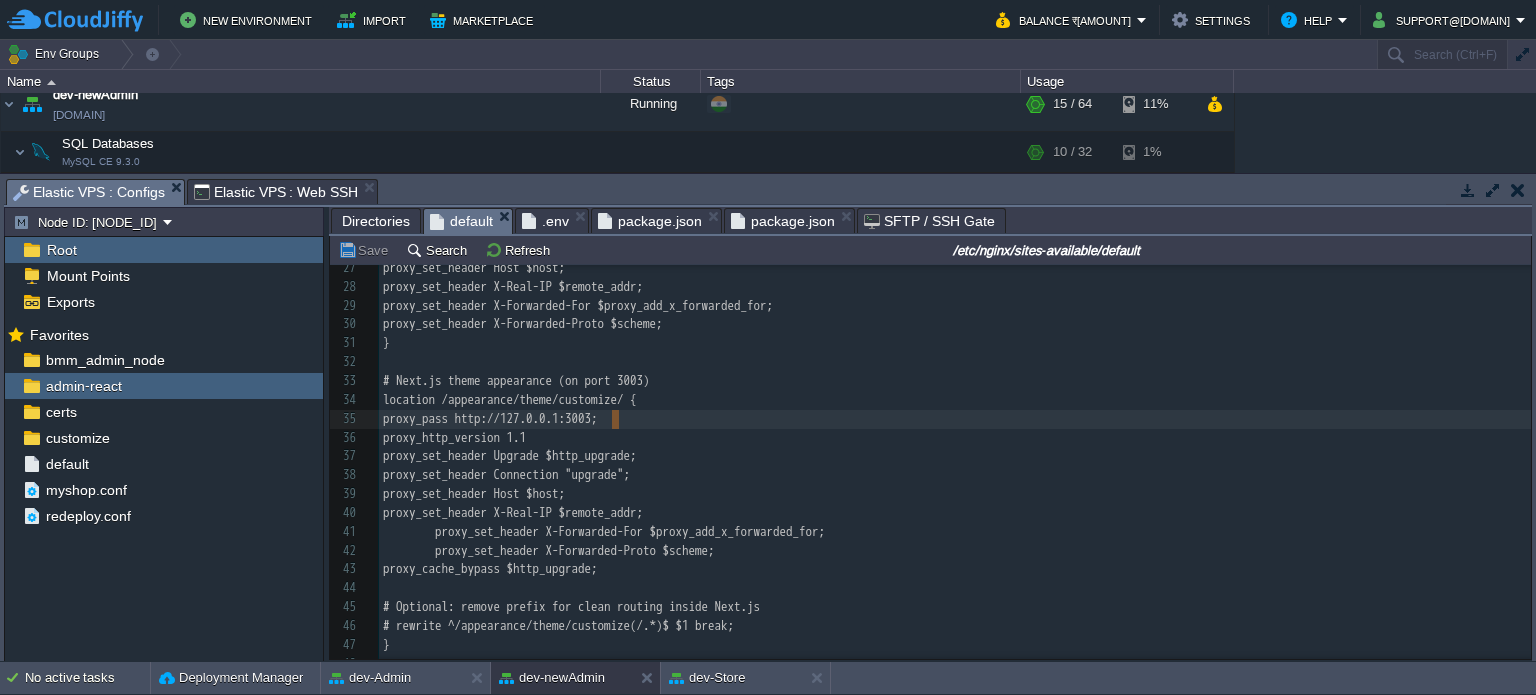 click on "x 1 server { 2     listen 80;
server_name [DOMAIN];
# Redirect all HTTP requests to HTTPS
return 301 https://$host$request_uri;
}
server {
listen 443 ssl;
server_name [DOMAIN];
root /var/www/html/bmm/admin-react/_work/bmm_admin_react/bmm_admin_react/build;
index index.html;
access_log /var/log/nginx/access.log;
error_log /var/log/nginx/error.log;
ssl_certificate     /var/www/certs/thebuildmymart.crt;
ssl_certificate_key /var/www/certs/server.key;
ssl_trusted_certificate /var/www/certs/__thebuildmymart_in.ca-bundle;
# Backend API proxy (Node.js on port 3002)
location /api/ {
proxy_pass http://127.0.0.1:3002/;
proxy_http_version 1.1;
proxy_set_header Host $host;
proxy_set_header X-Real-IP $remote_addr;
proxy_set_header X-Forwarded-For $proxy_add_x_forwarded_for;" at bounding box center (955, 306) 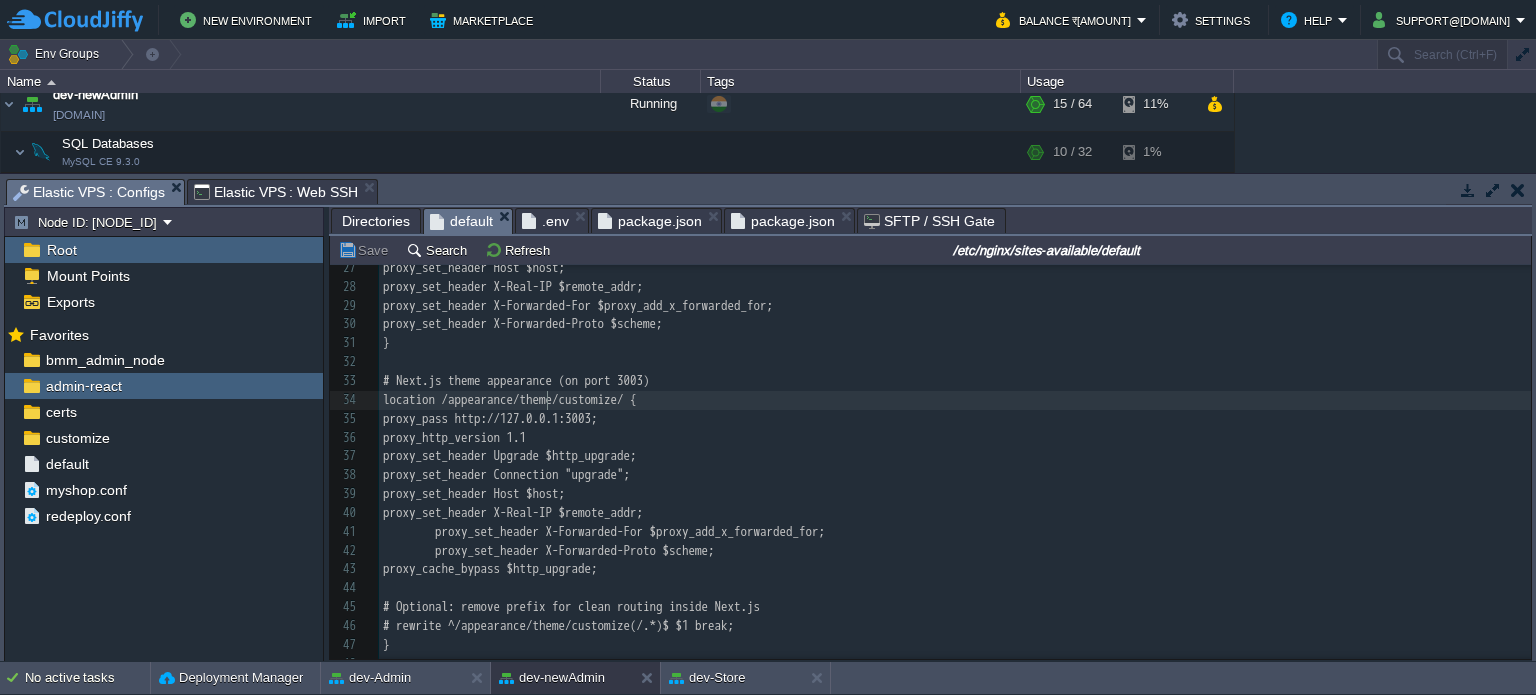 click on "x  1 server { 2     listen 80; 3     server_name app.thebuildmymart.in; 4 ​ 5     # Redirect all HTTP requests to HTTPS 6     return 301 https://$host$request_uri; 7 } 8 ​ 9 server { 10     listen 443 ssl; 11     server_name app.thebuildmymart.in; 12 ​ 13     root /var/www/html/bmm/admin-react/_work/bmm_admin_react/bmm_admin_react/build; 14     index index.html; 15 ​ 16     access_log /var/log/nginx/access.log; 17     error_log /var/log/nginx/error.log; 18 ​ 19     ssl_certificate     /var/www/certs/thebuildmymart.crt; 20     ssl_certificate_key /var/www/certs/server.key; 21     ssl_trusted_certificate /var/www/certs/__thebuildmymart_in.ca-bundle; 23 ​ 24     # Backend API proxy (Node.js on port 3002) 25     location /api/ { 26         proxy_pass http://127.0.0.1:3002/; 27         proxy_http_version 1.1; 28         proxy_set_header Host $host; 29         proxy_set_header X-Real-IP $remote_addr; 30         proxy_set_header X-Forwarded-Proto $scheme; 31     }" at bounding box center [955, 306] 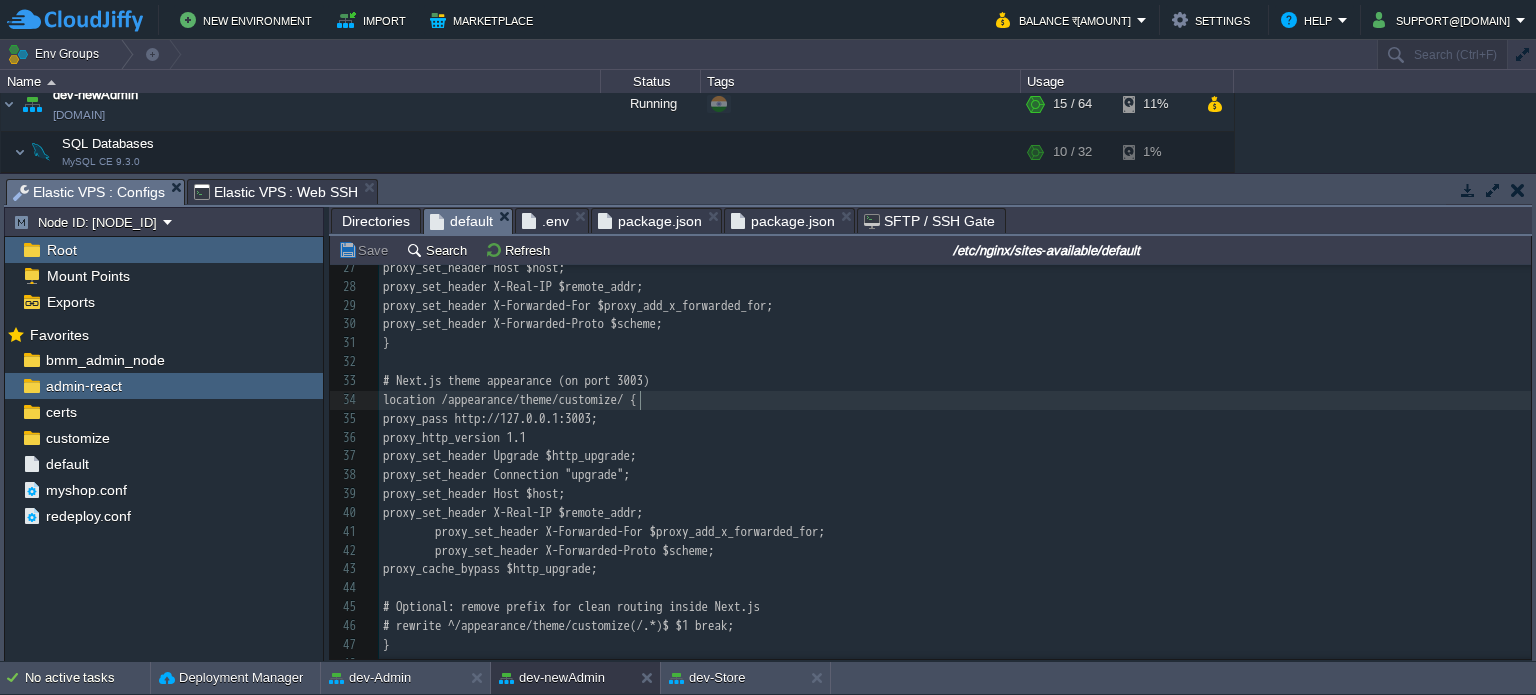 type on "customize" 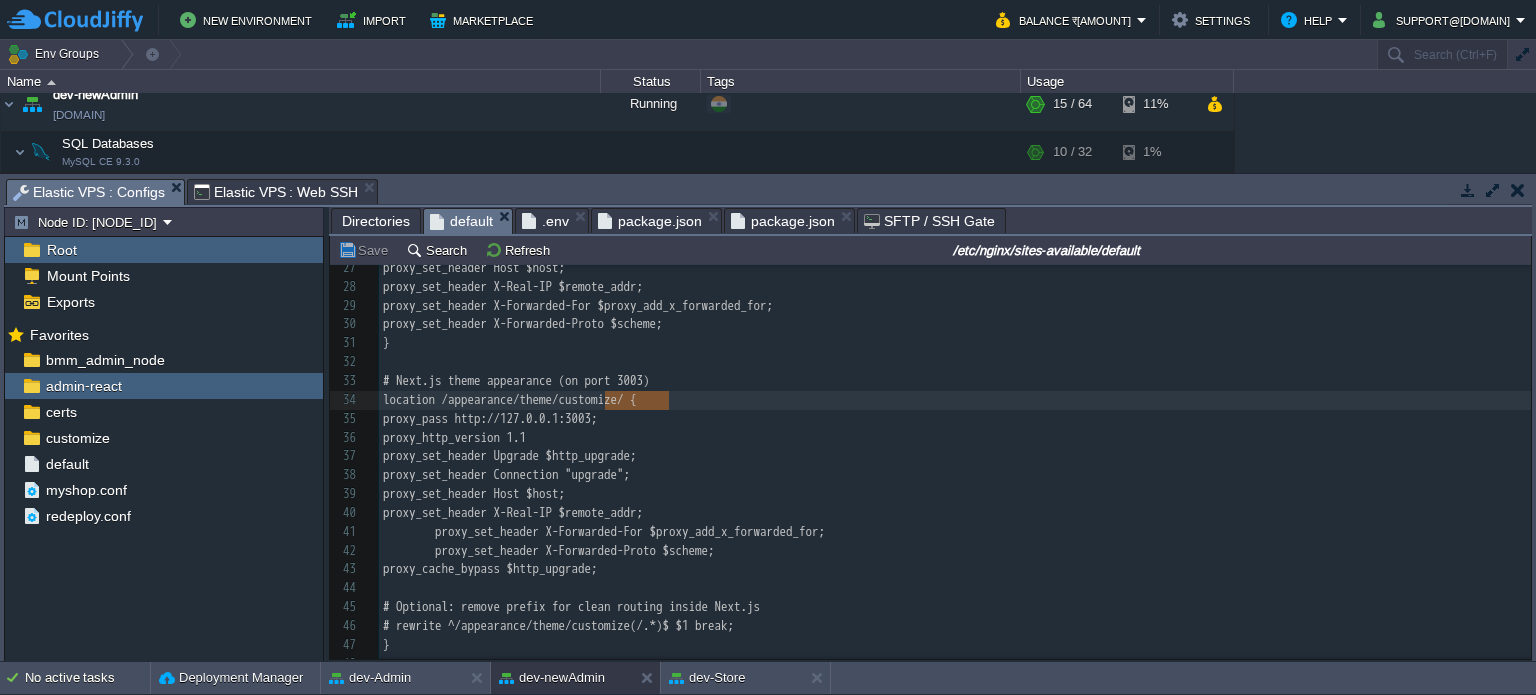 scroll, scrollTop: 587, scrollLeft: 0, axis: vertical 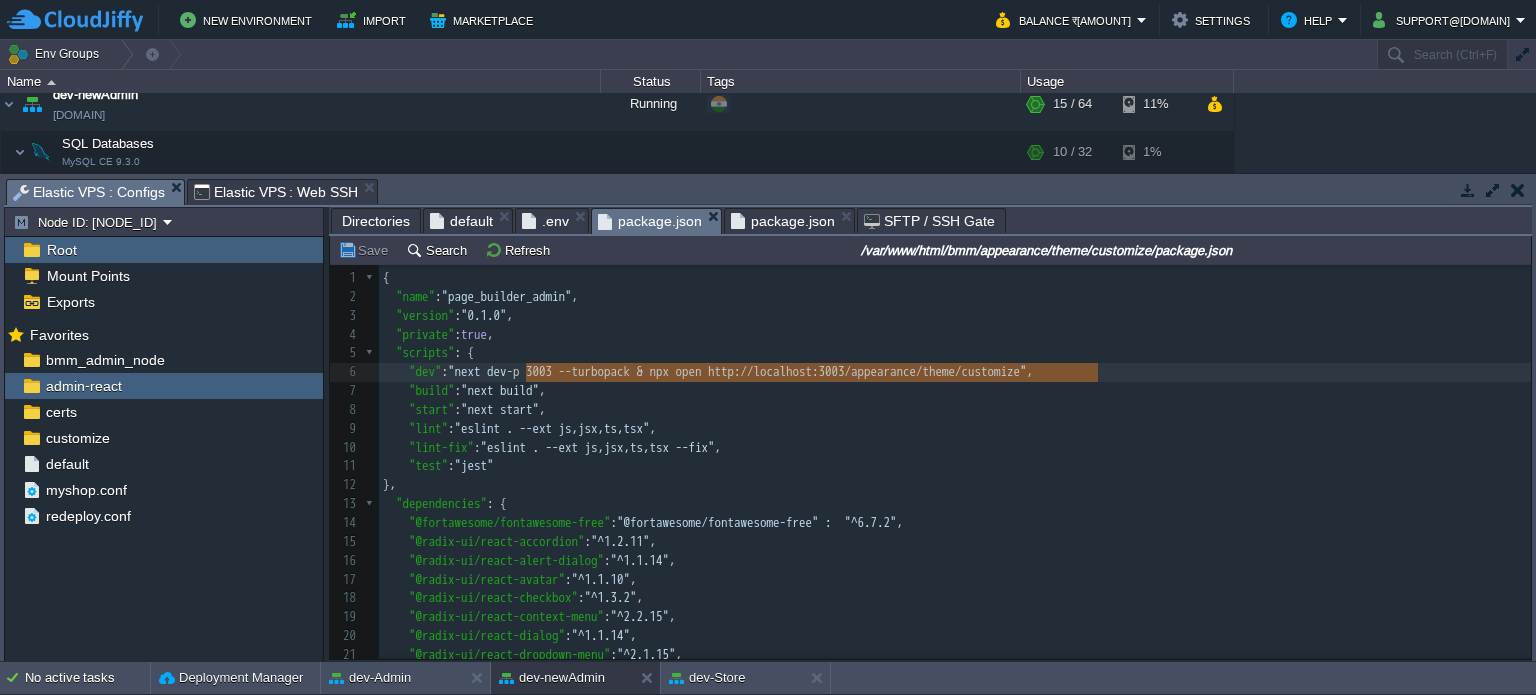click on "package.json" at bounding box center (650, 221) 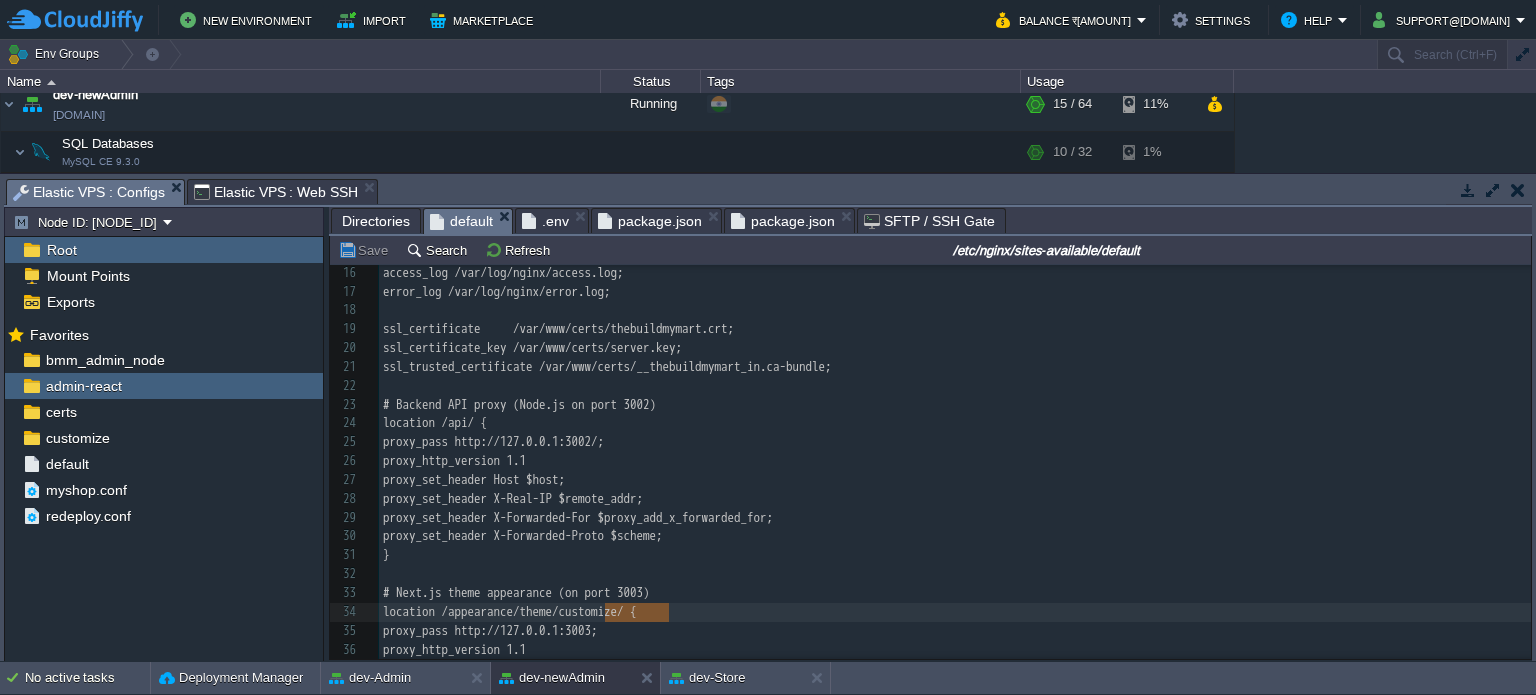 type on ":3002/;" 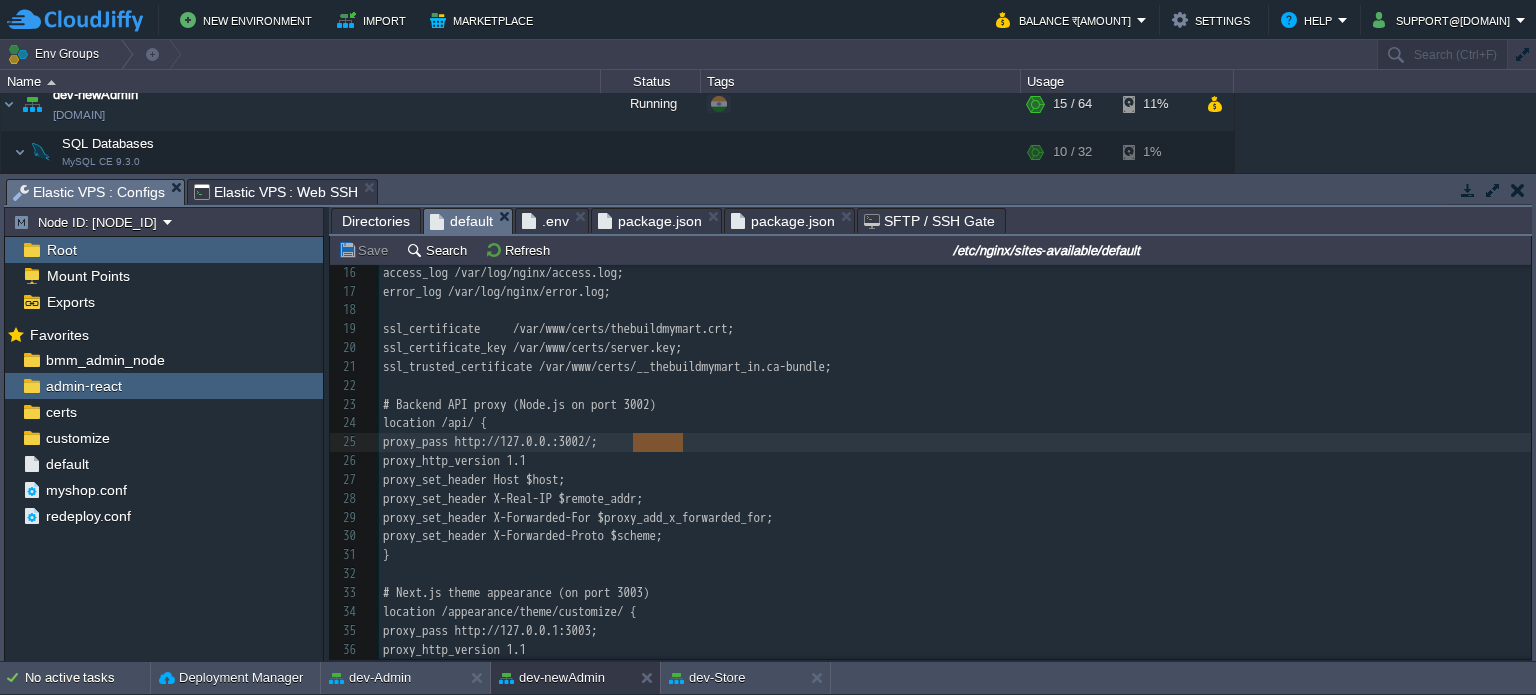 drag, startPoint x: 636, startPoint y: 442, endPoint x: 647, endPoint y: 441, distance: 11.045361 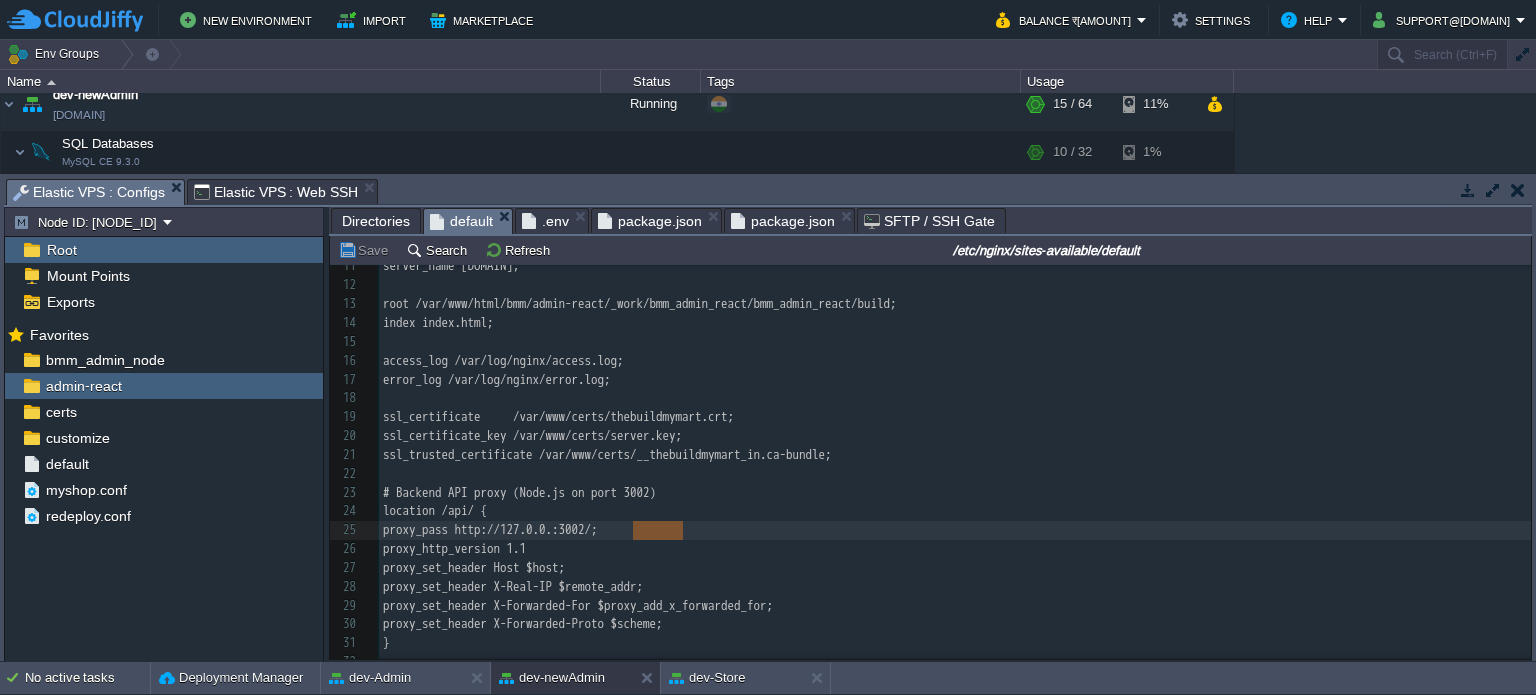 click on "server { listen 80; server_name app.thebuildmymart.in; return 301 https://$host$request_uri; } server { listen 443 ssl; server_name app.thebuildmymart.in; root /var/www/html/bmm/admin-react/_work/bmm_admin_react/bmm_admin_react/build; index index.html; access_log /var/log/nginx/access.log; error_log /var/log/nginx/error.log; ssl_certificate     /var/www/certs/thebuildmymart.crt; ssl_certificate_key /var/www/certs/server.key; ssl_trusted_certificate /var/www/certs/__thebuildmymart_in.ca-bundle; location /api/ { proxy_pass http://127.0.0.1 :3002/; proxy_http_version 1.1; proxy_set_header Host $host; proxy_set_header X-Real-IP $remote_addr; proxy_set_header X-Forwarded-For $proxy_add_x_forwarded_for;" at bounding box center [955, 606] 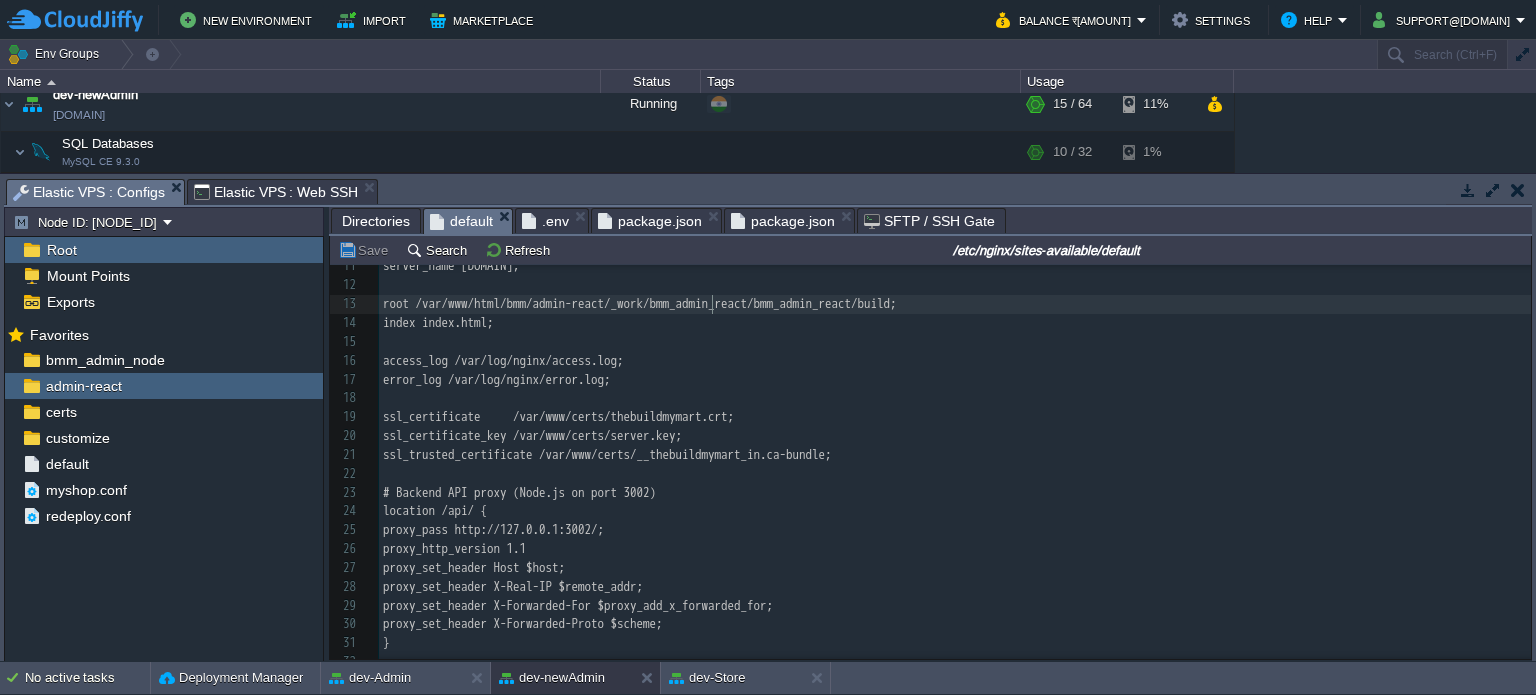 type on "root /var/www/html/bmm/admin-react/_work/bmm_admin_react/bmm_admin_react/build;" 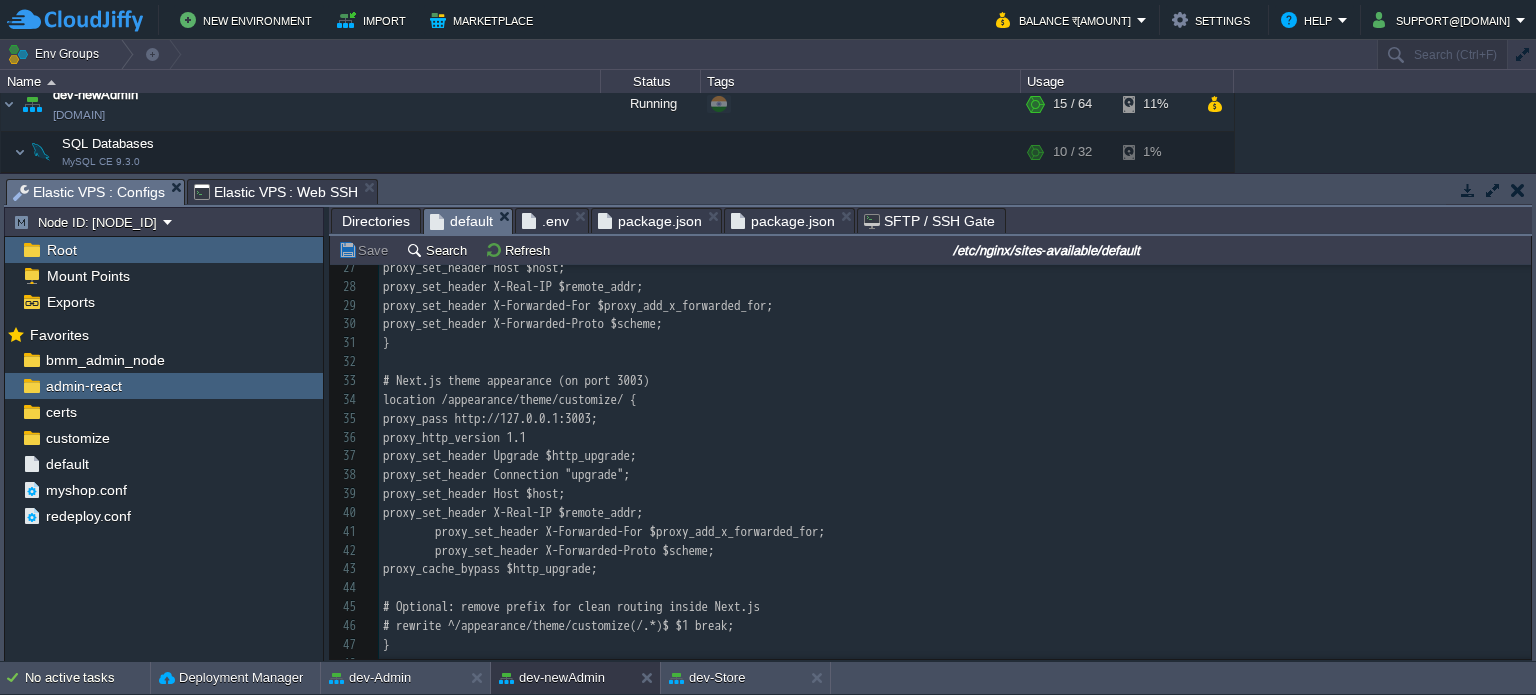 click on "location /appearance/theme/customize/ {" at bounding box center [955, 400] 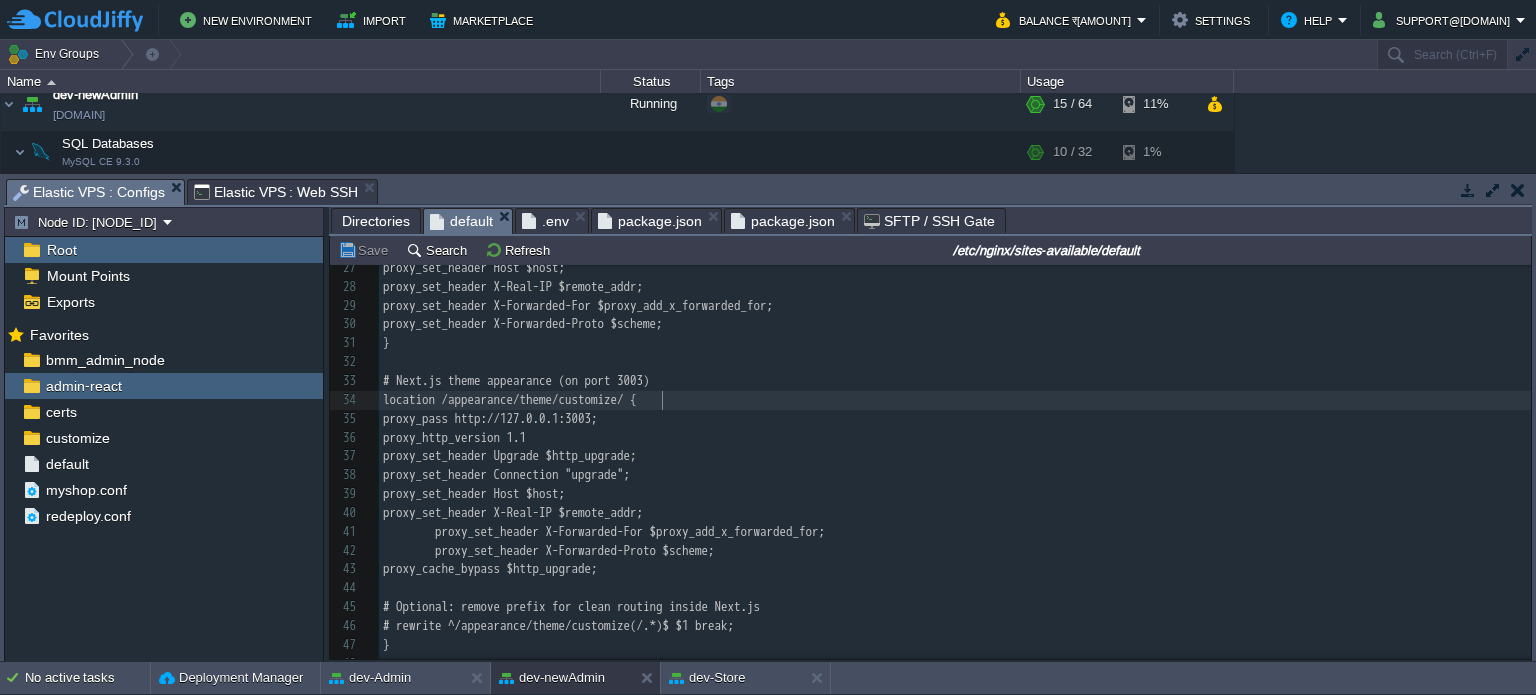 type on "customize" 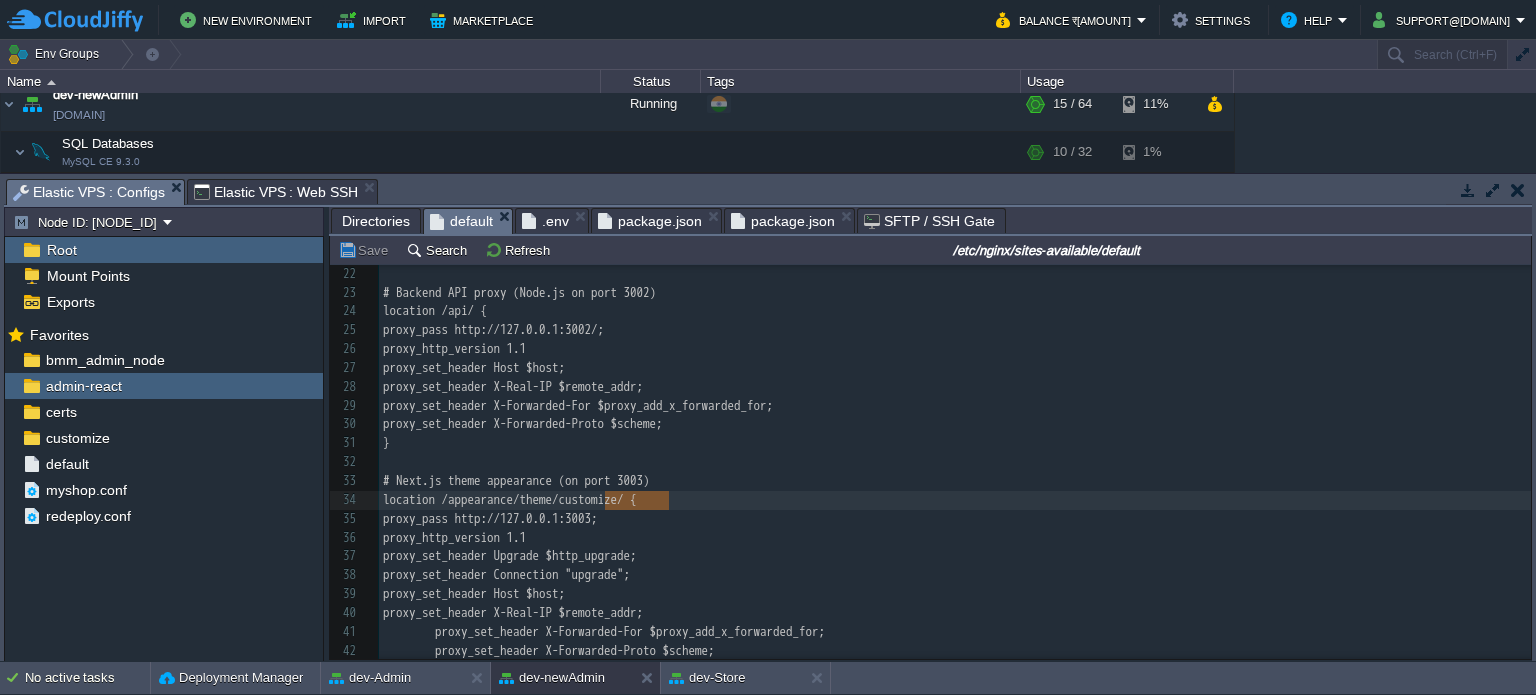 click on "package.json" at bounding box center (650, 221) 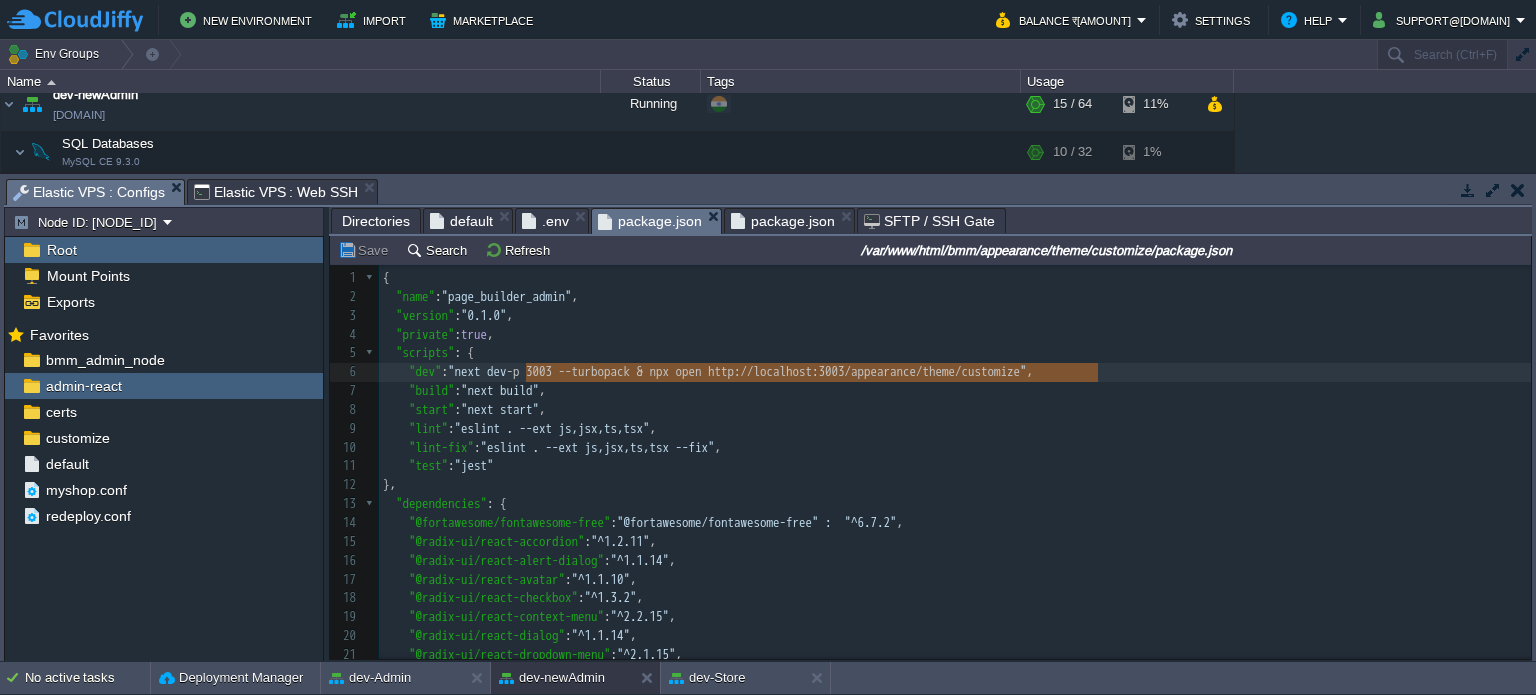 click on ""build" :  "next build" ," at bounding box center [955, 391] 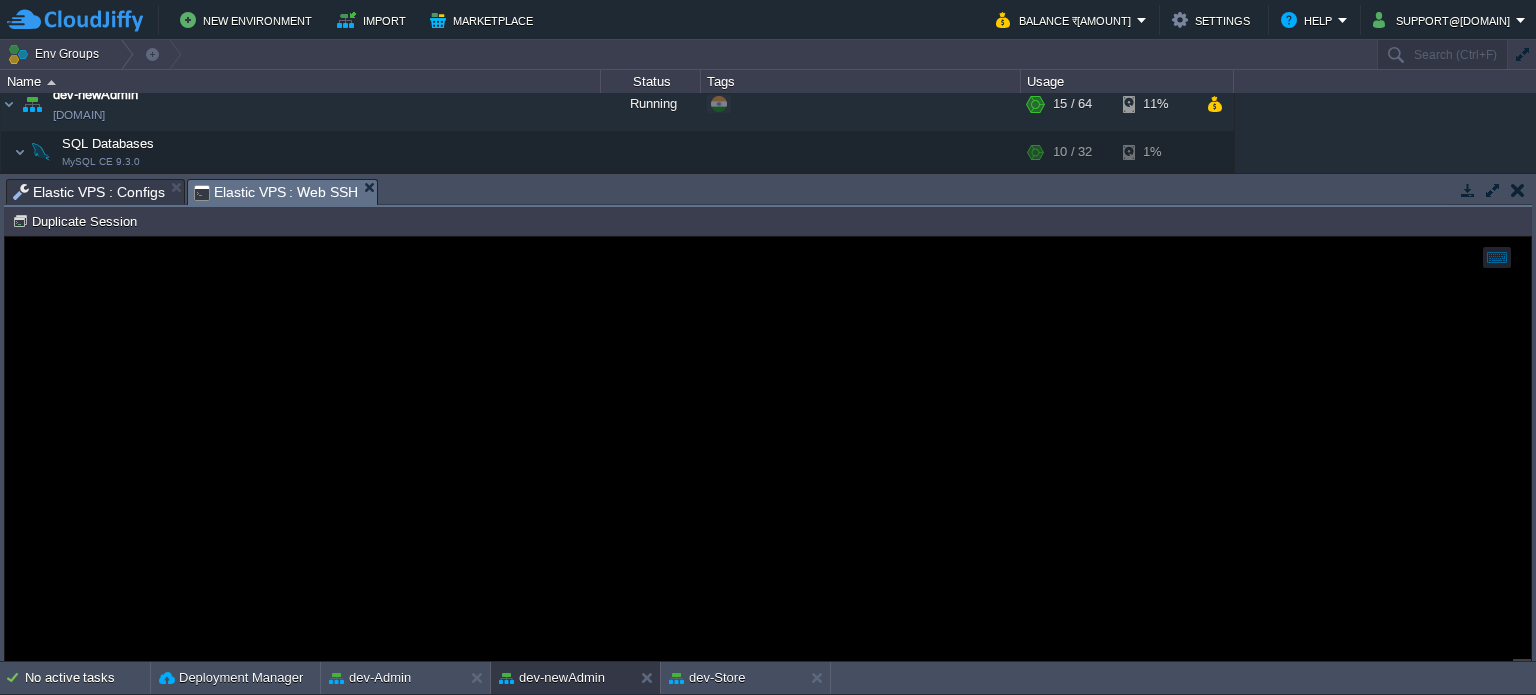click on "Elastic VPS : Web SSH" at bounding box center (276, 192) 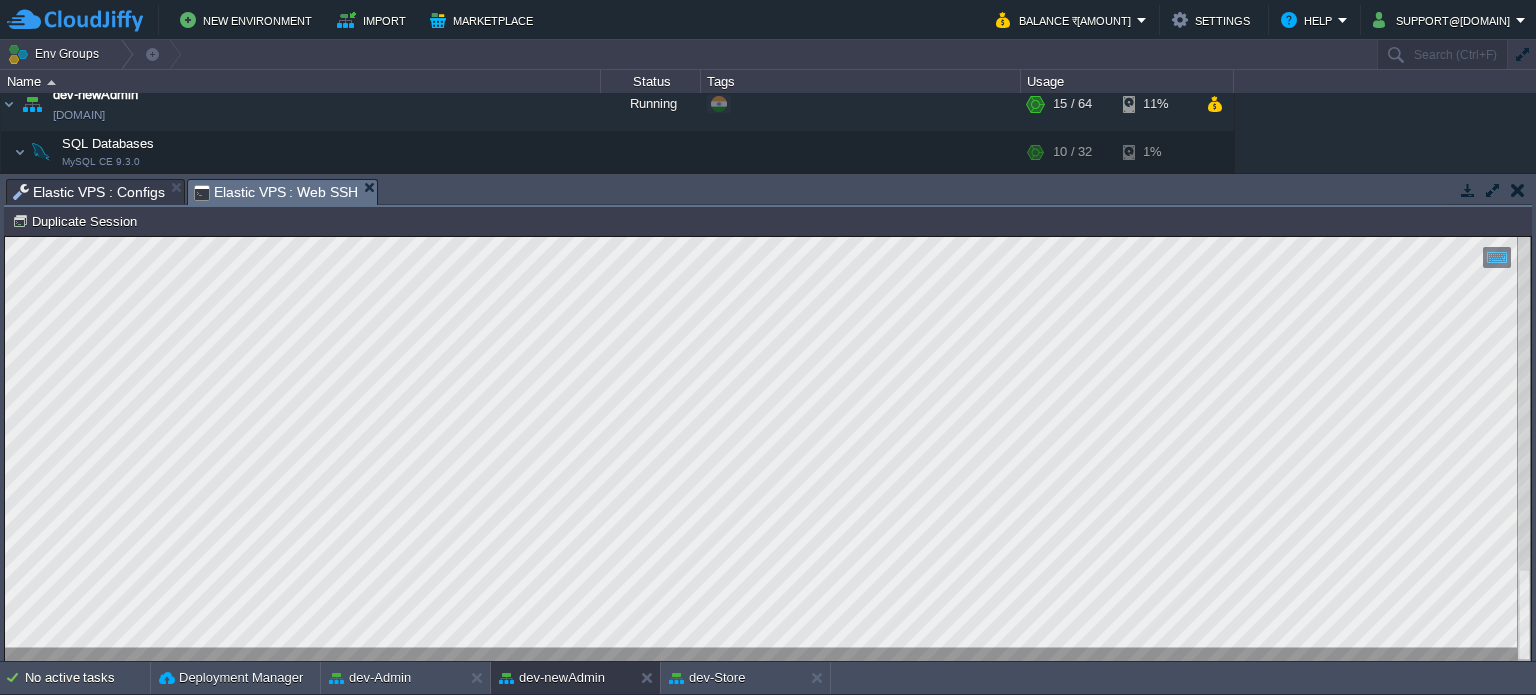 click on "Elastic VPS : Configs" at bounding box center [89, 192] 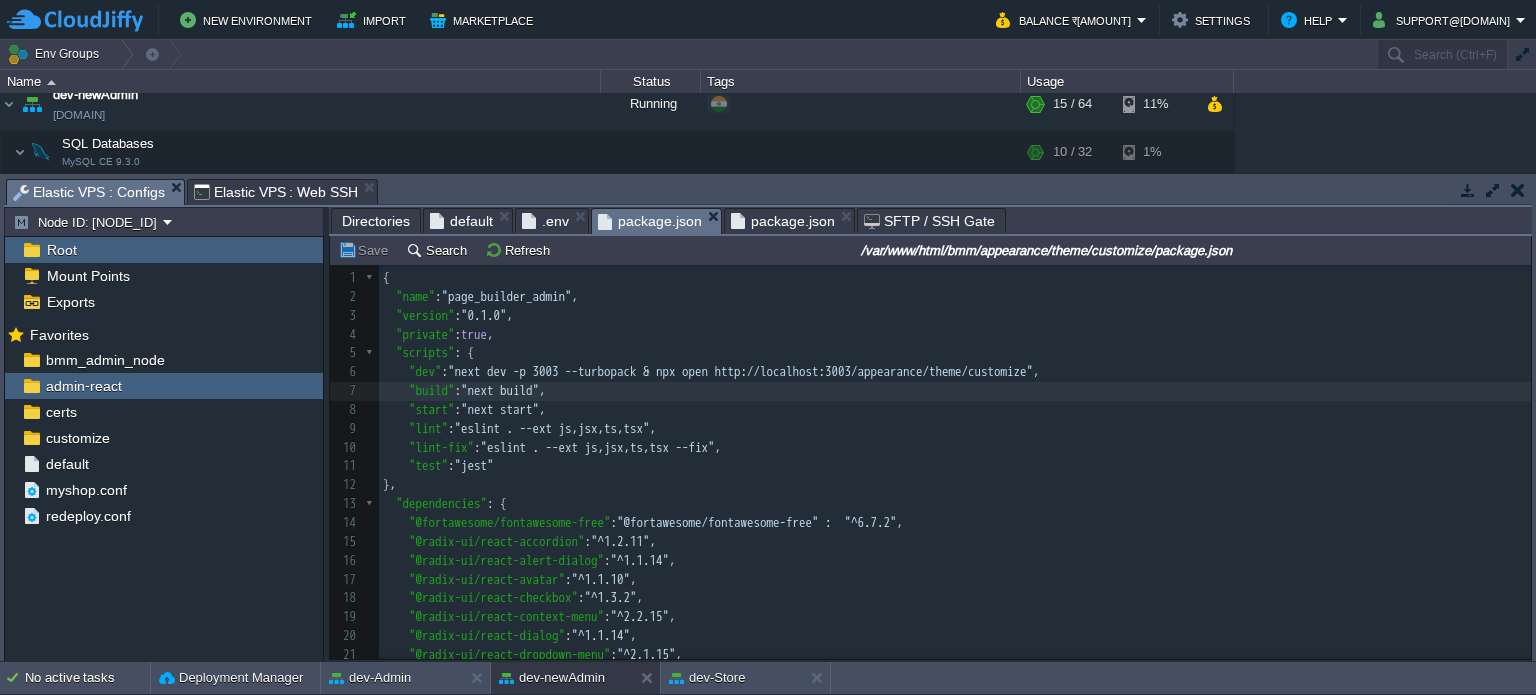 click on "Elastic VPS : Web SSH" at bounding box center (276, 192) 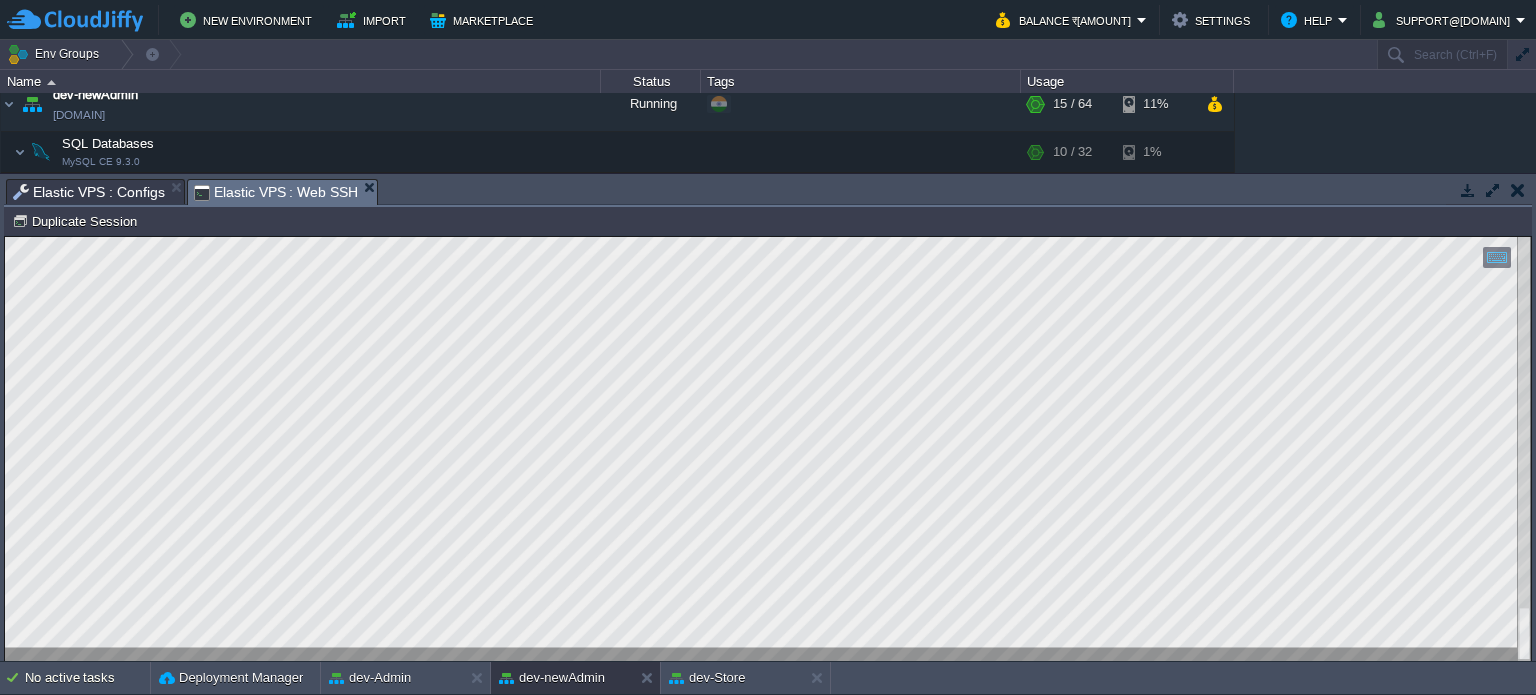 click on "Elastic VPS : Configs" at bounding box center (89, 192) 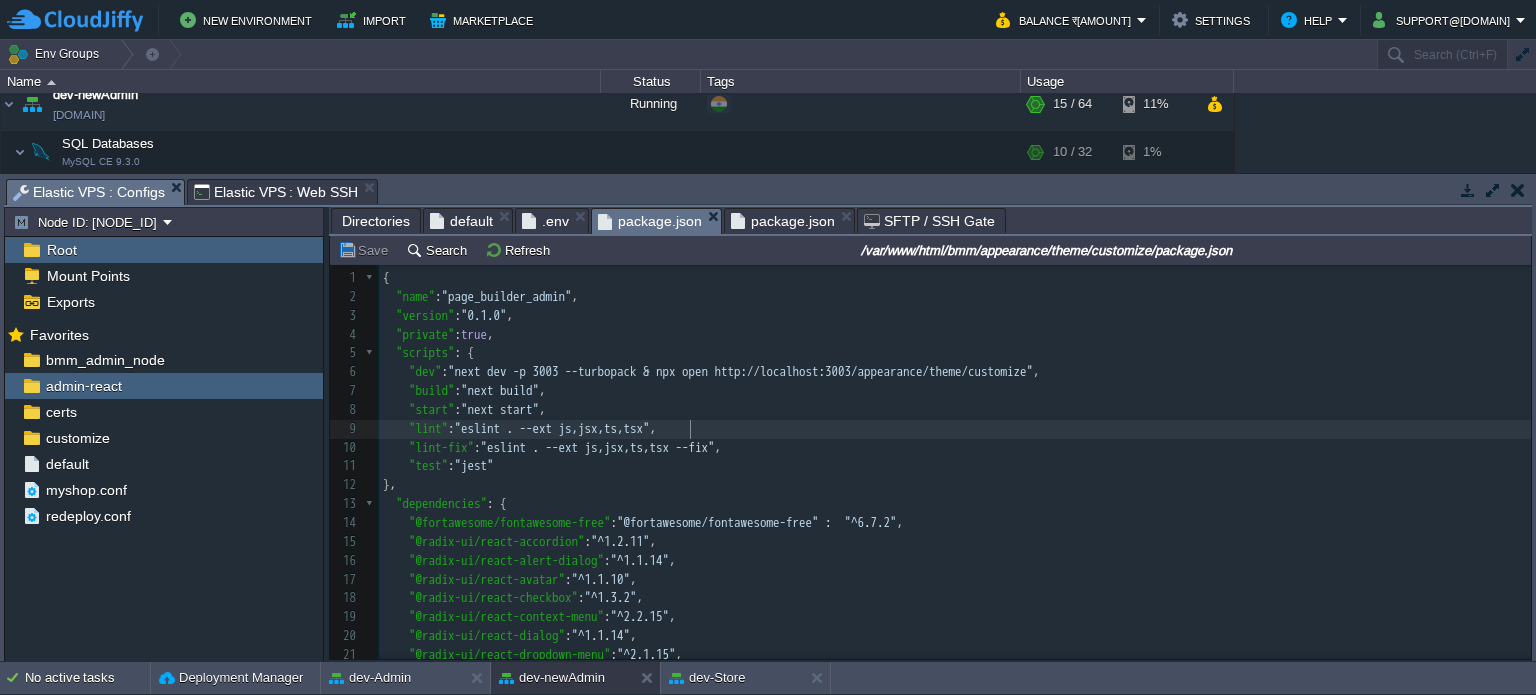 click on ""lint" :  "eslint . --ext js,jsx,ts,tsx" ," at bounding box center (955, 429) 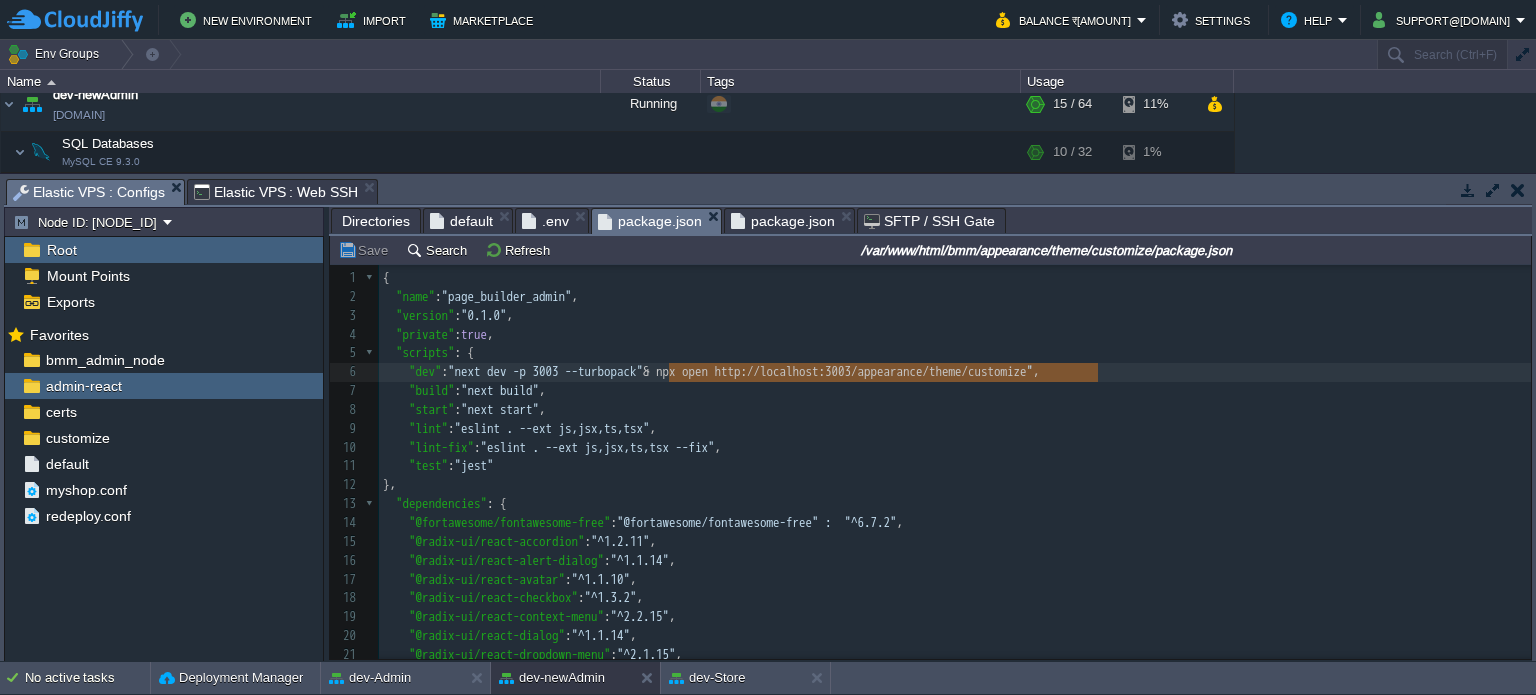 drag, startPoint x: 668, startPoint y: 373, endPoint x: 1096, endPoint y: 377, distance: 428.01868 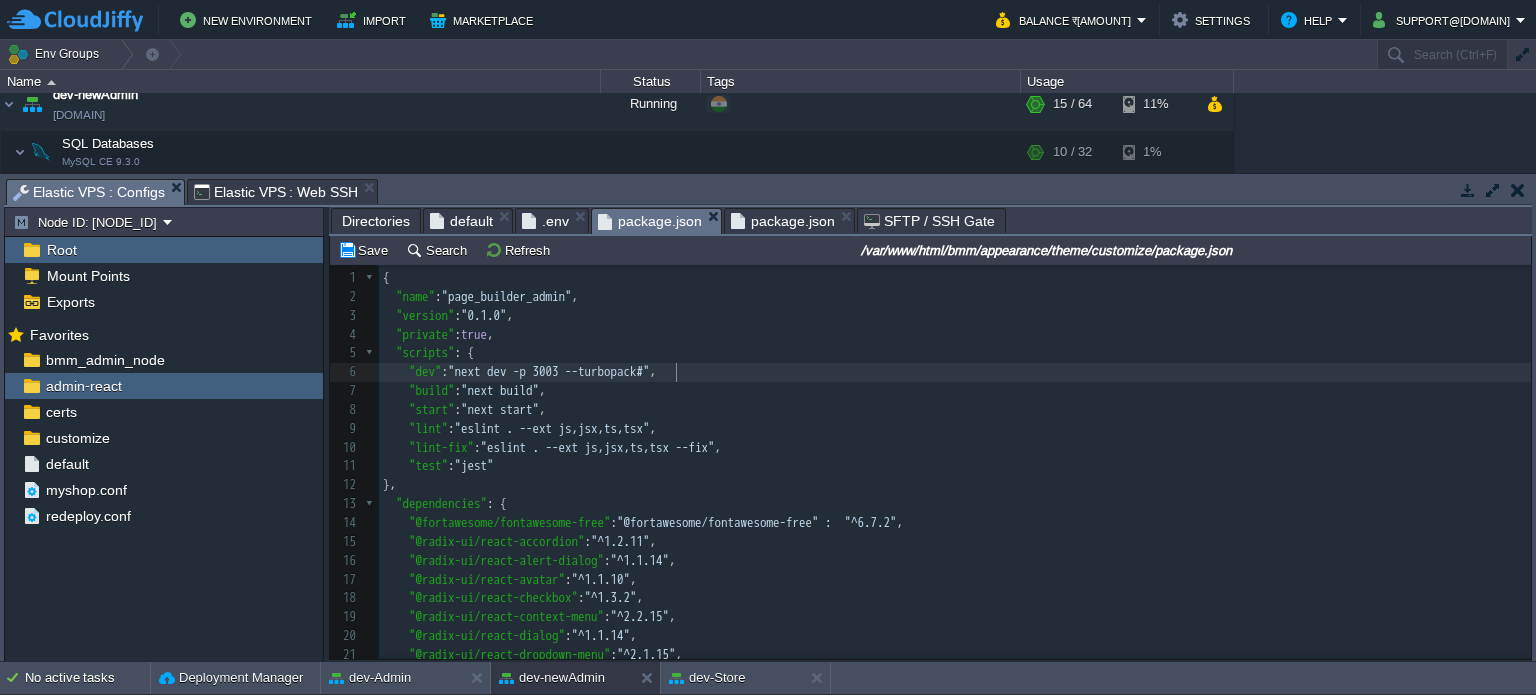 scroll, scrollTop: 6, scrollLeft: 6, axis: both 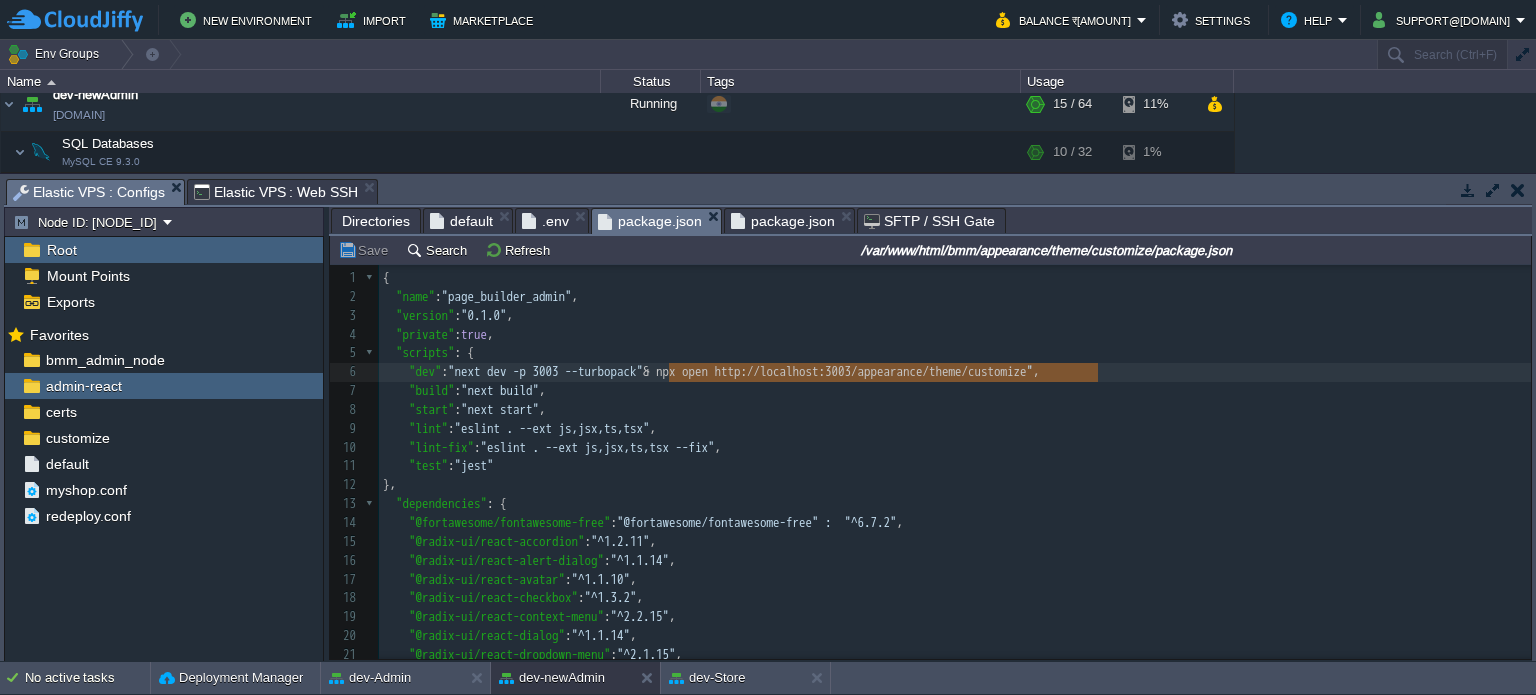 click on ""build" :  "next build" ," at bounding box center (955, 391) 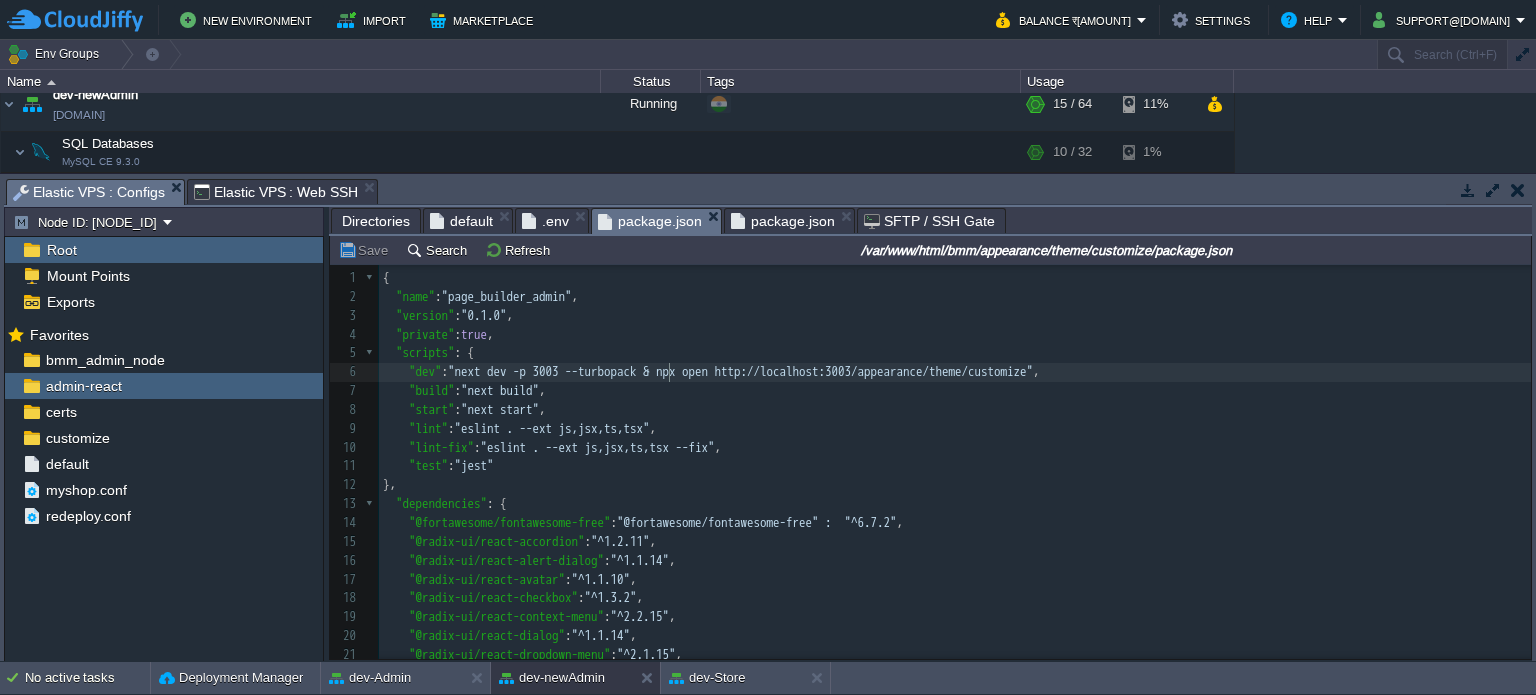 click on ""@radix-ui/react-popover" :" at bounding box center [955, 551] 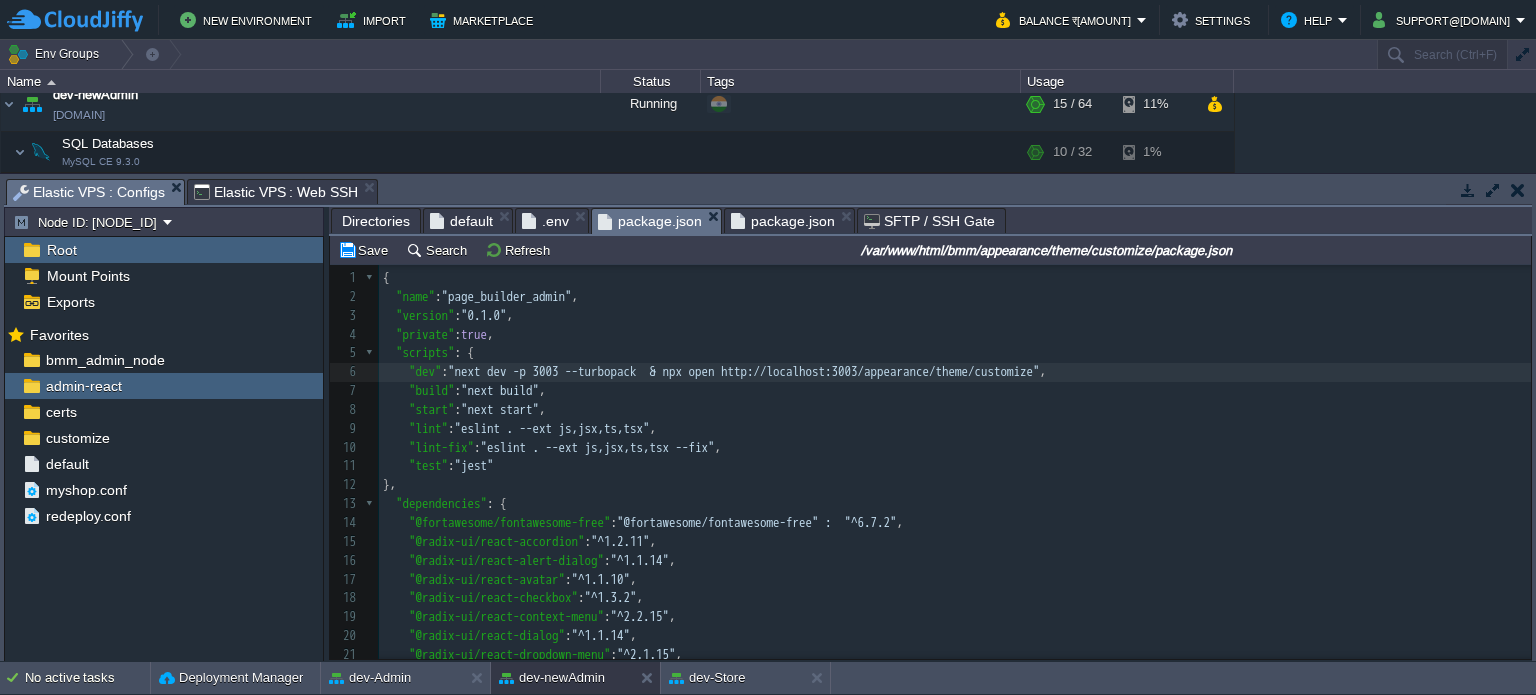 click on "xxxxxxxxxx   1 { 2    "name" :  "page_builder_admin" , 3    "version" :  "0.1.0" , 4    "private" :  true , 5    "scripts" : { 6      "dev" :  "next dev -p 3003 --turbopack  & npx open http://localhost:3003/appearance/theme/customize" , 7      "build" :  "next build" , 8      "start" :  "next start" , 9      "lint" :  "eslint . --ext js,jsx,ts,tsx" , 10      "lint-fix" :  "eslint . --ext js,jsx,ts,tsx --fix" , 11      "test" :  "jest" 12   }, 13    "dependencies" : { 14      "@fortawesome/fontawesome-free" :  "^6.7.2" , 15      "@radix-ui/react-accordion" :  "^1.2.11" , 16      "@radix-ui/react-alert-dialog" :  "^1.1.14" , 17      "@radix-ui/react-avatar" :  "^1.1.10" , 18      "@radix-ui/react-checkbox" :  "^1.3.2" , 19      "@radix-ui/react-context-menu" :  "^2.2.15" , 20      "@radix-ui/react-dialog" :  "^1.1.14" , 21      "@radix-ui/react-dropdown-menu" :  "^2.1.15" , 22      "@radix-ui/react-icons" :  "^1.3.2" , 23      "@radix-ui/react-label" :  "^2.1.7" , 24      "@radix-ui/react-popover" :" at bounding box center [955, 551] 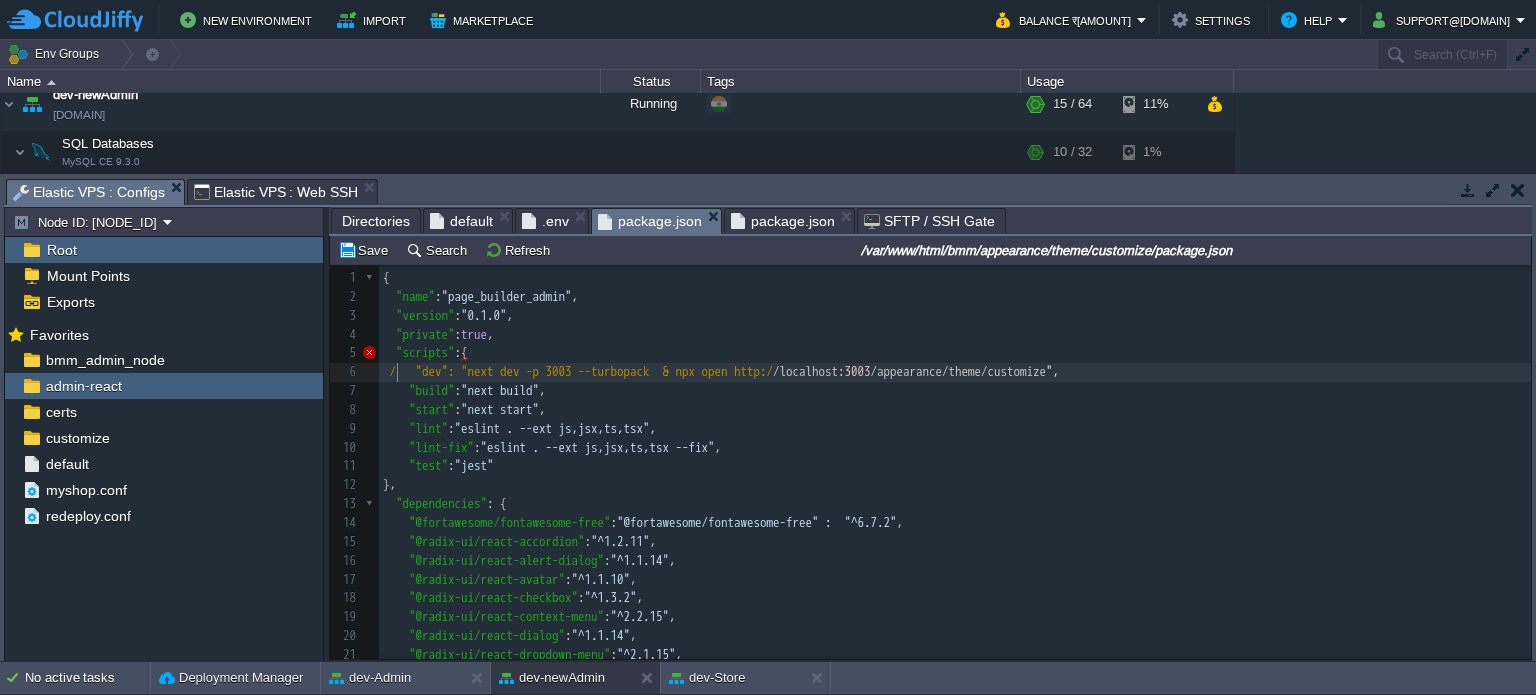 type on "//" 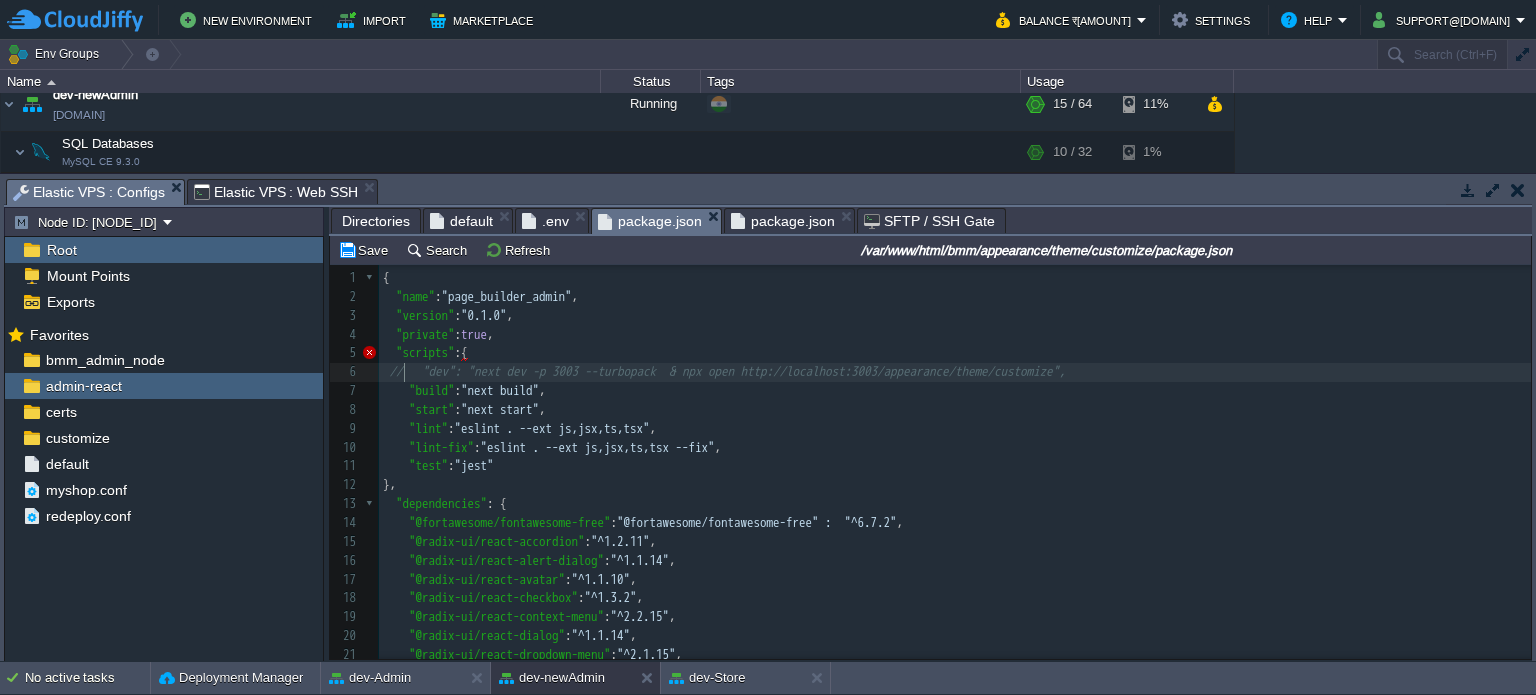 scroll, scrollTop: 6, scrollLeft: 13, axis: both 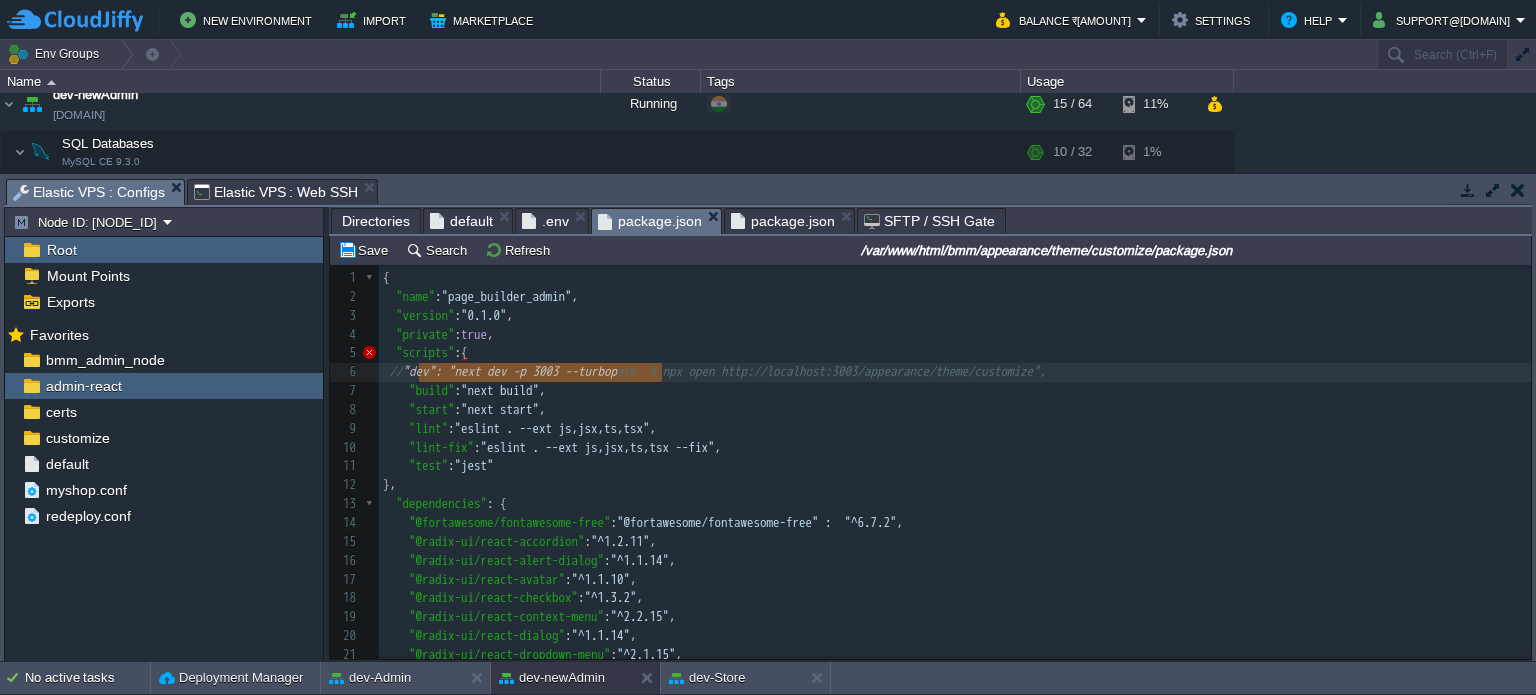 type on ""dev": "next dev -p 3003 --turbopack"" 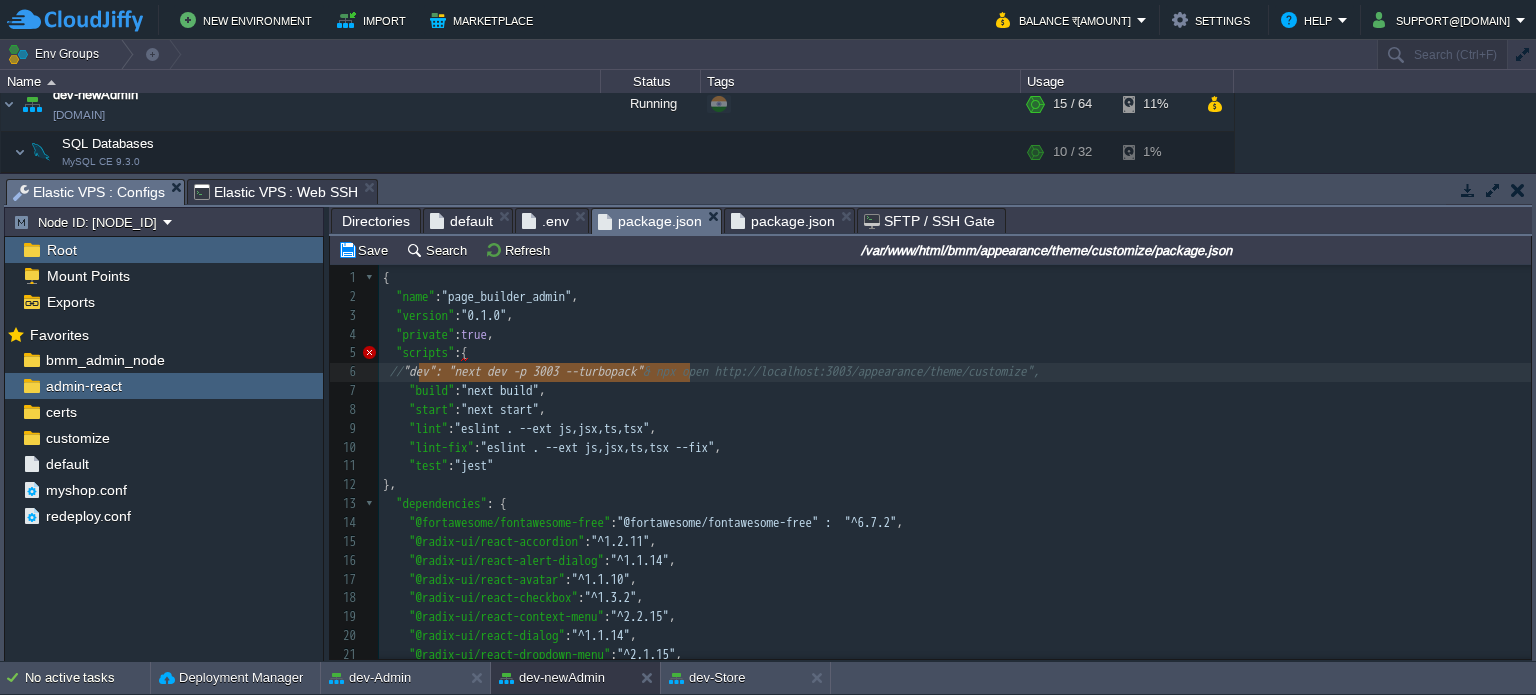 drag, startPoint x: 420, startPoint y: 369, endPoint x: 691, endPoint y: 368, distance: 271.00183 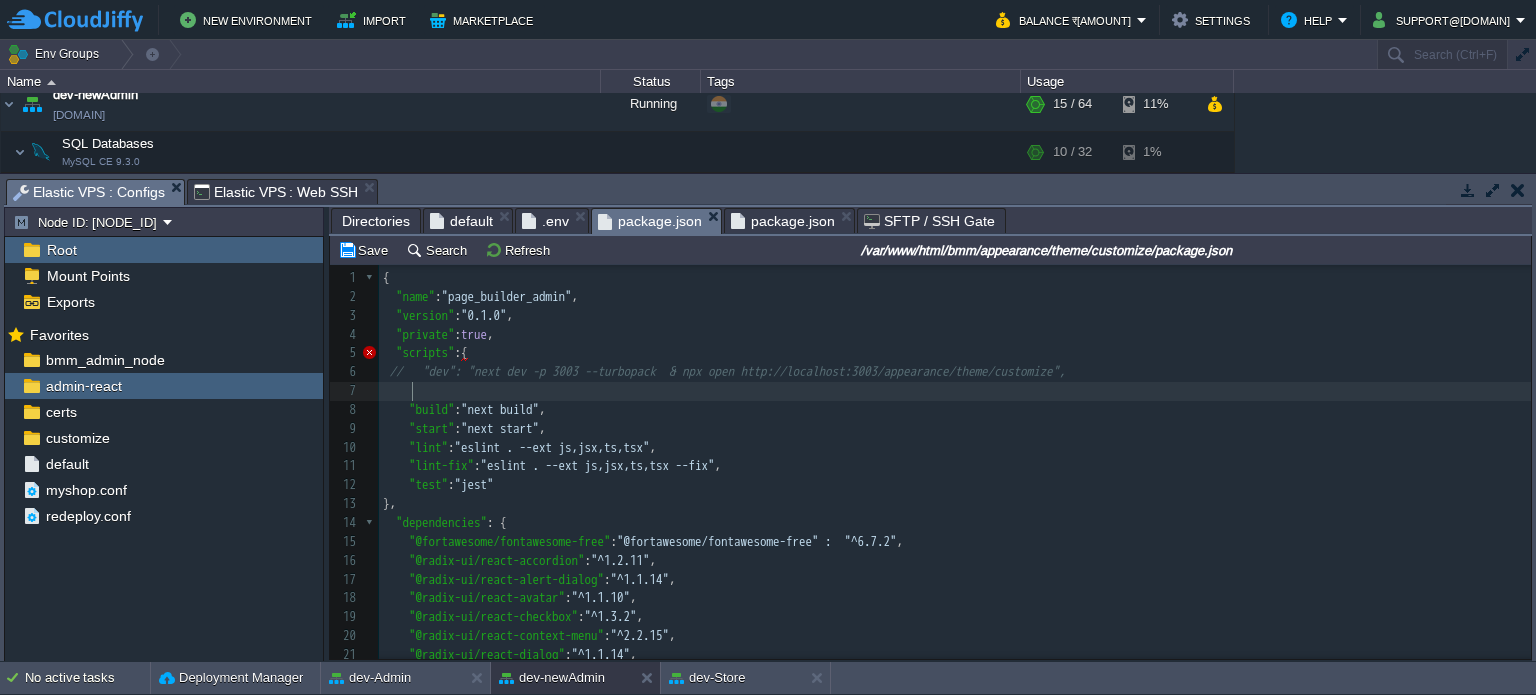 paste on """ 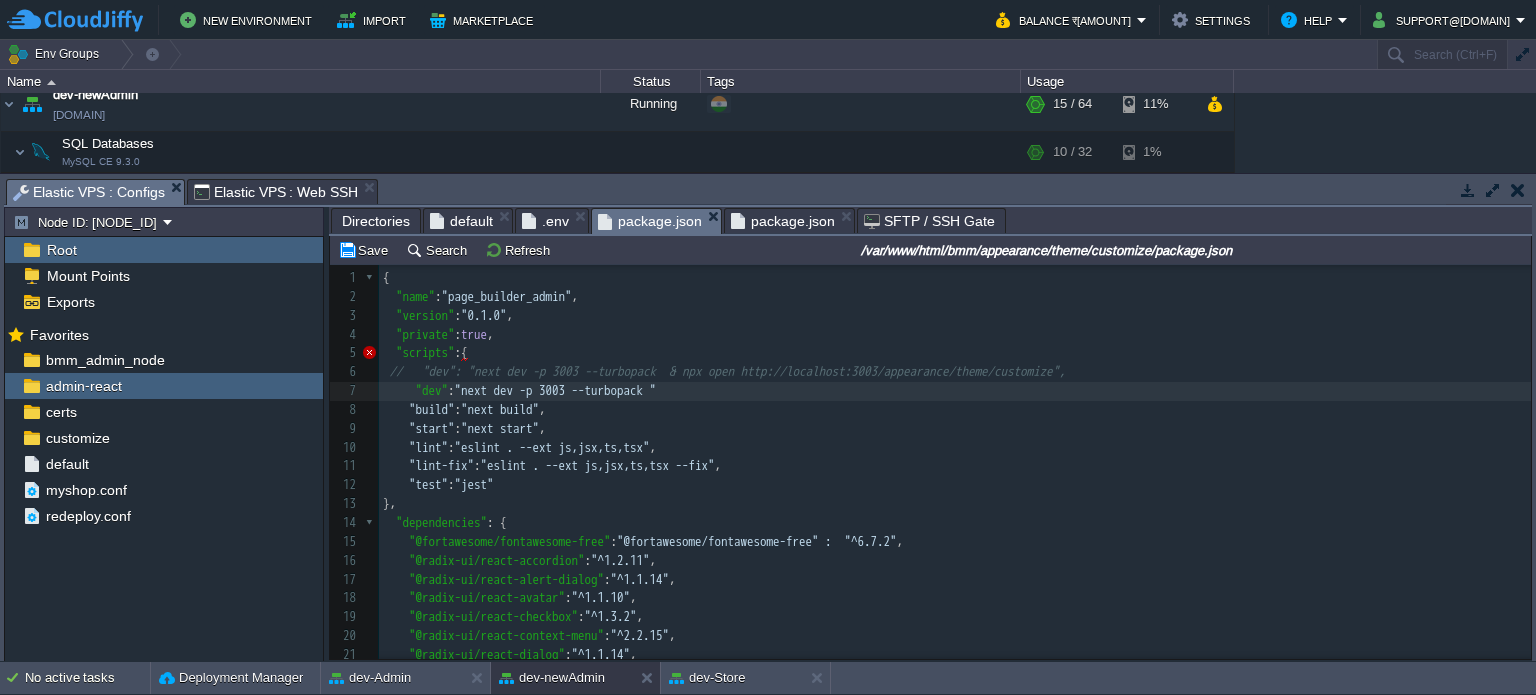 type on ""," 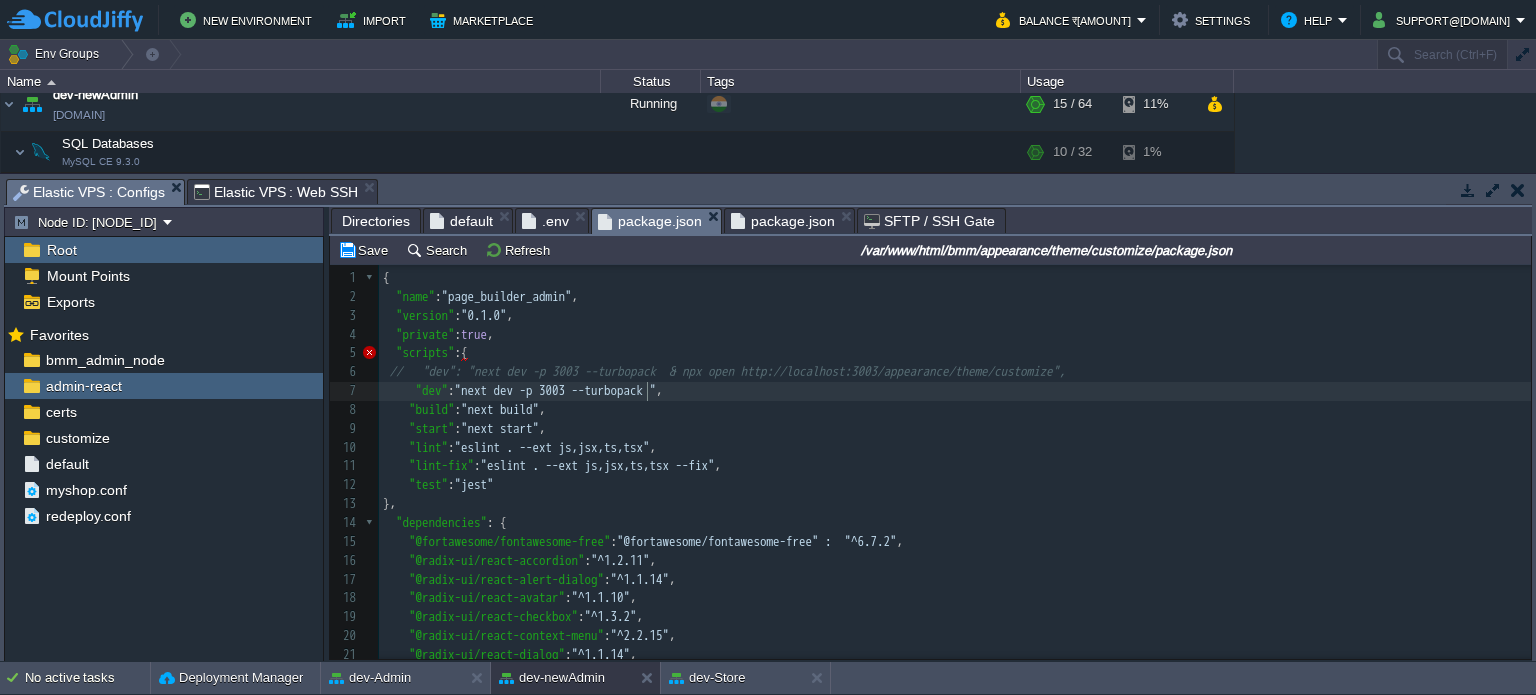 click on ""next dev -p 3003 --turbopack "" at bounding box center (556, 390) 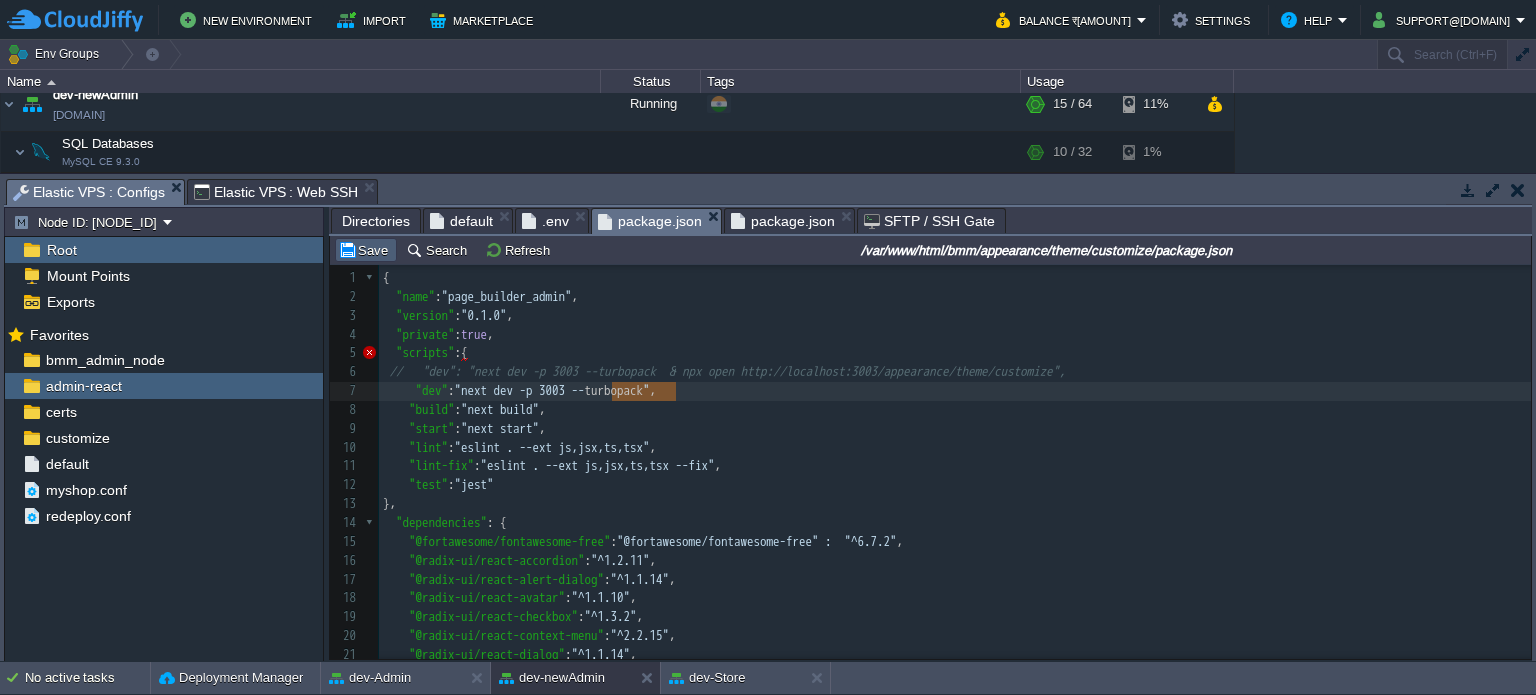 type on "turbopack" 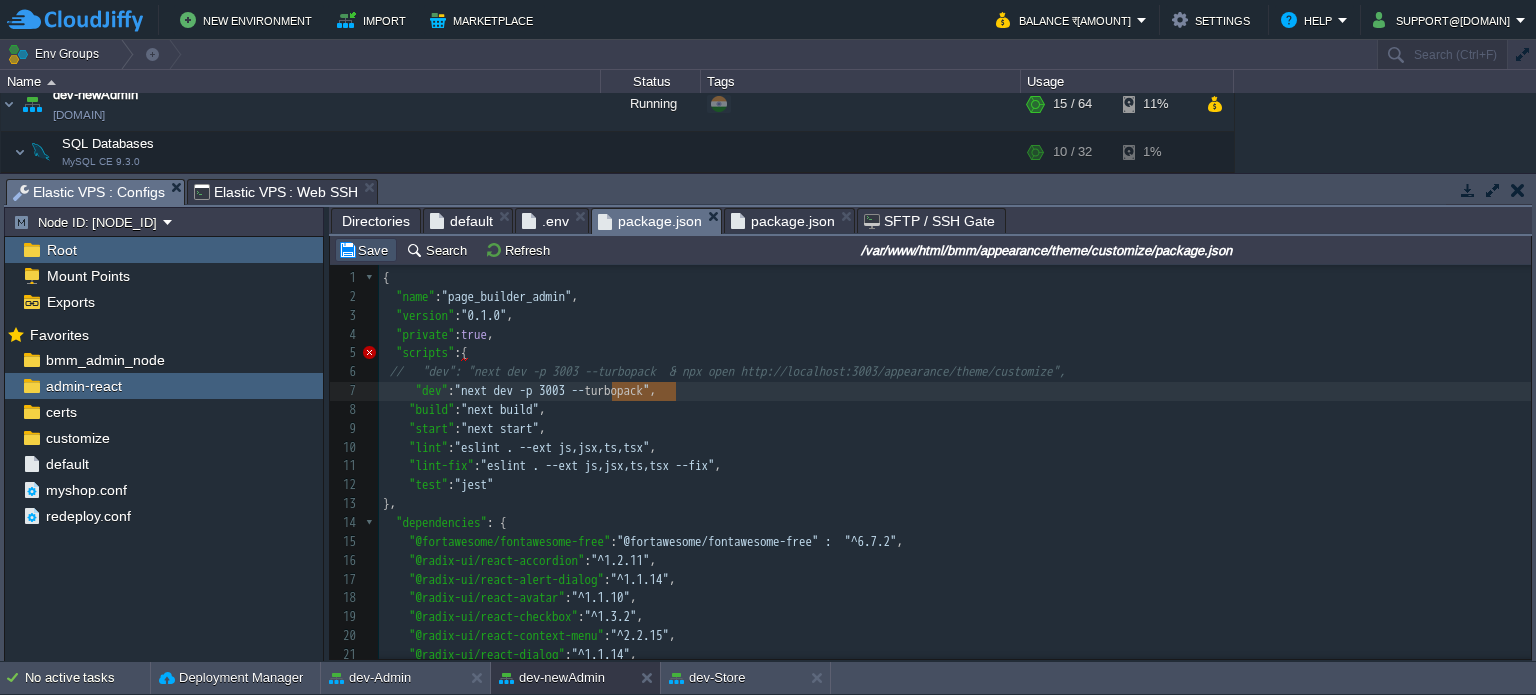 click on "Save" at bounding box center (366, 250) 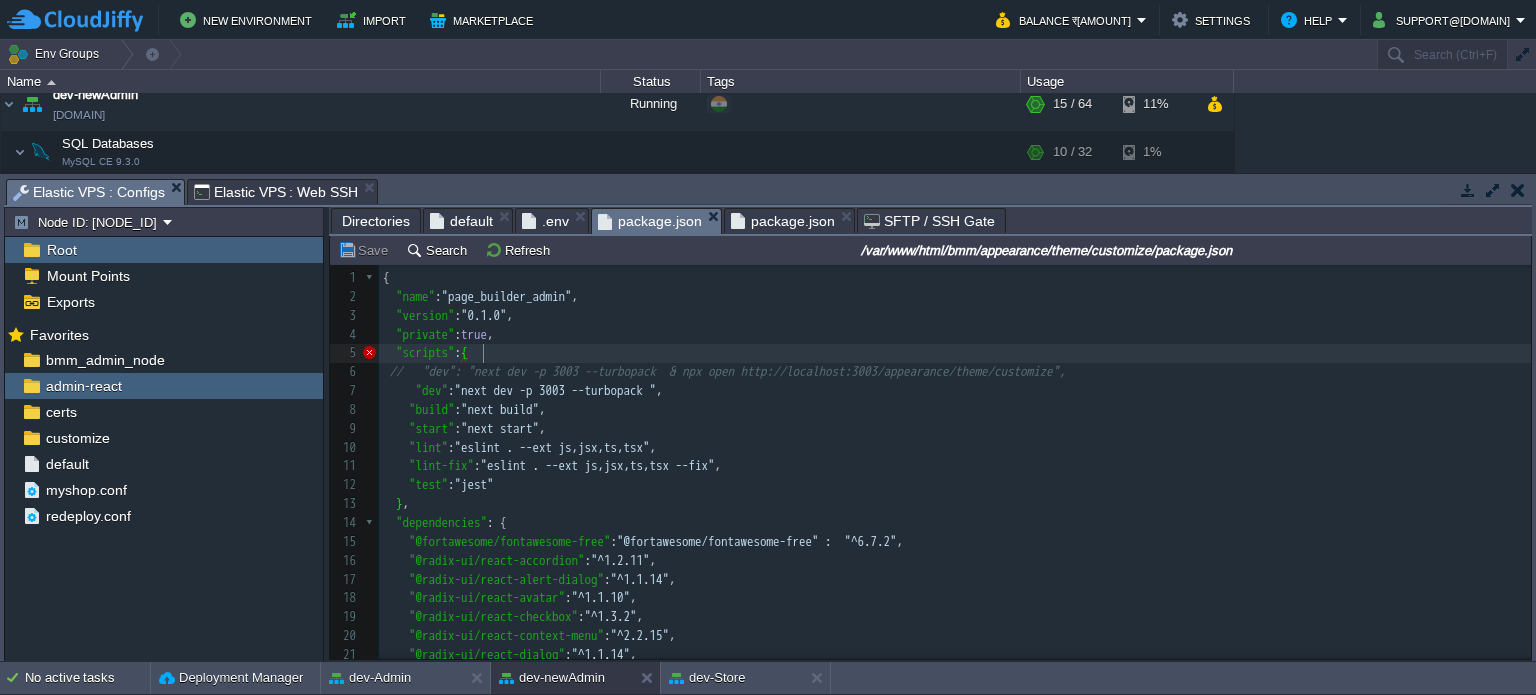 click on "xxxxxxxxxx   1 { 2    "name" :  "page_builder_admin" , 3    "version" :  "0.1.0" , 4    "private" :  true , 5    "scripts" :  { 6  //   "dev": "next dev -p 3003 --turbopack  & npx open http://localhost:3003/appearance/theme/customize", 7       "dev" :  "next dev -p 3003 --turbopack " , 8      "build" :  "next build" , 9      "start" :  "next start" , 10      "lint" :  "eslint . --ext js,jsx,ts,tsx" , 11      "lint-fix" :  "eslint . --ext js,jsx,ts,tsx --fix" , 12      "test" :  "jest" 13    } , 14    "dependencies" : { 15      "@fortawesome/fontawesome-free" :  "^6.7.2" , 16      "@radix-ui/react-accordion" :  "^1.2.11" , 17      "@radix-ui/react-alert-dialog" :  "^1.1.14" , 18      "@radix-ui/react-avatar" :  "^1.1.10" , 19      "@radix-ui/react-checkbox" :  "^1.3.2" , 20      "@radix-ui/react-context-menu" :  "^2.2.15" , 21      "@radix-ui/react-dialog" :  "^1.1.14" , 22      "@radix-ui/react-dropdown-menu" :  "^2.1.15" , 23      "@radix-ui/react-icons" :  "^1.3.2" , 24      :  "^2.1.7"" at bounding box center (955, 561) 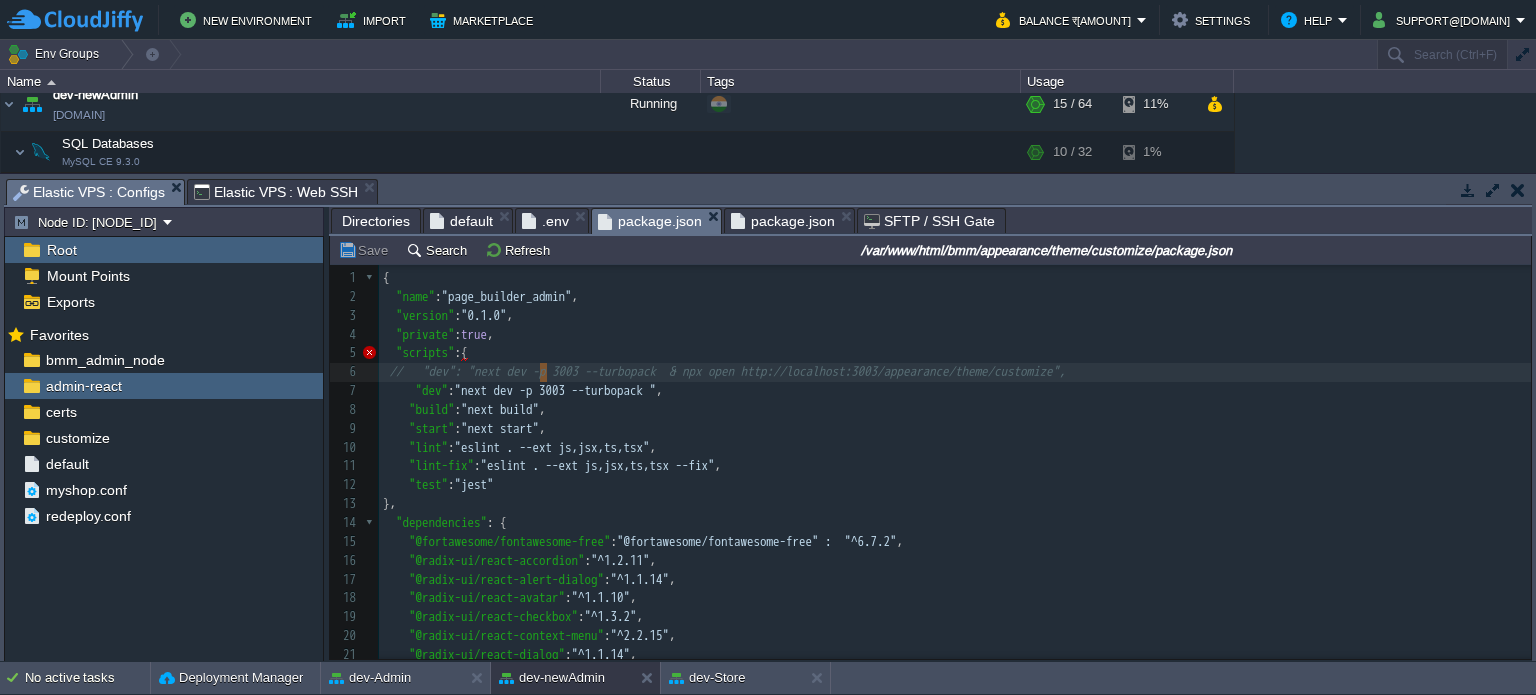 type on "//   "dev": "next dev -p 3003 --turbopack  & npx open http://localhost:3003/appearance/theme/customize"," 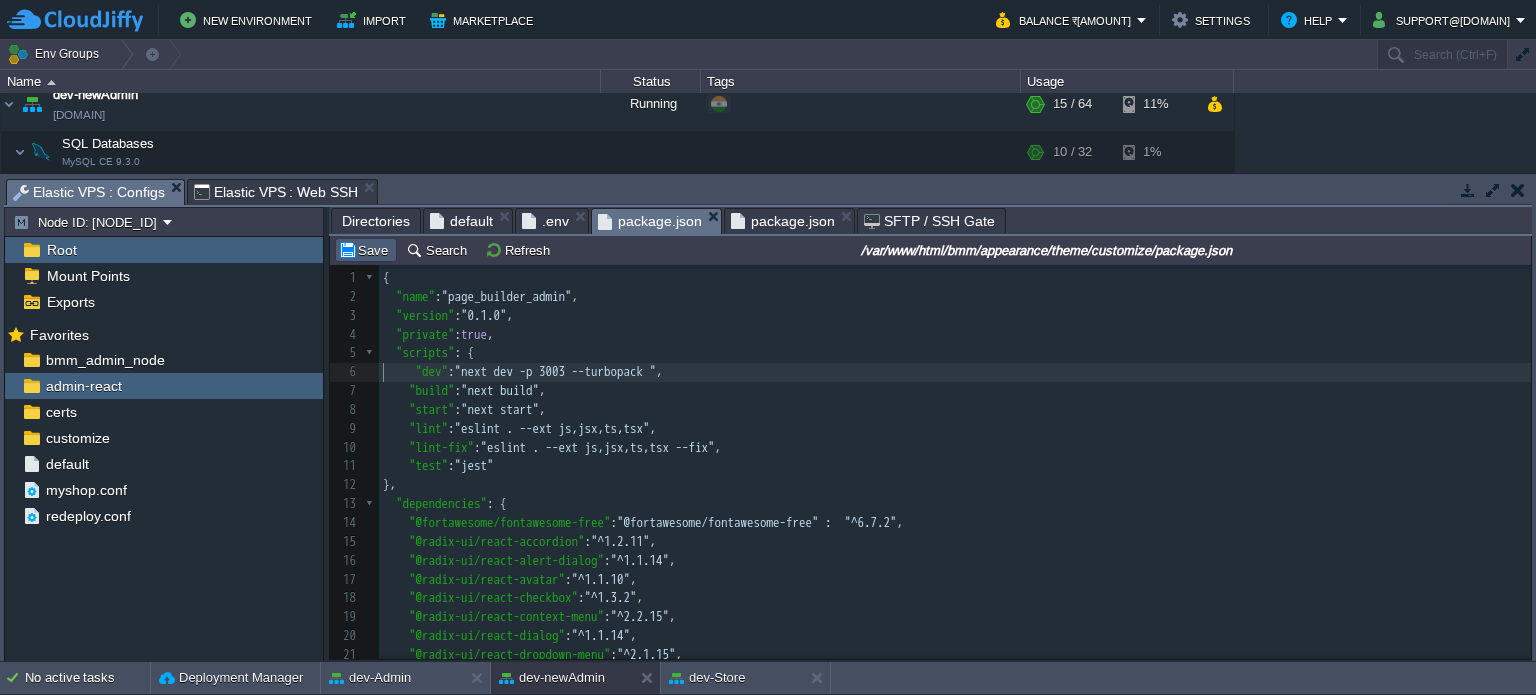 click on "Save" at bounding box center (366, 250) 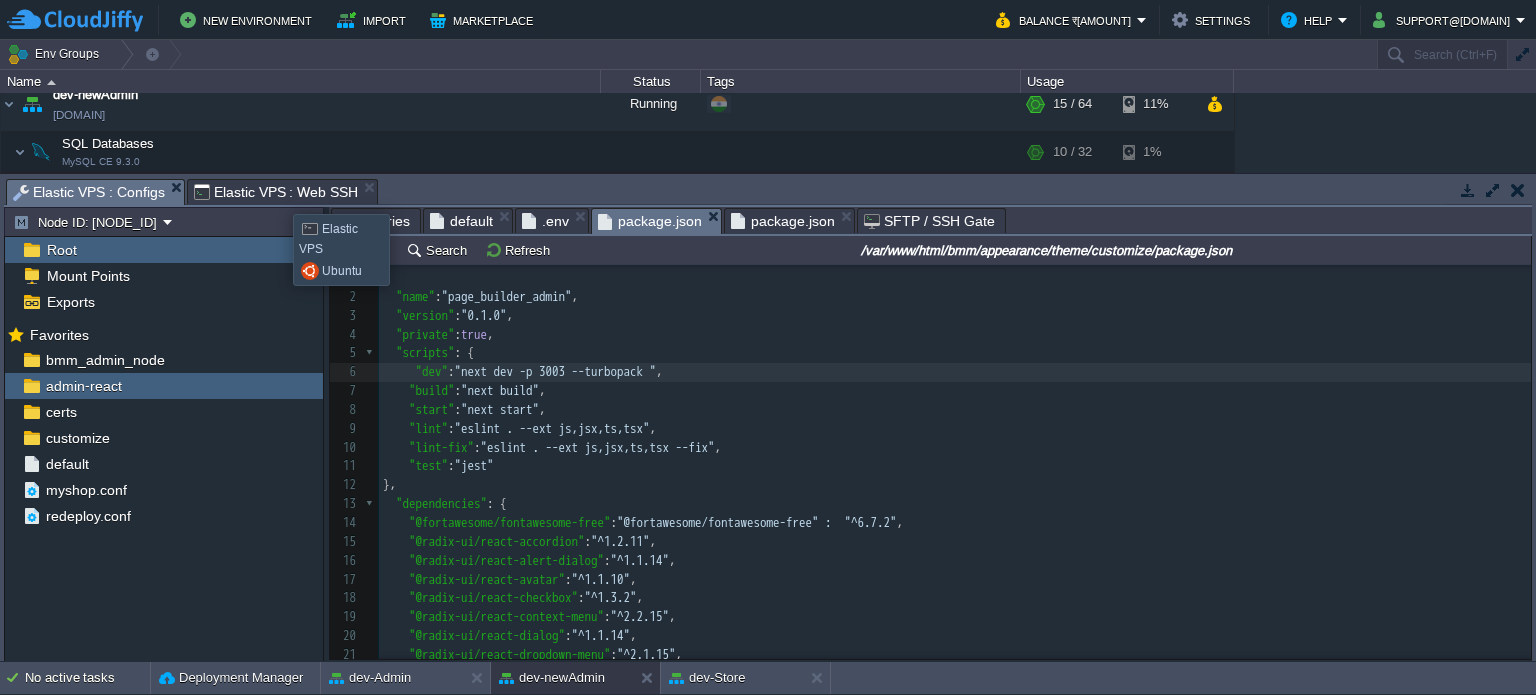 click on "Elastic VPS : Web SSH" at bounding box center [276, 192] 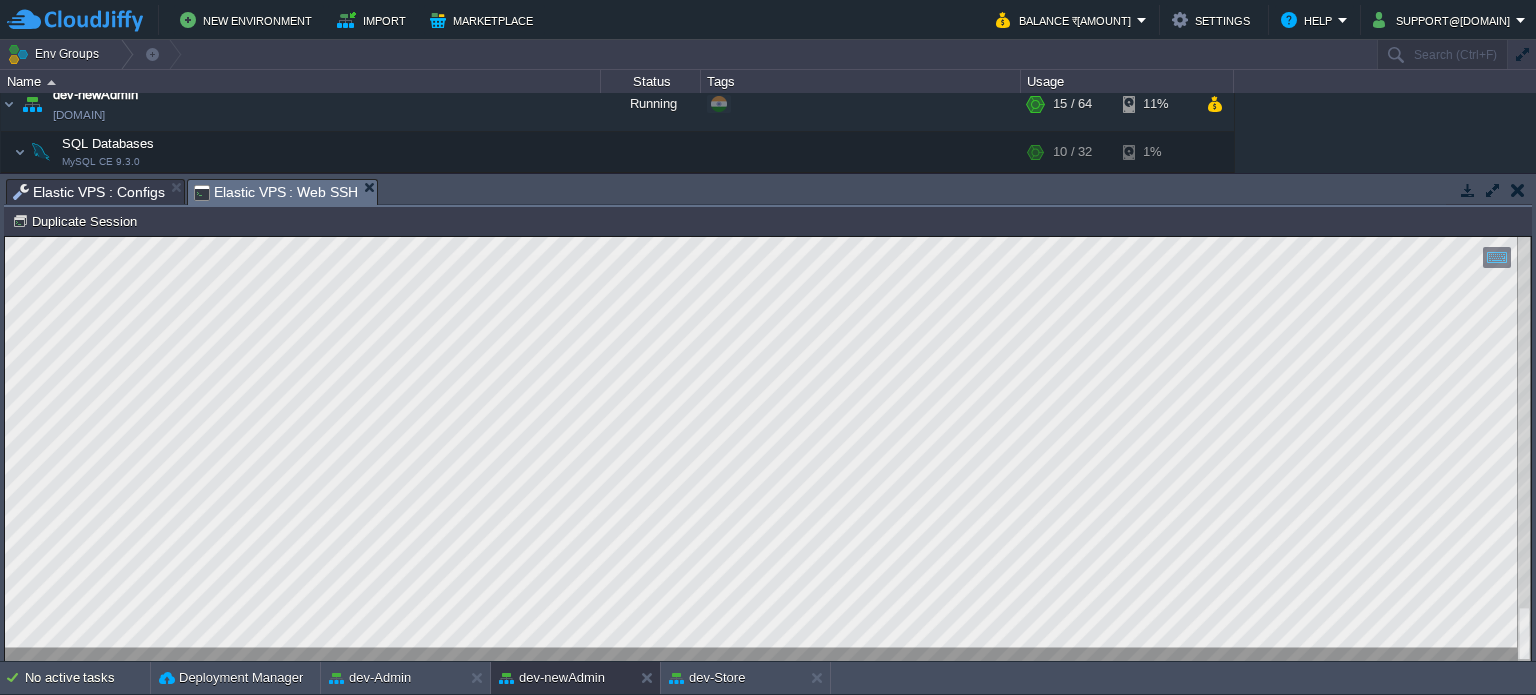 click on "Elastic VPS : Configs" at bounding box center [89, 192] 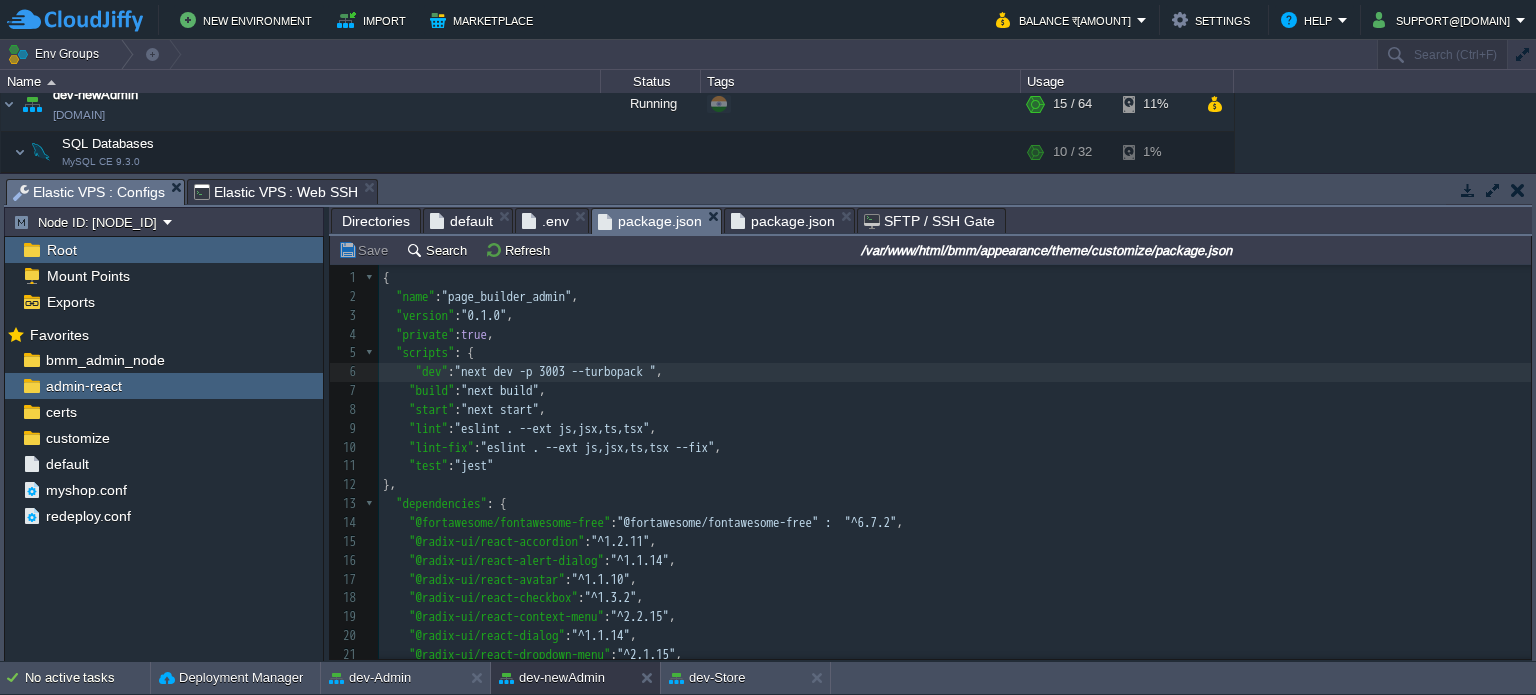click on "xxxxxxxxxx   1 { 2    "name" :  "page_builder_admin" , 3    "version" :  "0.1.0" , 4    "private" :  true , 5    "scripts" : { 6       "dev" :  "next dev -p 3003 --turbopack " , 7      "build" :  "next build" , 8      "start" :  "next start" , 9      "lint" :  "eslint . --ext js,jsx,ts,tsx" , 10      "lint-fix" :  "eslint . --ext js,jsx,ts,tsx --fix" , 11      "test" :  "jest" 12   }, 13    "dependencies" : { 14      "@fortawesome/fontawesome-free" :  "^6.7.2" , 15      "@radix-ui/react-accordion" :  "^1.2.11" , 16      "@radix-ui/react-alert-dialog" :  "^1.1.14" , 17      "@radix-ui/react-avatar" :  "^1.1.10" , 18      "@radix-ui/react-checkbox" :  "^1.3.2" , 19      "@radix-ui/react-context-menu" :  "^2.2.15" , 20      "@radix-ui/react-dialog" :  "^1.1.14" , 21      "@radix-ui/react-dropdown-menu" :  "^2.1.15" , 22      "@radix-ui/react-icons" :  "^1.3.2" , 23      "@radix-ui/react-label" :  "^2.1.7" , 24      "@radix-ui/react-popover" :  "^1.1.14" , 25      "@radix-ui/react-radio-group"" at bounding box center [955, 551] 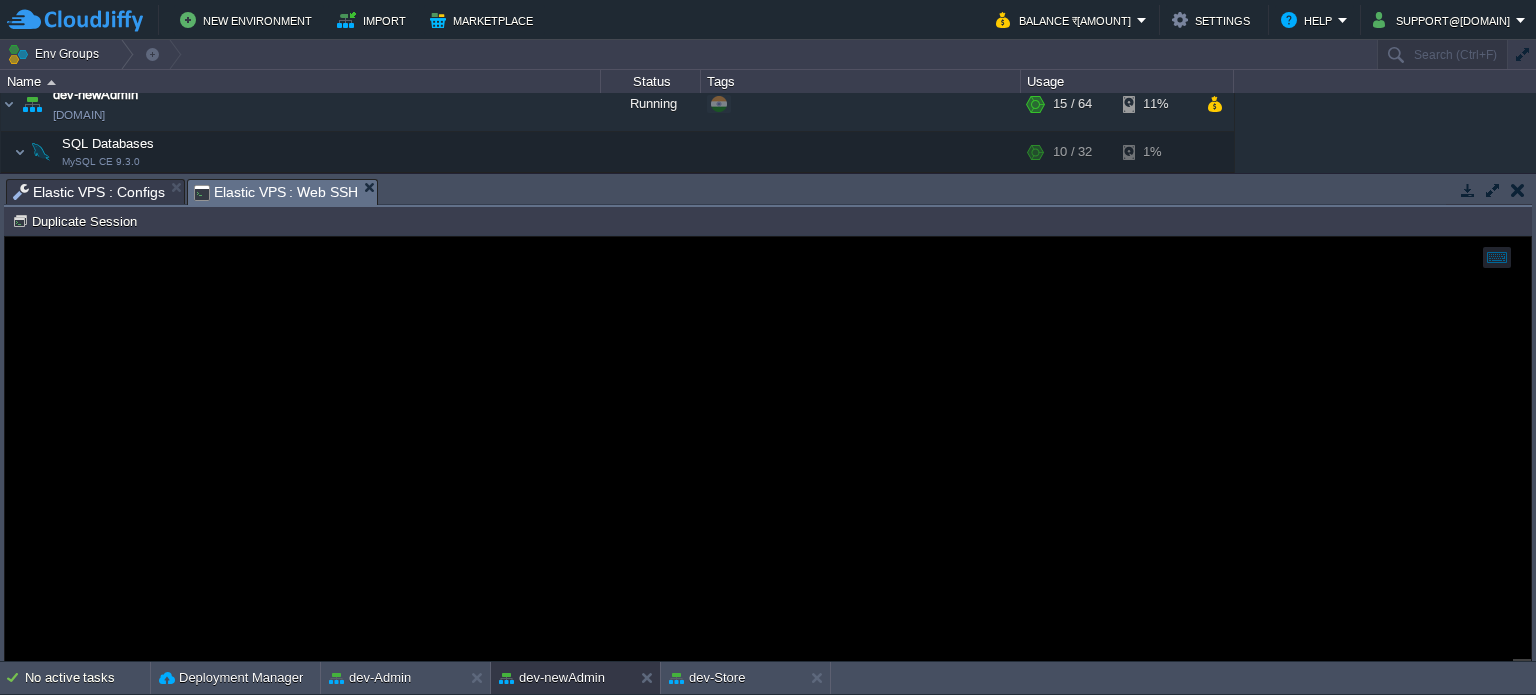 click on "Elastic VPS : Web SSH" at bounding box center [276, 192] 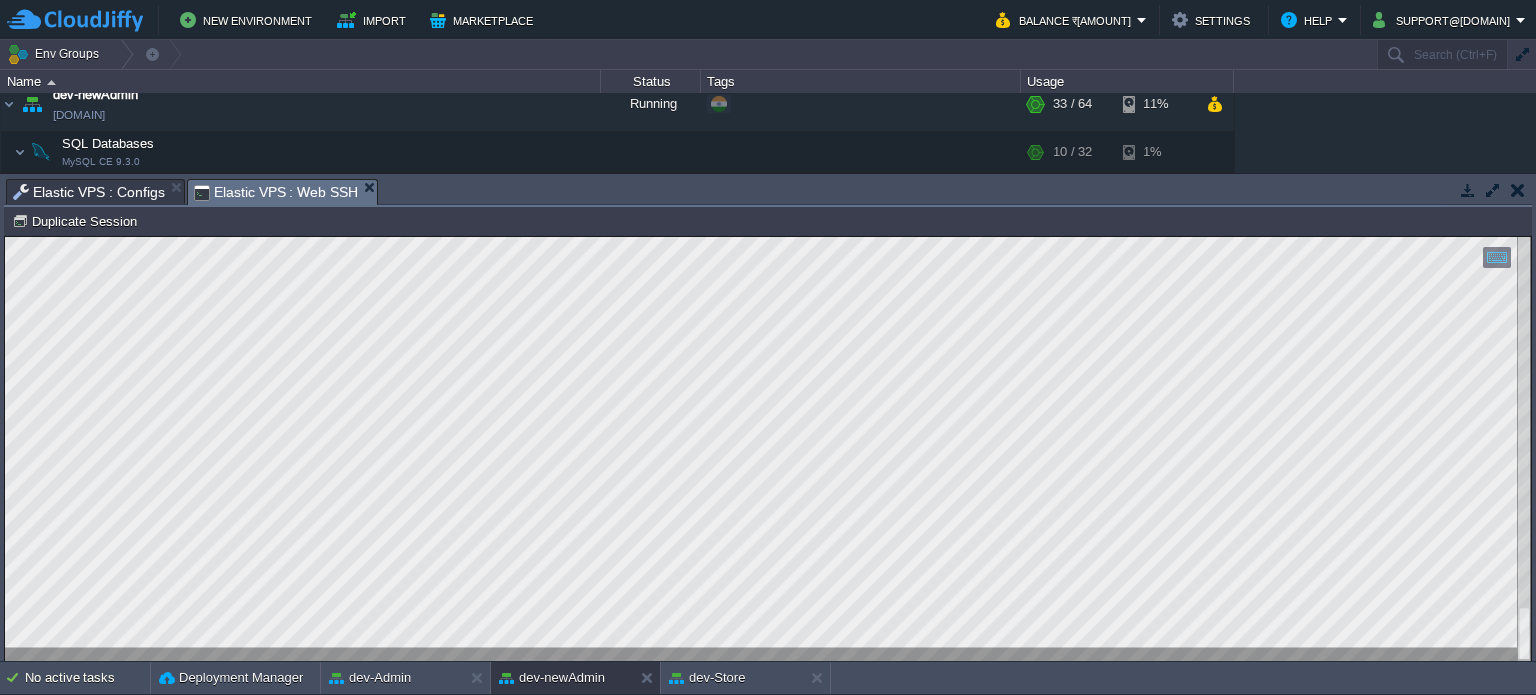 click on "Elastic VPS : Configs" at bounding box center [89, 192] 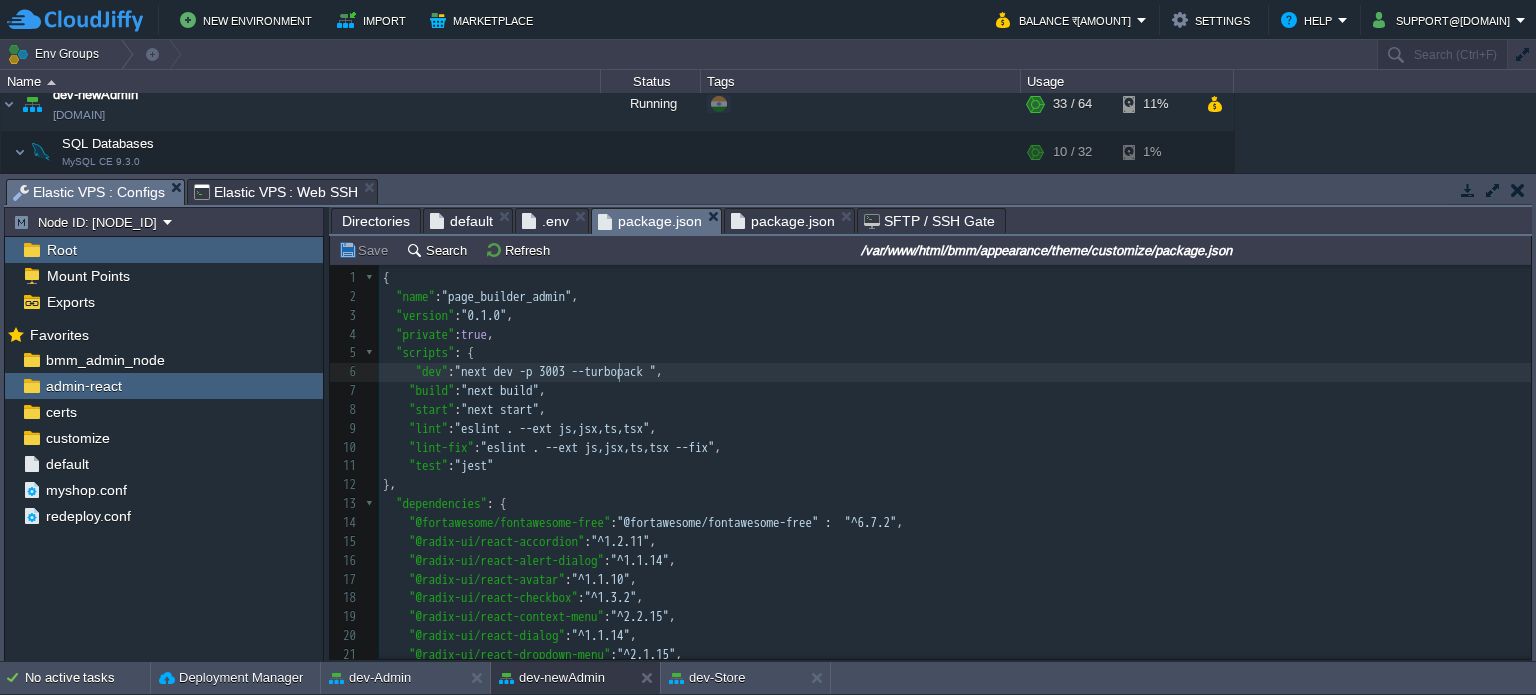 click on "xxxxxxxxxx   1 { 2    "name" :  "page_builder_admin" , 3    "version" :  "0.1.0" , 4    "private" :  true , 5    "scripts" : { 6       "dev" :  "next dev -p 3003 --turbopack " , 7      "build" :  "next build" , 8      "start" :  "next start" , 9      "lint" :  "eslint . --ext js,jsx,ts,tsx" , 10      "lint-fix" :  "eslint . --ext js,jsx,ts,tsx --fix" , 11      "test" :  "jest" 12   }, 13    "dependencies" : { 14      "@fortawesome/fontawesome-free" :  "^6.7.2" , 15      "@radix-ui/react-accordion" :  "^1.2.11" , 16      "@radix-ui/react-alert-dialog" :  "^1.1.14" , 17      "@radix-ui/react-avatar" :  "^1.1.10" , 18      "@radix-ui/react-checkbox" :  "^1.3.2" , 19      "@radix-ui/react-context-menu" :  "^2.2.15" , 20      "@radix-ui/react-dialog" :  "^1.1.14" , 21      "@radix-ui/react-dropdown-menu" :  "^2.1.15" , 22      "@radix-ui/react-icons" :  "^1.3.2" , 23      "@radix-ui/react-label" :  "^2.1.7" , 24      "@radix-ui/react-popover" :  "^1.1.14" , 25      "@radix-ui/react-radio-group"" at bounding box center [955, 551] 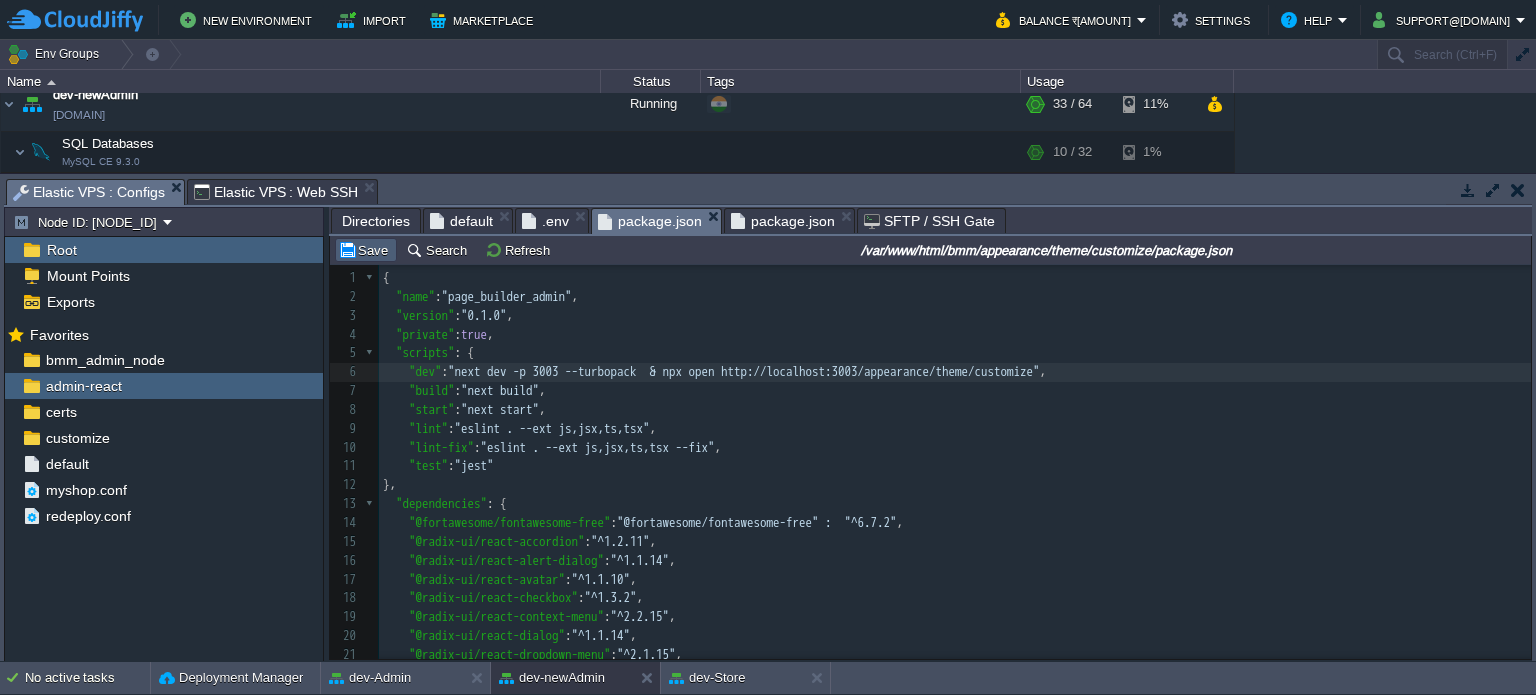 click on "Save" at bounding box center [366, 250] 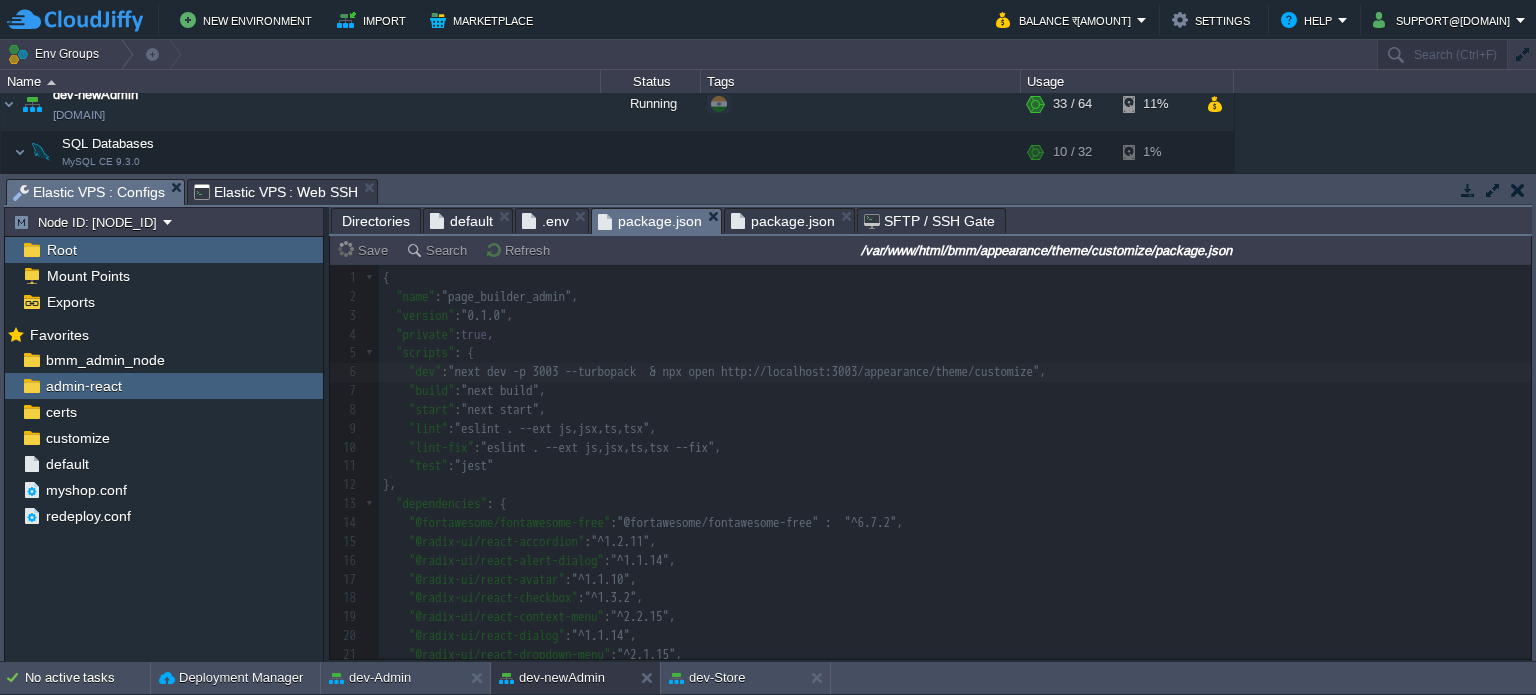 click at bounding box center (930, 462) 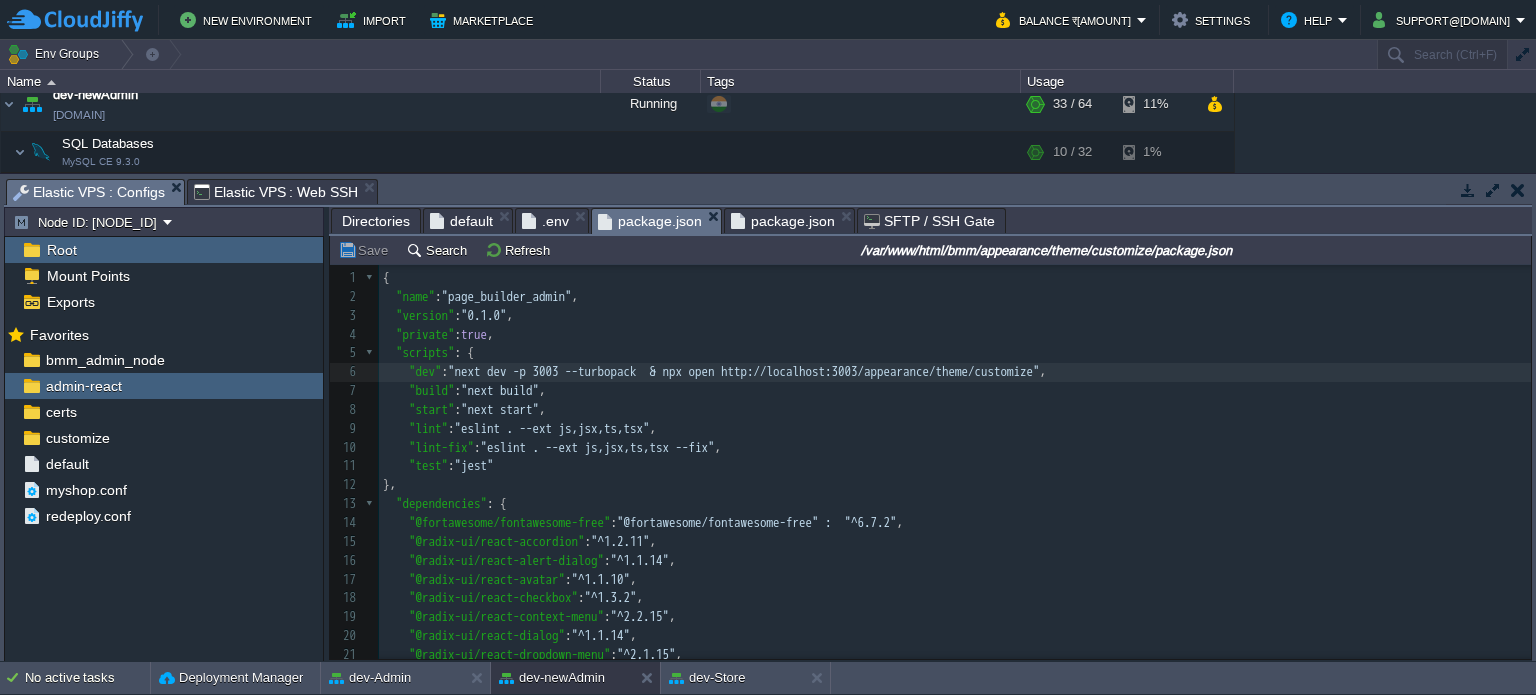 click on "xxxxxxxxxx   1 { 2    "name" :  "page_builder_admin" , 3    "version" :  "0.1.0" , 4    "private" :  true , 5    "scripts" : { 6      "dev" :  "next dev -p 3003 --turbopack  & npx open http://localhost:3003/appearance/theme/customize" , 7      "build" :  "next build" , 8      "start" :  "next start" , 9      "lint" :  "eslint . --ext js,jsx,ts,tsx" , 10      "lint-fix" :  "eslint . --ext js,jsx,ts,tsx --fix" , 11      "test" :  "jest" 12   }, 13    "dependencies" : { 14      "@fortawesome/fontawesome-free" :  "^6.7.2" , 15      "@radix-ui/react-accordion" :  "^1.2.11" , 16      "@radix-ui/react-alert-dialog" :  "^1.1.14" , 17      "@radix-ui/react-avatar" :  "^1.1.10" , 18      "@radix-ui/react-checkbox" :  "^1.3.2" , 19      "@radix-ui/react-context-menu" :  "^2.2.15" , 20      "@radix-ui/react-dialog" :  "^1.1.14" , 21      "@radix-ui/react-dropdown-menu" :  "^2.1.15" , 22      "@radix-ui/react-icons" :  "^1.3.2" , 23      "@radix-ui/react-label" :  "^2.1.7" , 24      "@radix-ui/react-popover" :" at bounding box center (955, 551) 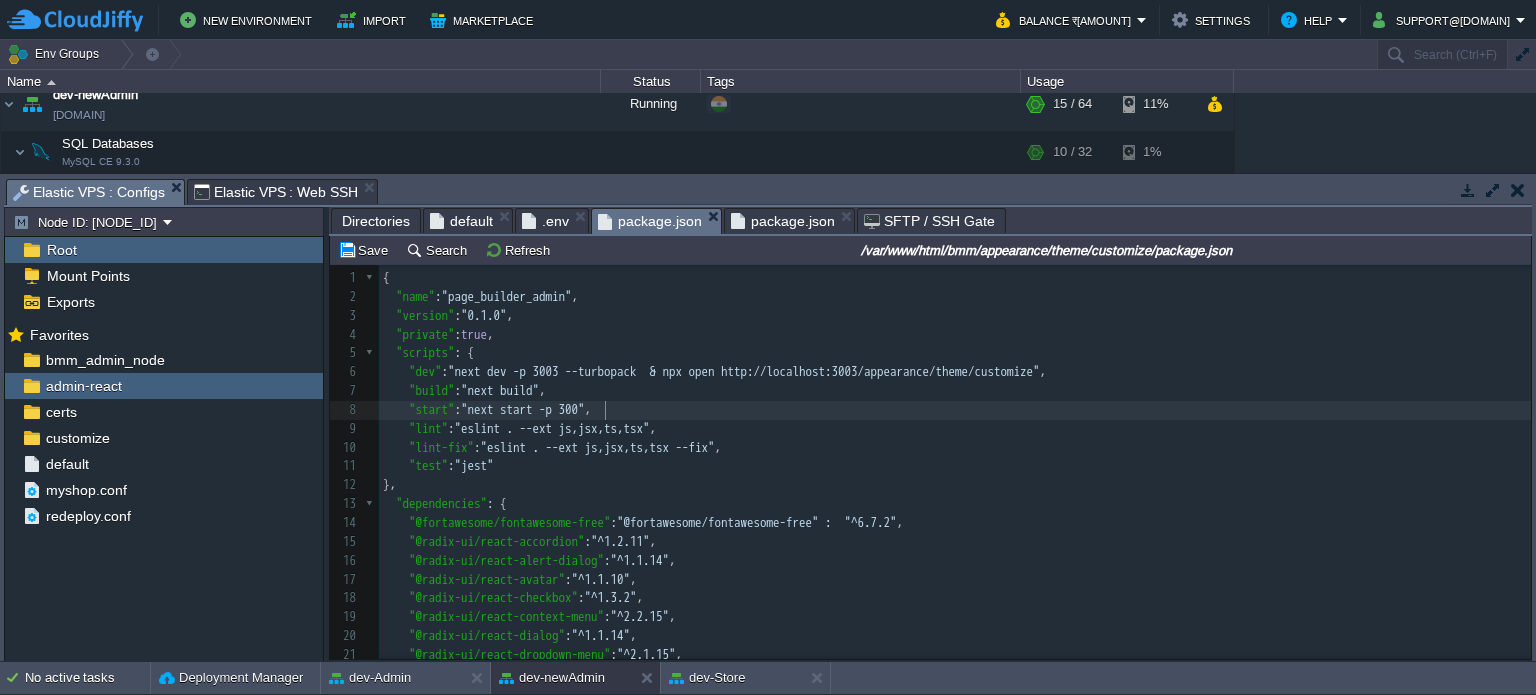 type on "-p 3003" 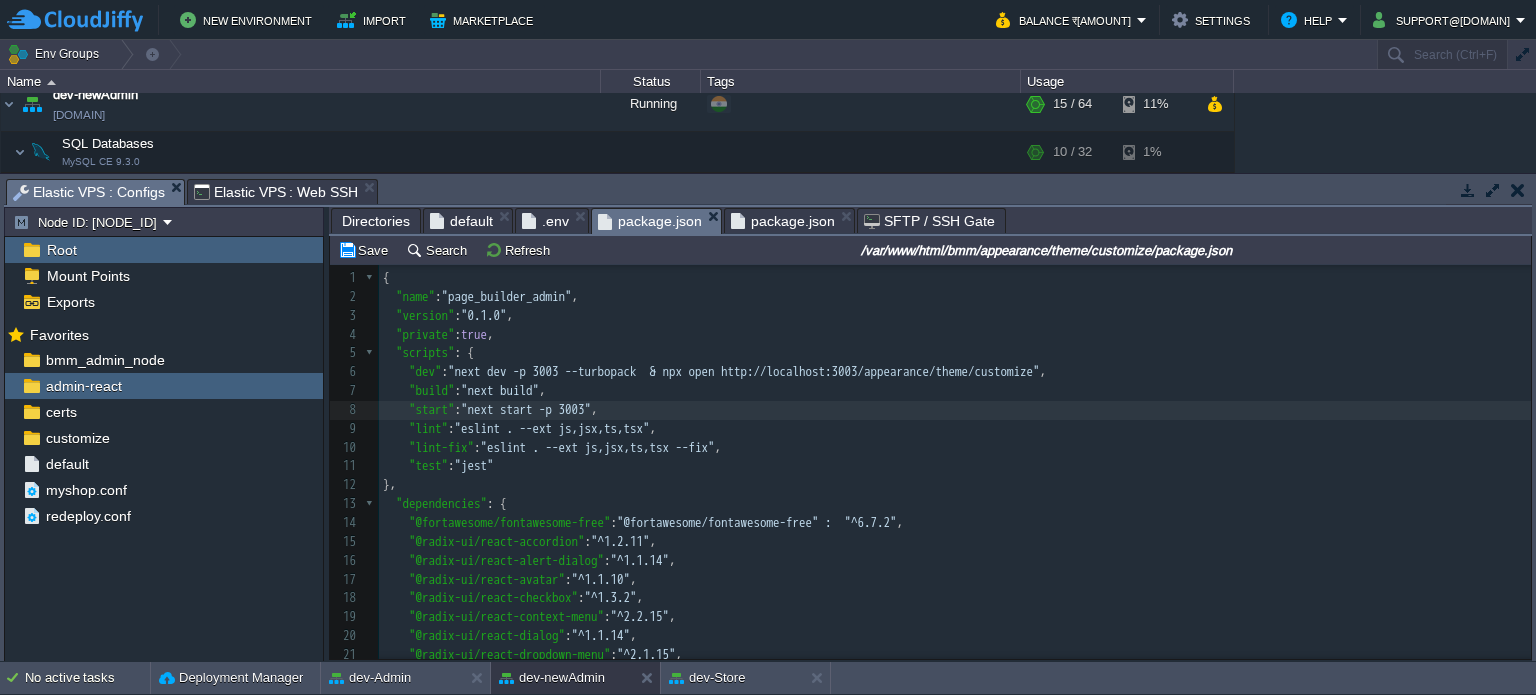 click on "xxxxxxxxxx   1 { 2    "name" :  "page_builder_admin" , 3    "version" :  "0.1.0" , 4    "private" :  true , 5    "scripts" : { 6      "dev" :  "next dev -p 3003 --turbopack  & npx open http://localhost:3003/appearance/theme/customize" , 7      "build" :  "next build" , 8      "start" :  "next start -p 3003" , 9      "lint" :  "eslint . --ext js,jsx,ts,tsx" , 10      "lint-fix" :  "eslint . --ext js,jsx,ts,tsx --fix" , 11      "test" :  "jest" 12   }, 13    "dependencies" : { 14      "@fortawesome/fontawesome-free" :  "^6.7.2" , 15      "@radix-ui/react-accordion" :  "^1.2.11" , 16      "@radix-ui/react-alert-dialog" :  "^1.1.14" , 17      "@radix-ui/react-avatar" :  "^1.1.10" , 18      "@radix-ui/react-checkbox" :  "^1.3.2" , 19      "@radix-ui/react-context-menu" :  "^2.2.15" , 20      "@radix-ui/react-dialog" :  "^1.1.14" , 21      "@radix-ui/react-dropdown-menu" :  "^2.1.15" , 22      "@radix-ui/react-icons" :  "^1.3.2" , 23      "@radix-ui/react-label" :  "^2.1.7" , 24      "@radix-ui/react-popover" :  "^1.1.14" , 25      "@radix-ui/react-radio-group"" at bounding box center (955, 551) 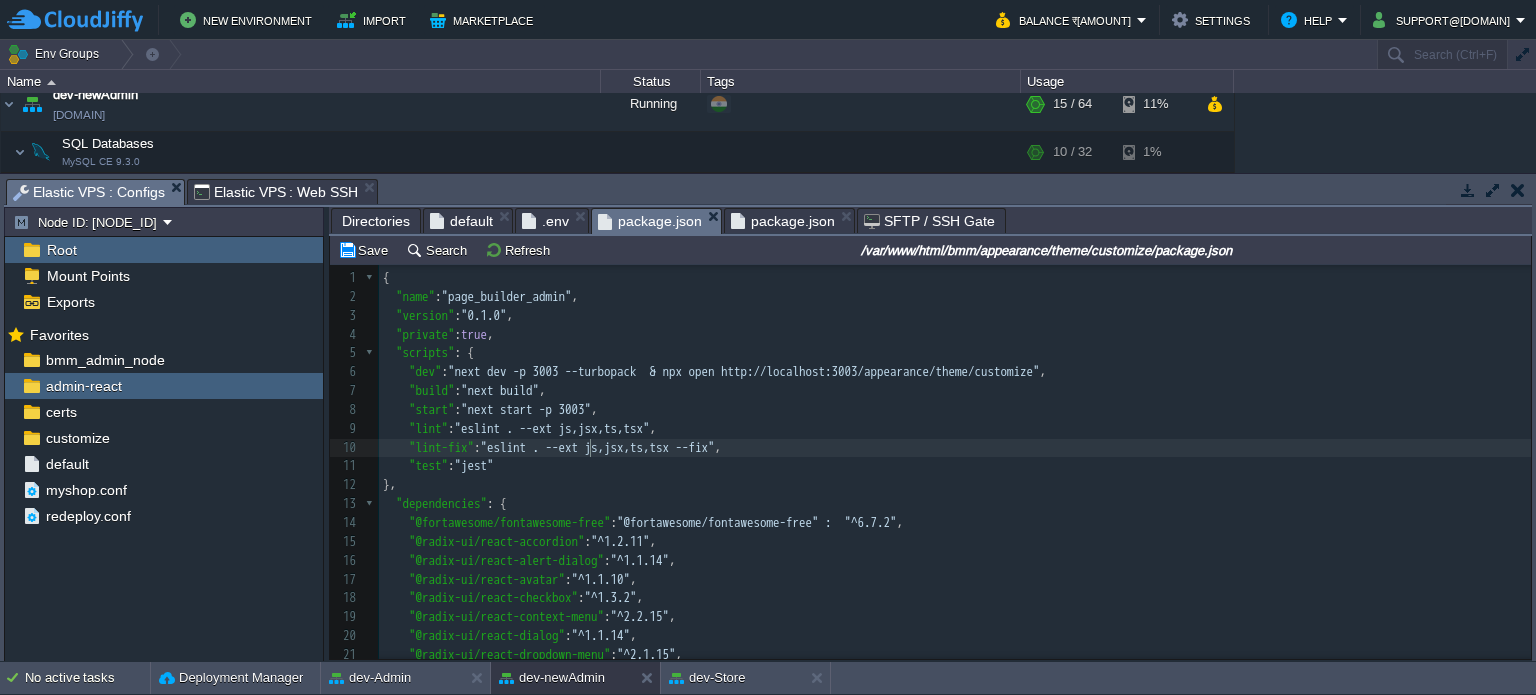 click on "xxxxxxxxxx   1 { 2    "name" :  "page_builder_admin" , 3    "version" :  "0.1.0" , 4    "private" :  true , 5    "scripts" : { 6      "dev" :  "next dev -p 3003 --turbopack  & npx open http://localhost:3003/appearance/theme/customize" , 7      "build" :  "next build" , 8      "start" :  "next start -p 3003" , 9      "lint" :  "eslint . --ext js,jsx,ts,tsx" , 10      "lint-fix" :  "eslint . --ext js,jsx,ts,tsx --fix" , 11      "test" :  "jest" 12   }, 13    "dependencies" : { 14      "@fortawesome/fontawesome-free" :  "^6.7.2" , 15      "@radix-ui/react-accordion" :  "^1.2.11" , 16      "@radix-ui/react-alert-dialog" :  "^1.1.14" , 17      "@radix-ui/react-avatar" :  "^1.1.10" , 18      "@radix-ui/react-checkbox" :  "^1.3.2" , 19      "@radix-ui/react-context-menu" :  "^2.2.15" , 20      "@radix-ui/react-dialog" :  "^1.1.14" , 21      "@radix-ui/react-dropdown-menu" :  "^2.1.15" , 22      "@radix-ui/react-icons" :  "^1.3.2" , 23      "@radix-ui/react-label" :  "^2.1.7" , 24      "@radix-ui/react-popover" :  "^1.1.14" , 25      "@radix-ui/react-radio-group"" at bounding box center (955, 551) 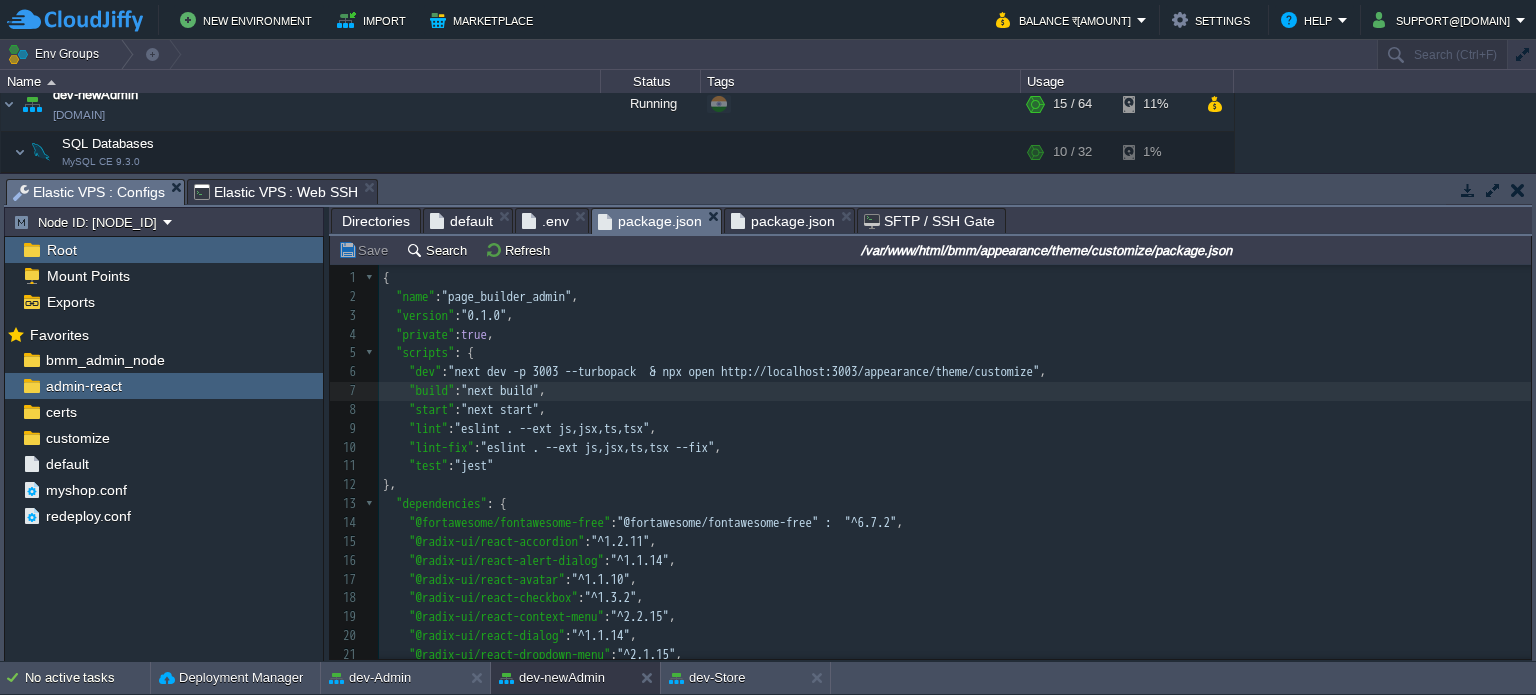 scroll, scrollTop: 6, scrollLeft: 7, axis: both 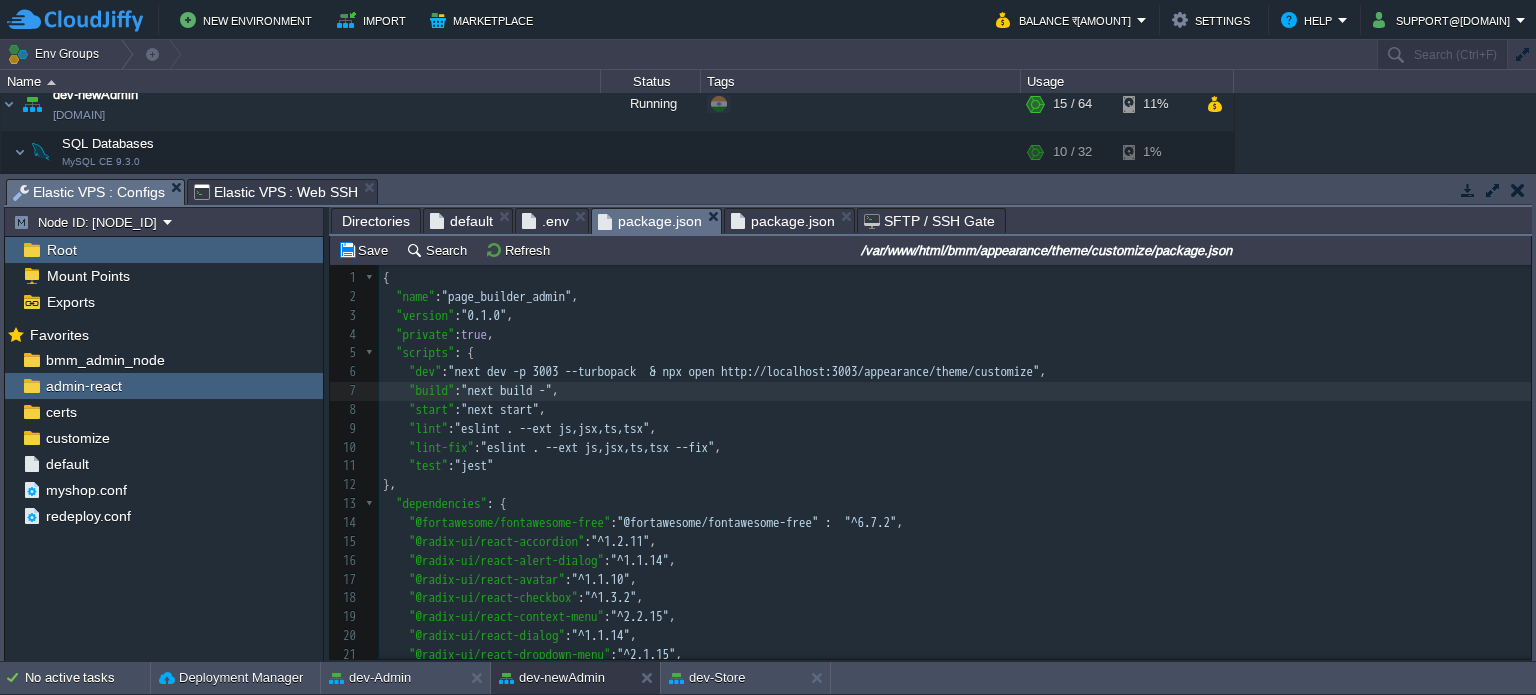 type on "-=" 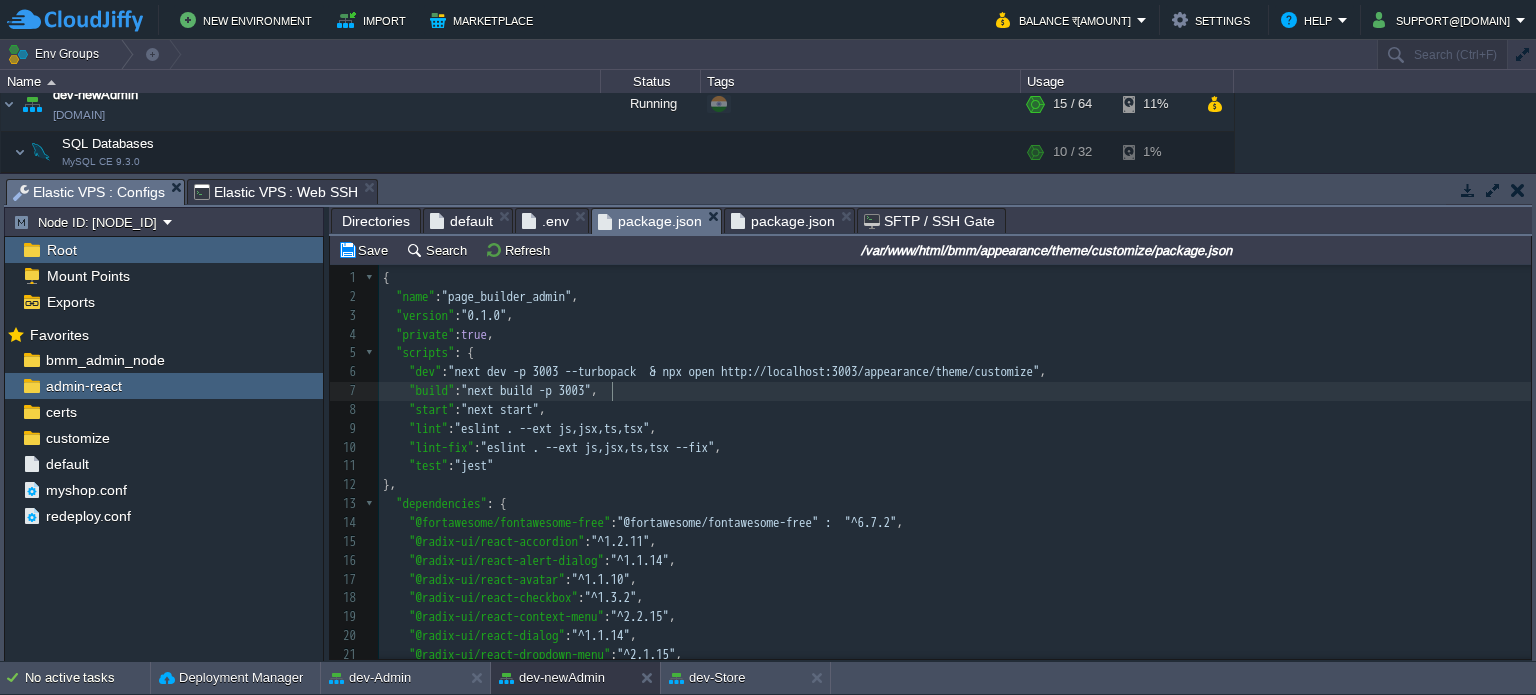 scroll, scrollTop: 6, scrollLeft: 42, axis: both 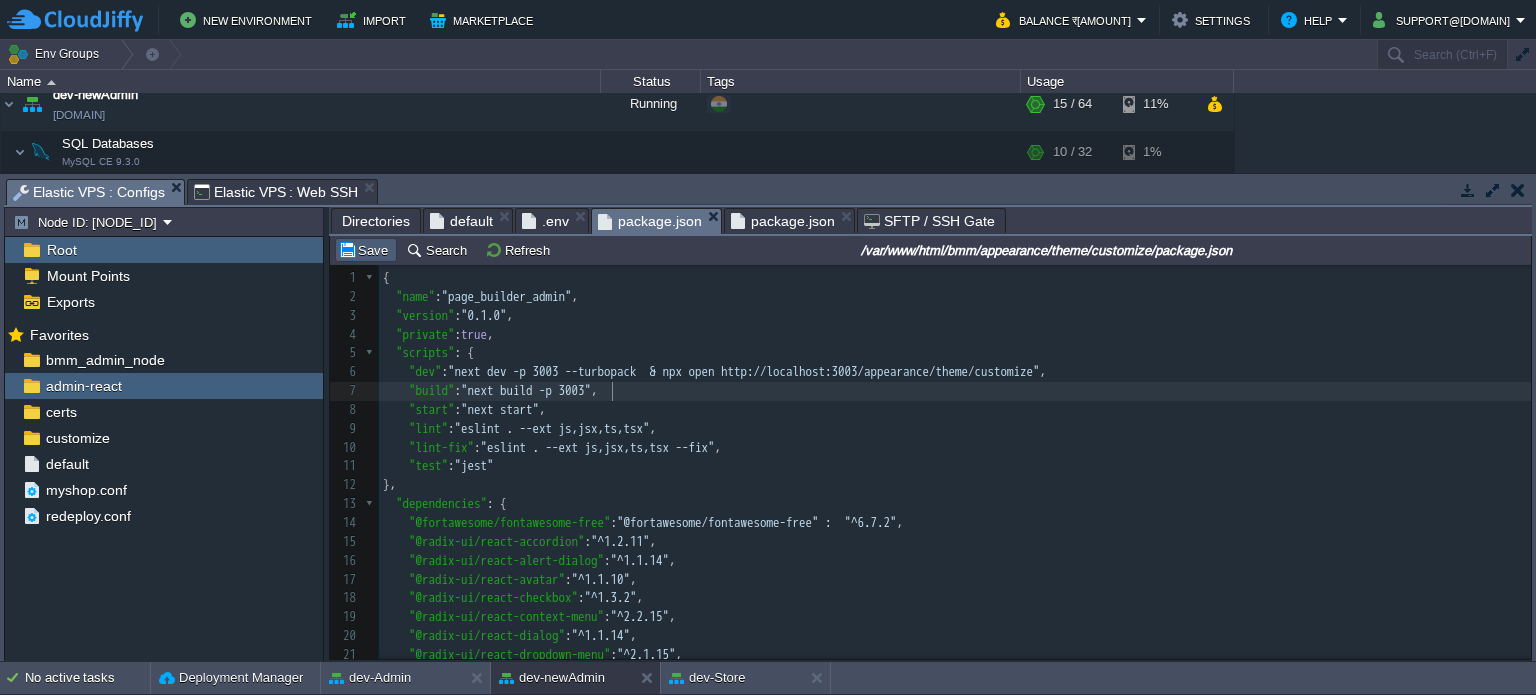 type on "p 3003" 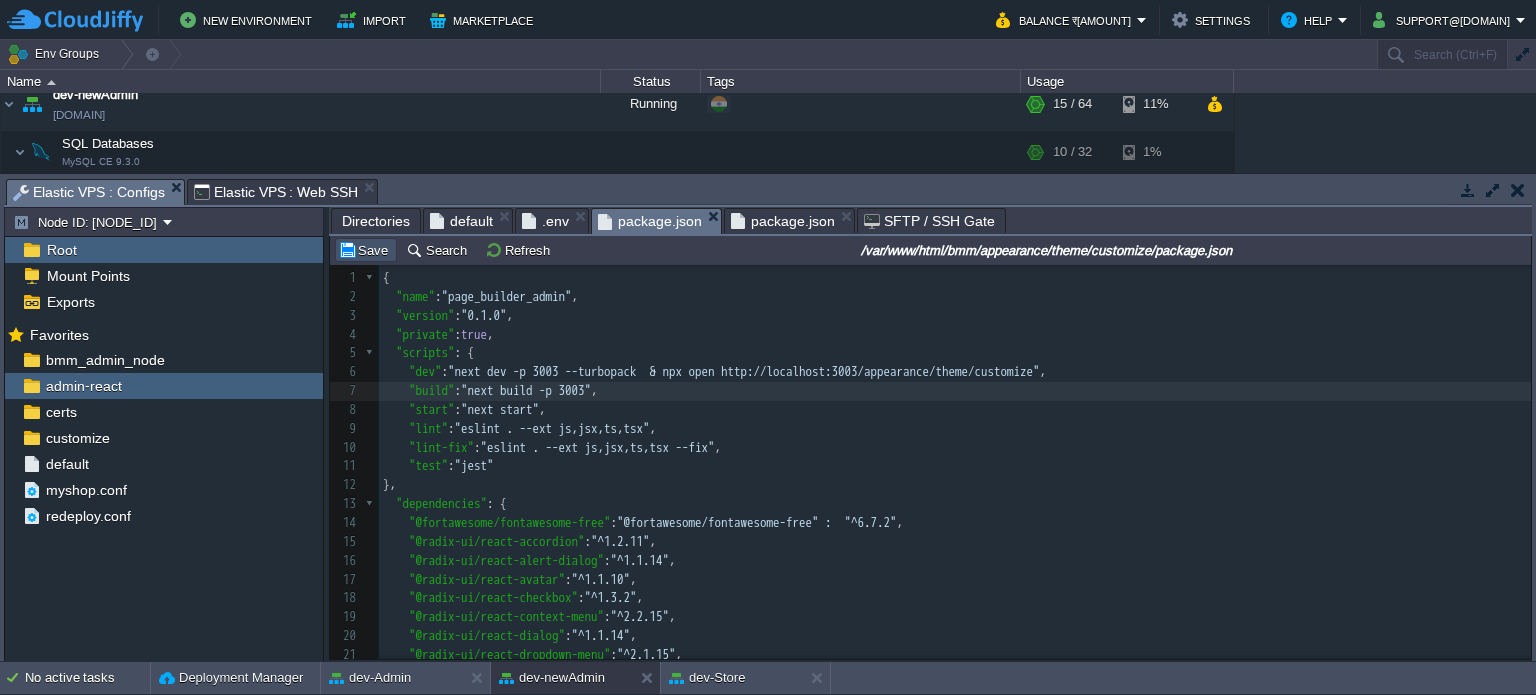 click on "Save" at bounding box center [366, 250] 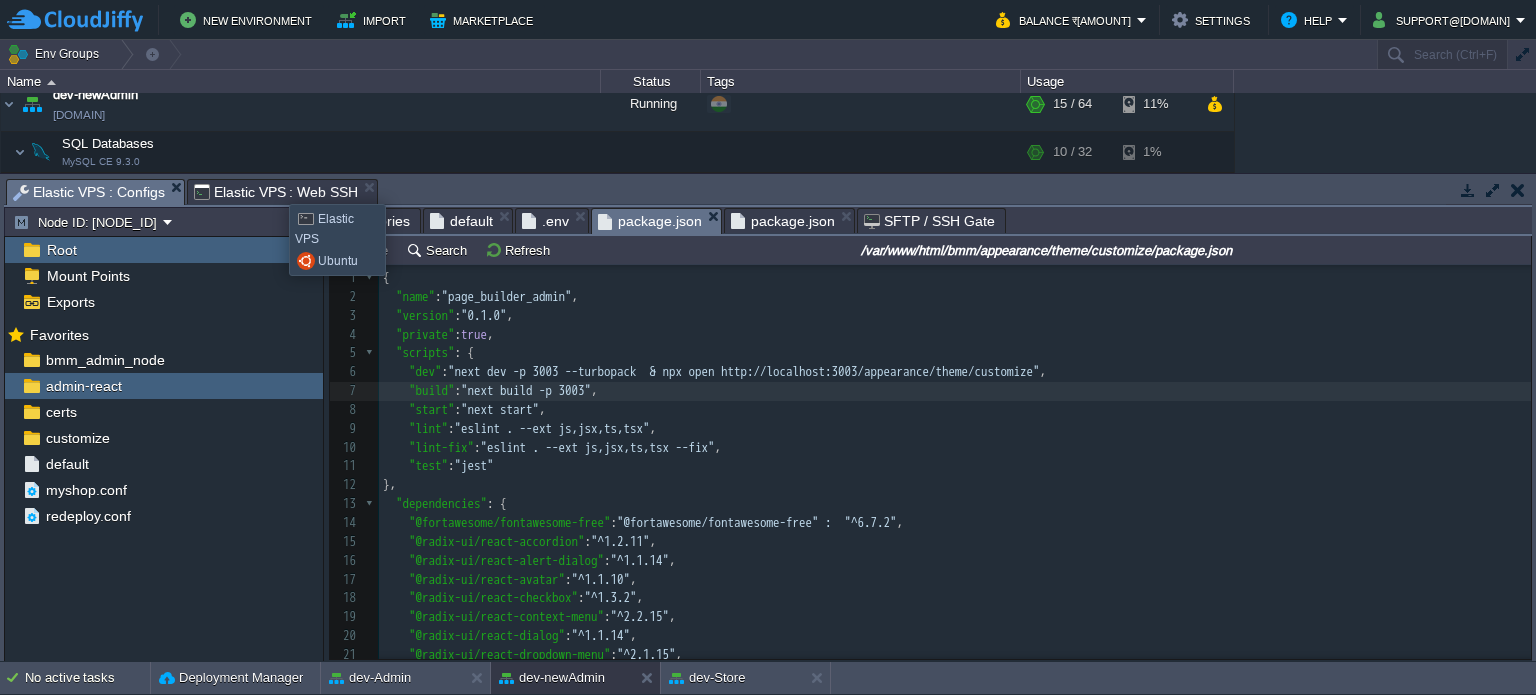 click on "Elastic VPS : Web SSH" at bounding box center [276, 192] 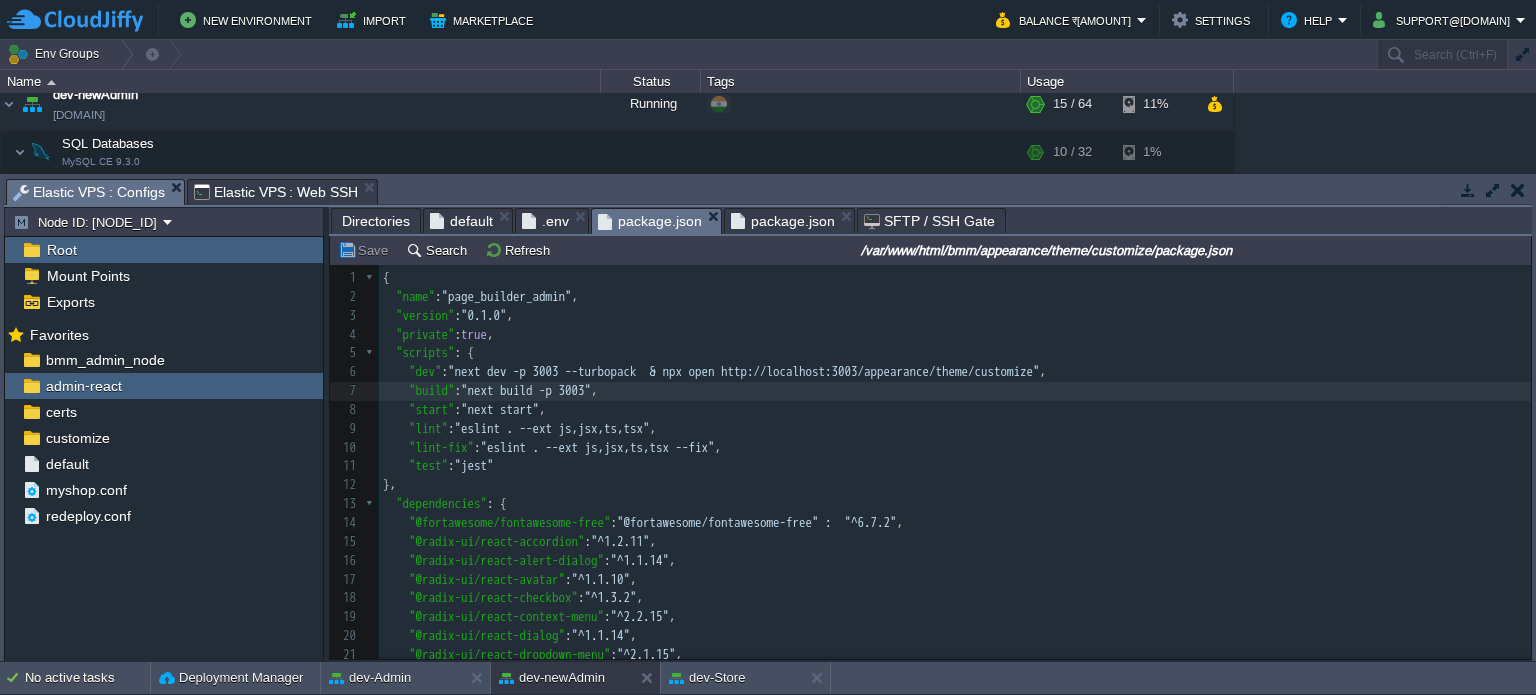 click on "Elastic VPS : Configs" at bounding box center (89, 192) 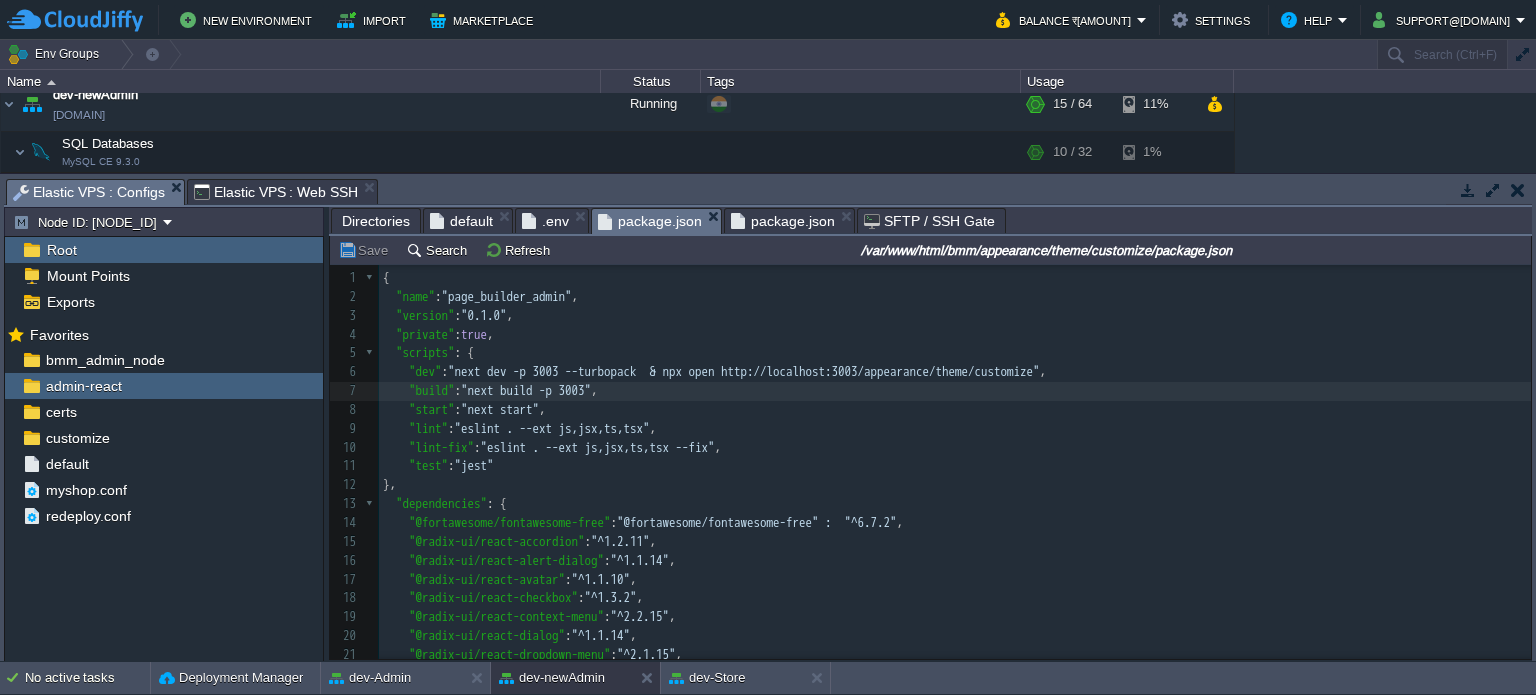 click on "Elastic VPS : Web SSH" at bounding box center (276, 192) 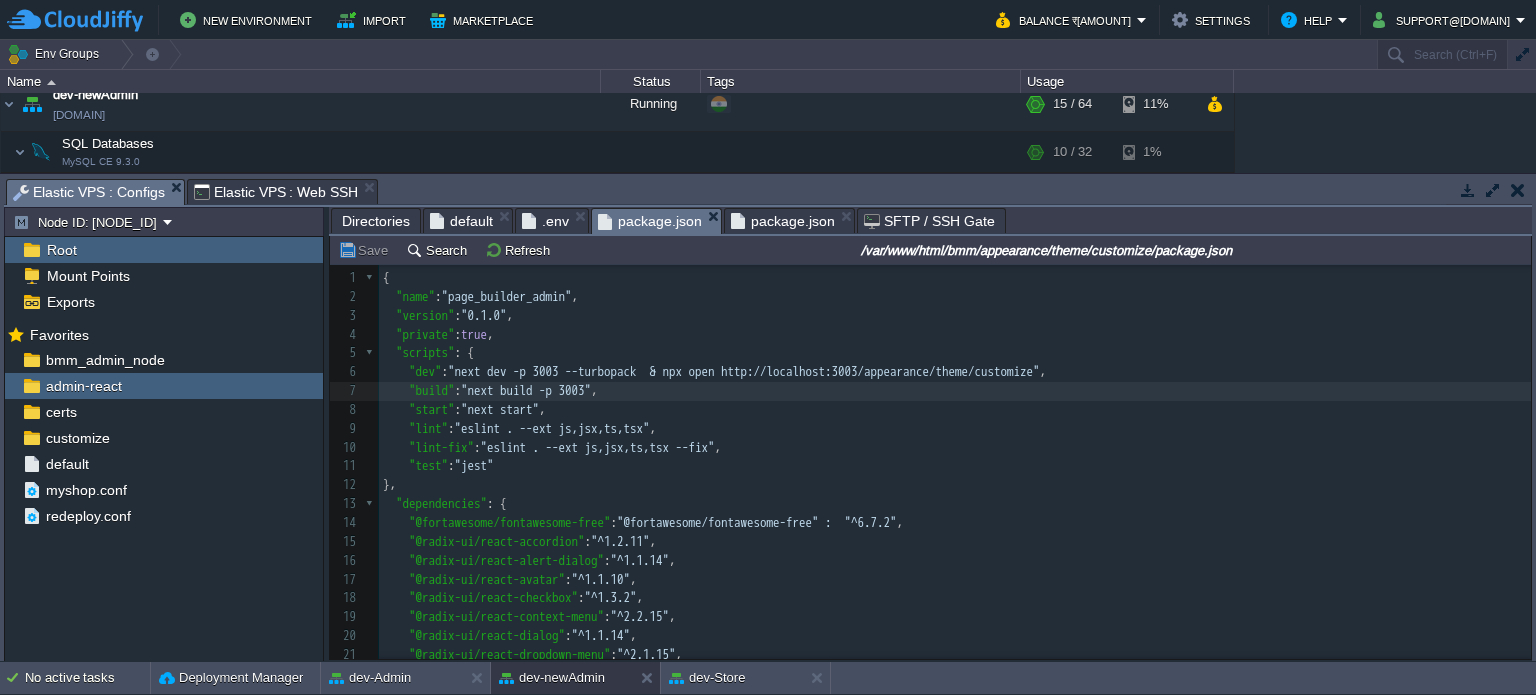 click on "Elastic VPS : Configs" at bounding box center [89, 192] 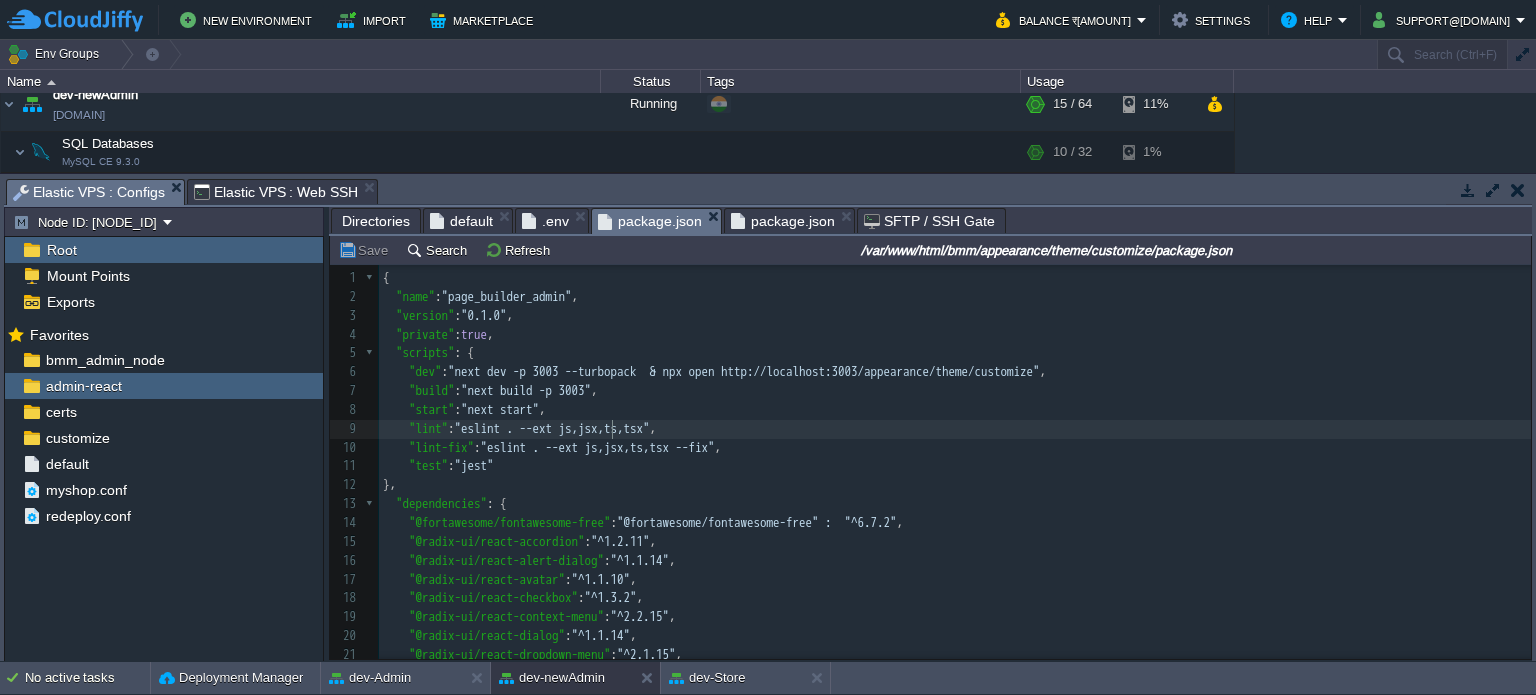 click on "xxxxxxxxxx   1 { 2    "name" :  "page_builder_admin" , 3    "version" :  "0.1.0" , 4    "private" :  true , 5    "scripts" : { 6      "dev" :  "next dev -p 3003 --turbopack  & npx open http://localhost:3003/appearance/theme/customize" , 7      "build" :  "next build -p 3003" , 8      "start" :  "next start" , 9      "lint" :  "eslint . --ext js,jsx,ts,tsx" , 10      "lint-fix" :  "eslint . --ext js,jsx,ts,tsx --fix" , 11      "test" :  "jest" 12   }, 13    "dependencies" : { 14      "@fortawesome/fontawesome-free" :  "^6.7.2" , 15      "@radix-ui/react-accordion" :  "^1.2.11" , 16      "@radix-ui/react-alert-dialog" :  "^1.1.14" , 17      "@radix-ui/react-avatar" :  "^1.1.10" , 18      "@radix-ui/react-checkbox" :  "^1.3.2" , 19      "@radix-ui/react-context-menu" :  "^2.2.15" , 20      "@radix-ui/react-dialog" :  "^1.1.14" , 21      "@radix-ui/react-dropdown-menu" :  "^2.1.15" , 22      "@radix-ui/react-icons" :  "^1.3.2" , 23      "@radix-ui/react-label" :  "^2.1.7" , 24      "@radix-ui/react-popover" :" at bounding box center [955, 551] 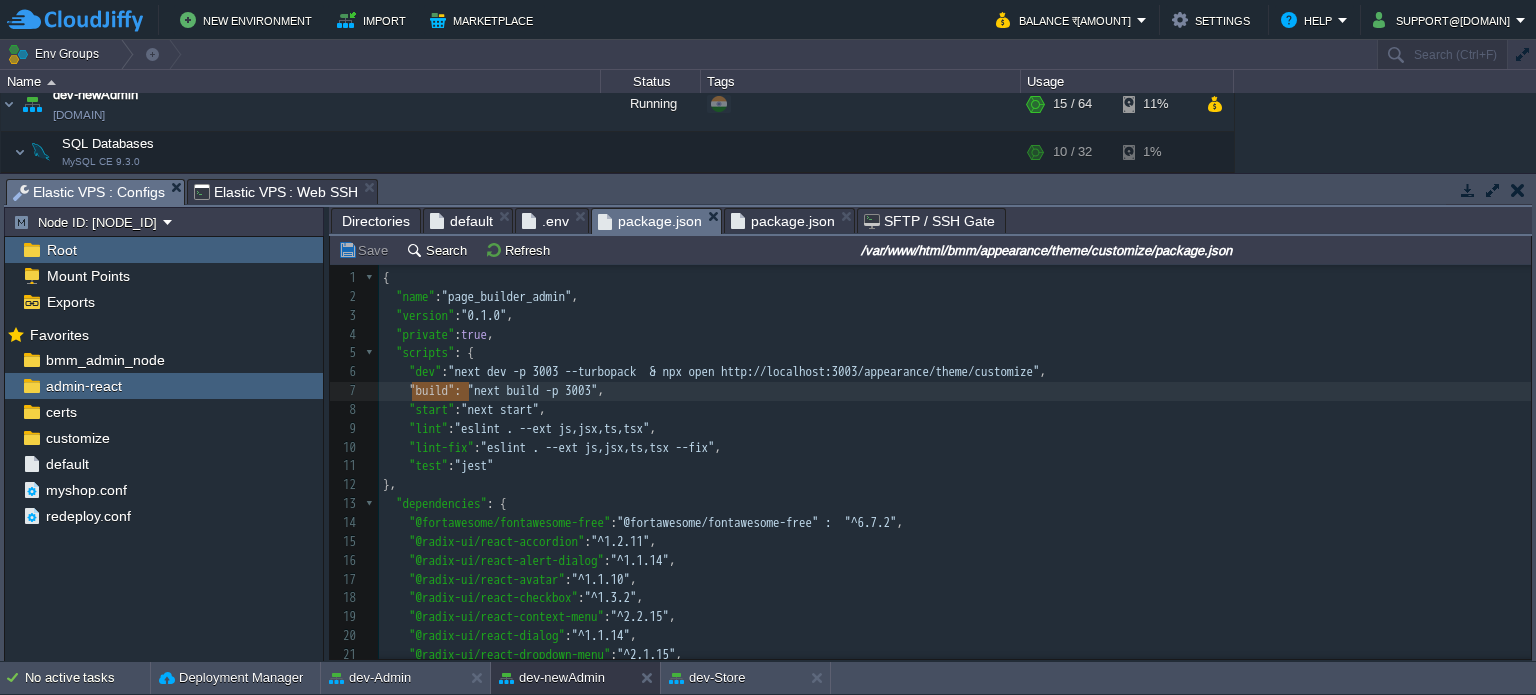 type on ""build": "next build -p 3003"," 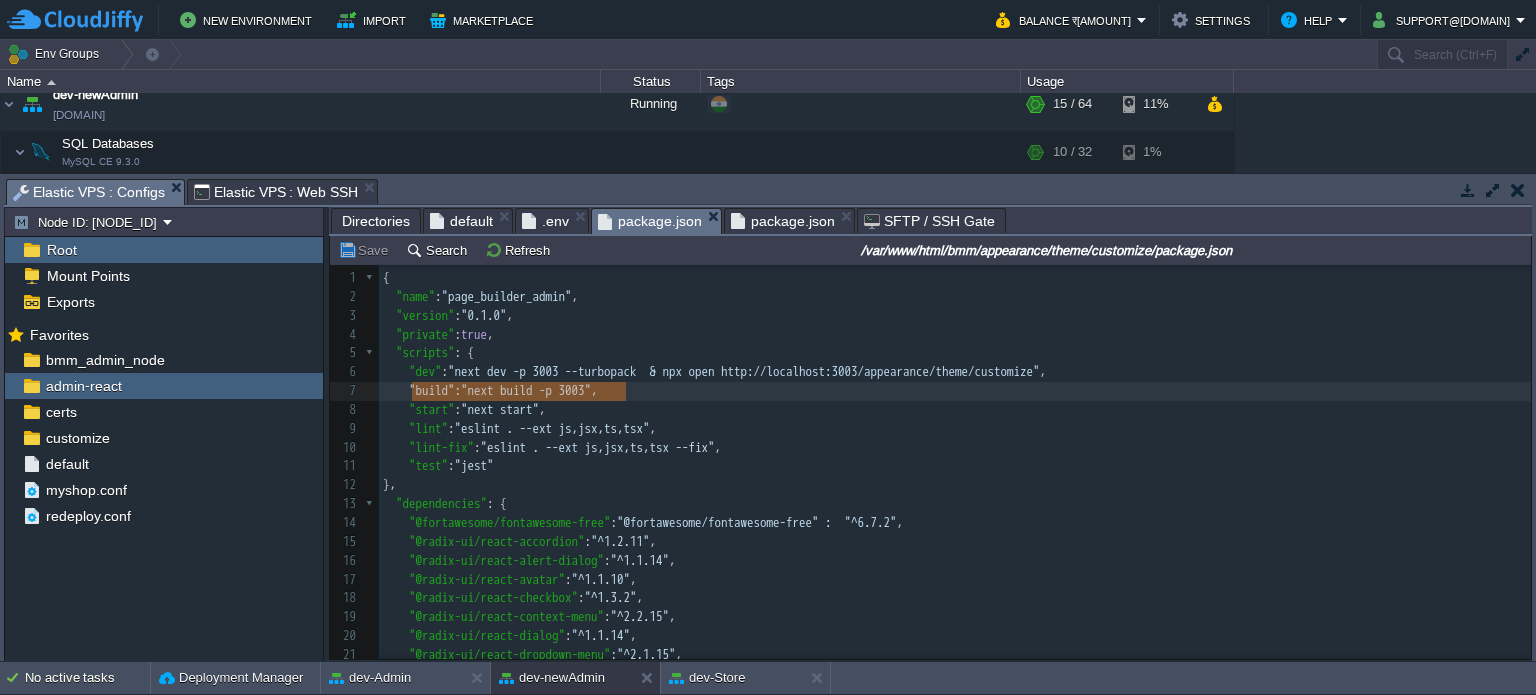 drag, startPoint x: 409, startPoint y: 390, endPoint x: 679, endPoint y: 395, distance: 270.0463 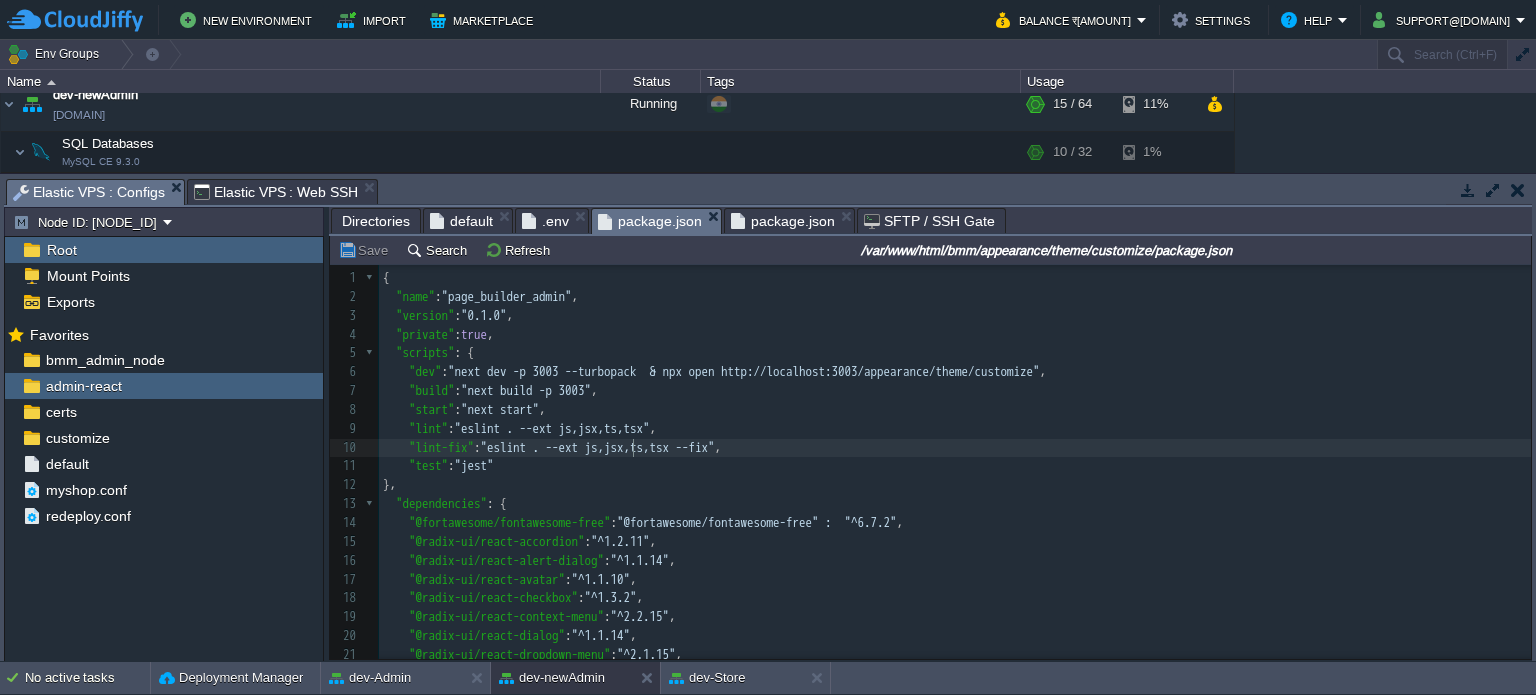 click on ""eslint . --ext js,jsx,ts,tsx --fix"" at bounding box center (598, 447) 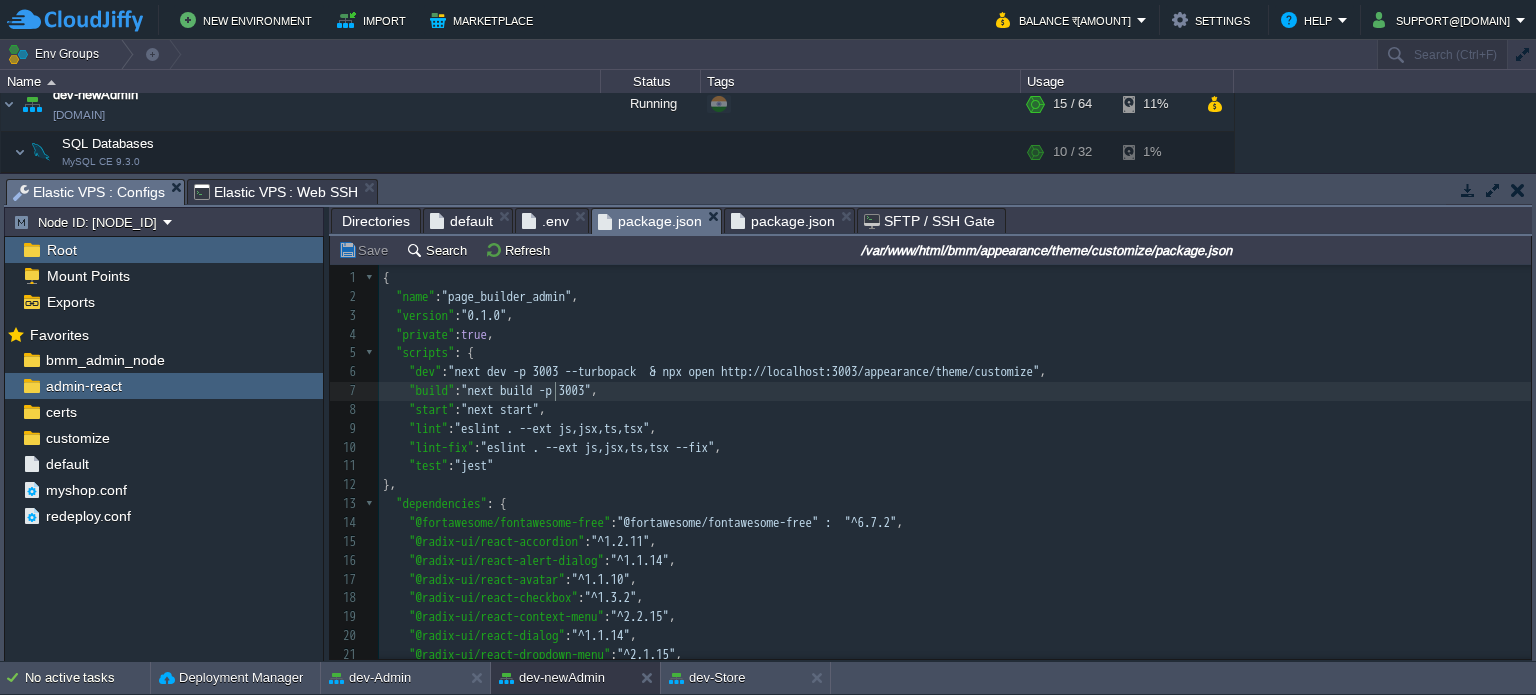type on "-p 3003" 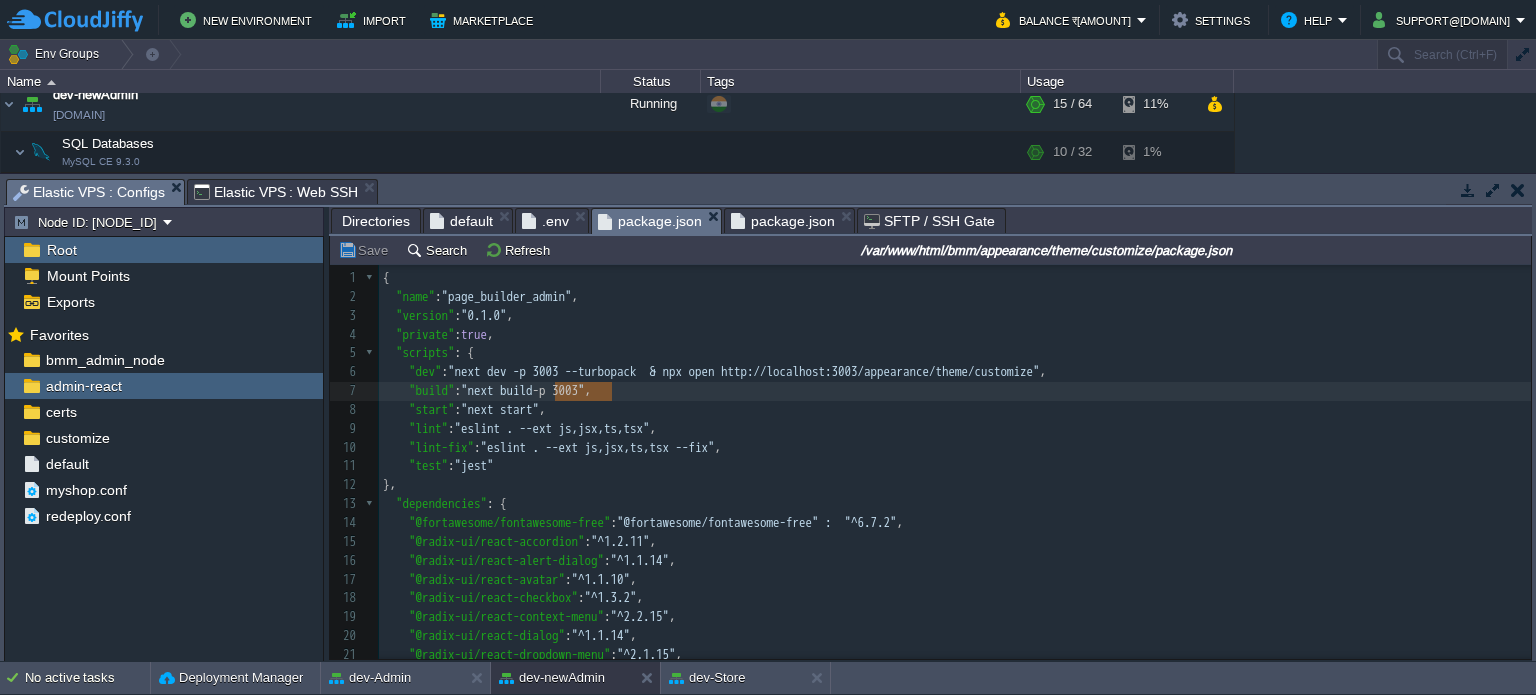 drag, startPoint x: 555, startPoint y: 395, endPoint x: 614, endPoint y: 388, distance: 59.413803 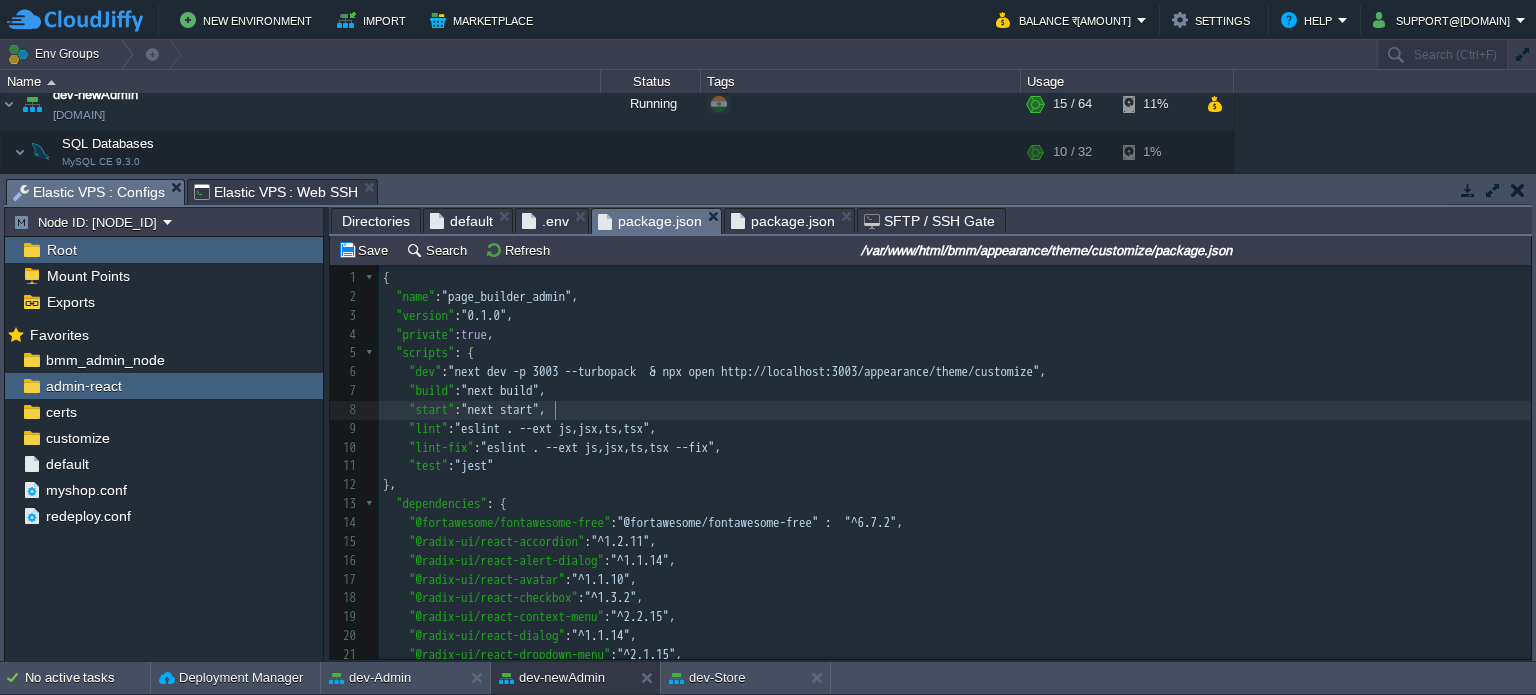 click on "xxxxxxxxxx   1 { 2    "name" :  "page_builder_admin" , 3    "version" :  "0.1.0" , 4    "private" :  true , 5    "scripts" : { 6      "dev" :  "next dev -p 3003 --turbopack  & npx open http://localhost:3003/appearance/theme/customize" , 7      "build" :  "next build" , 8      "start" :  "next start" , 9      "lint" :  "eslint . --ext js,jsx,ts,tsx" , 10      "lint-fix" :  "eslint . --ext js,jsx,ts,tsx --fix" , 11      "test" :  "jest" 12   }, 13    "dependencies" : { 14      "@fortawesome/fontawesome-free" :  "^6.7.2" , 15      "@radix-ui/react-accordion" :  "^1.2.11" , 16      "@radix-ui/react-alert-dialog" :  "^1.1.14" , 17      "@radix-ui/react-avatar" :  "^1.1.10" , 18      "@radix-ui/react-checkbox" :  "^1.3.2" , 19      "@radix-ui/react-context-menu" :  "^2.2.15" , 20      "@radix-ui/react-dialog" :  "^1.1.14" , 21      "@radix-ui/react-dropdown-menu" :  "^2.1.15" , 22      "@radix-ui/react-icons" :  "^1.3.2" , 23      "@radix-ui/react-label" :  "^2.1.7" , 24      "@radix-ui/react-popover" :" at bounding box center [955, 551] 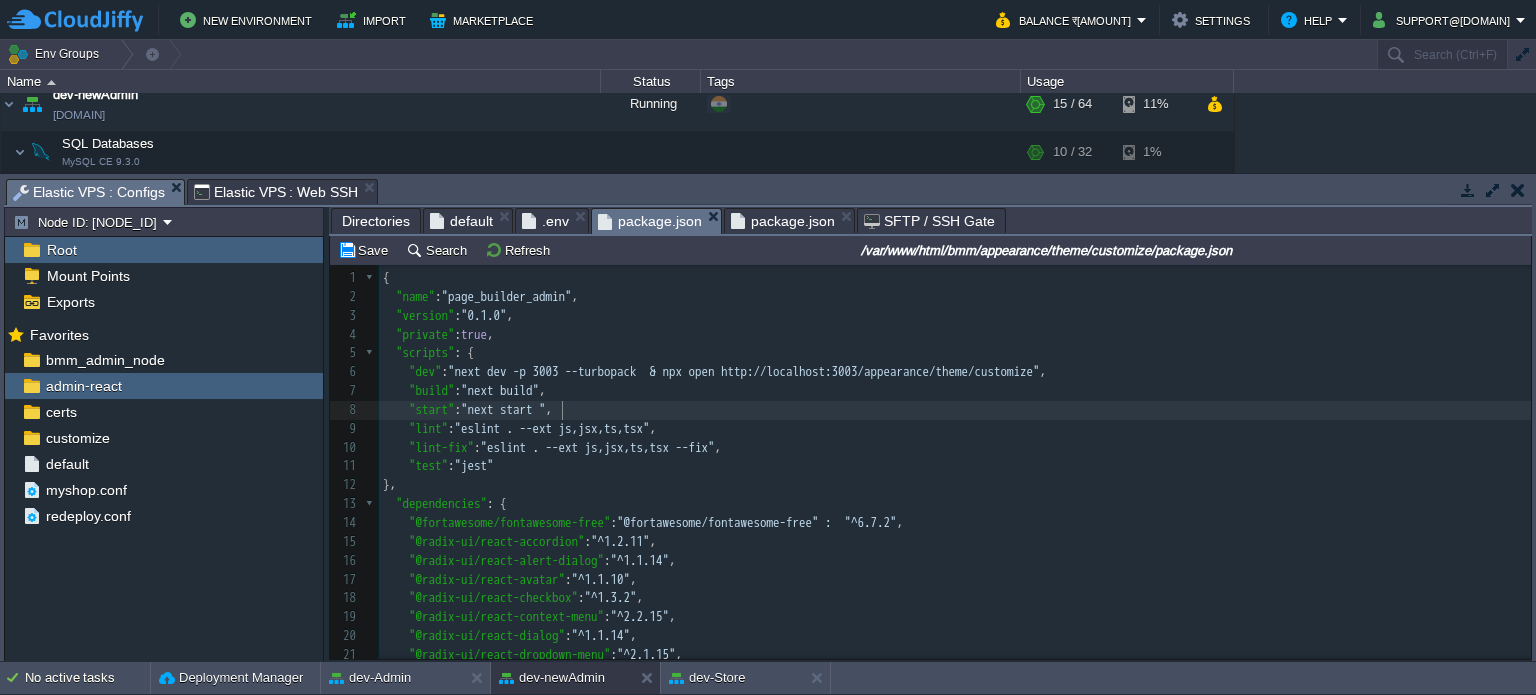 paste 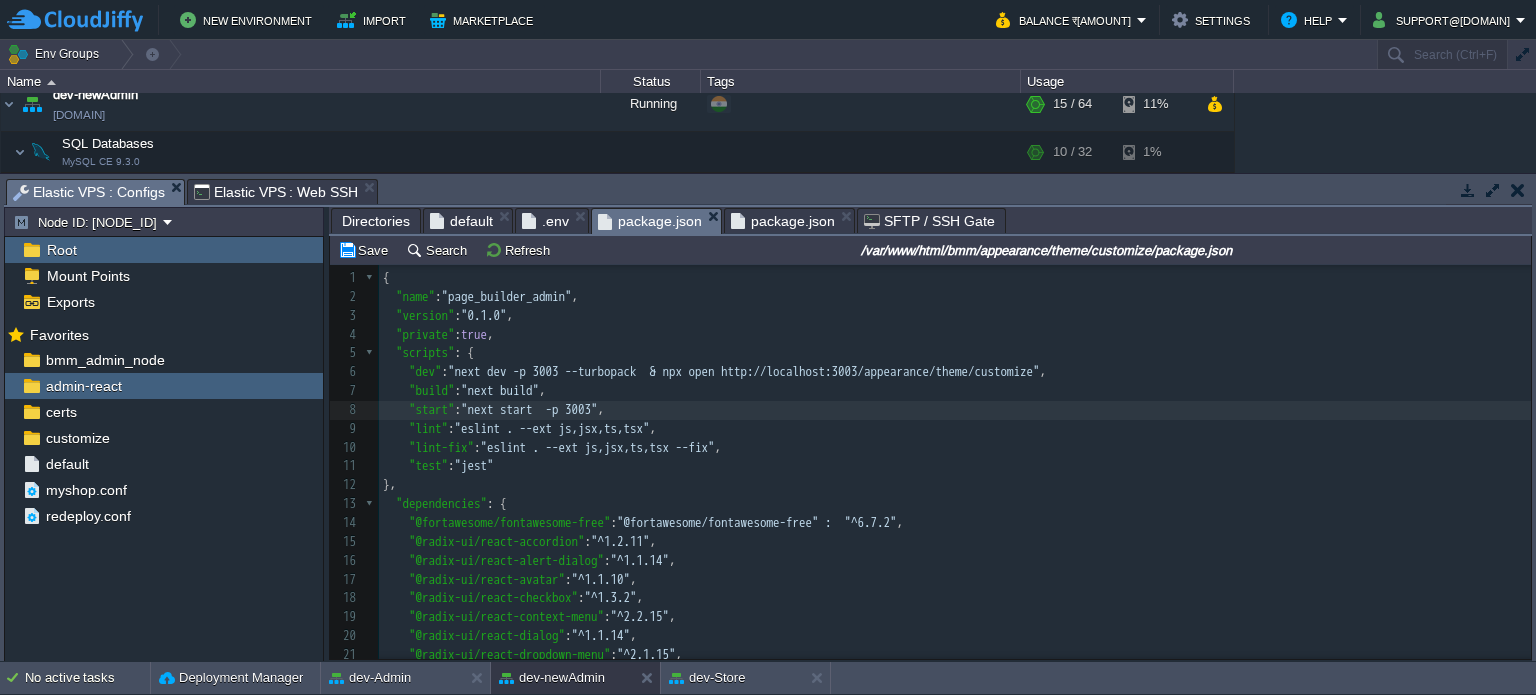type 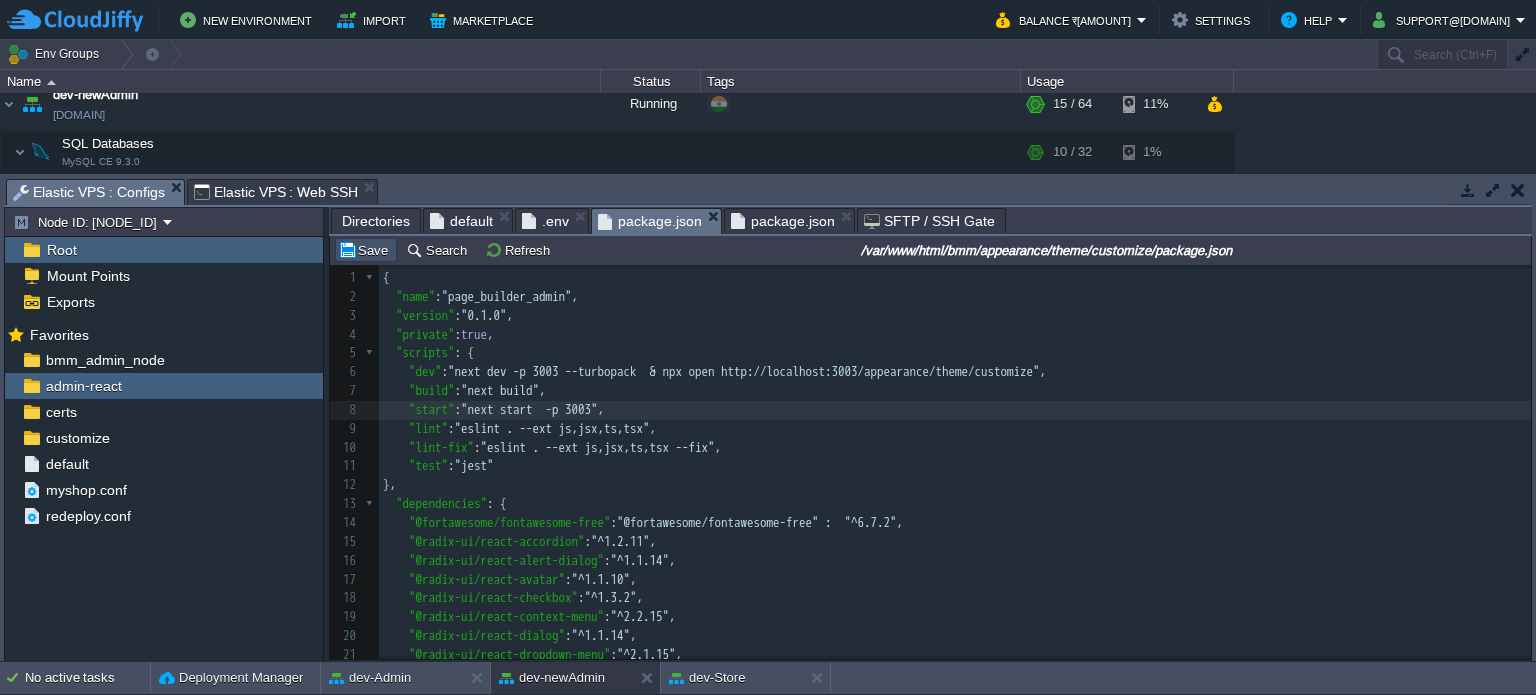 click on "Save" at bounding box center [366, 250] 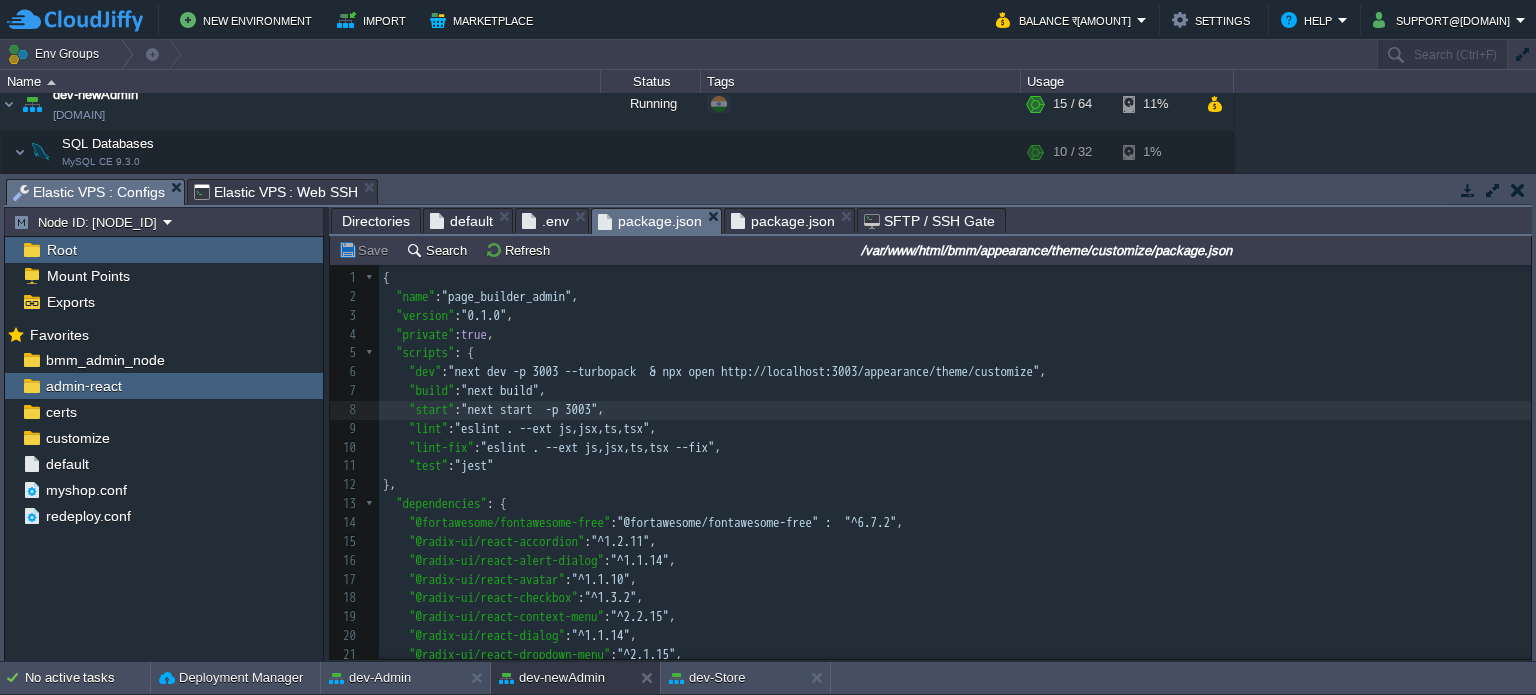 click on "Elastic VPS : Web SSH" at bounding box center (276, 192) 